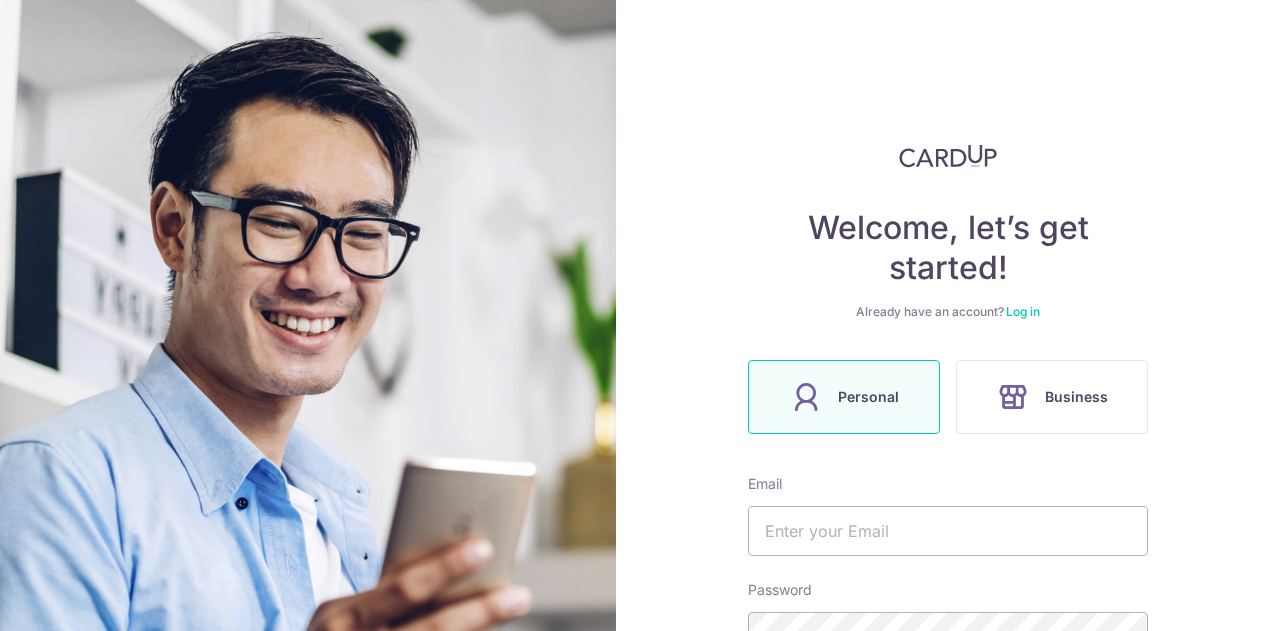 scroll, scrollTop: 0, scrollLeft: 0, axis: both 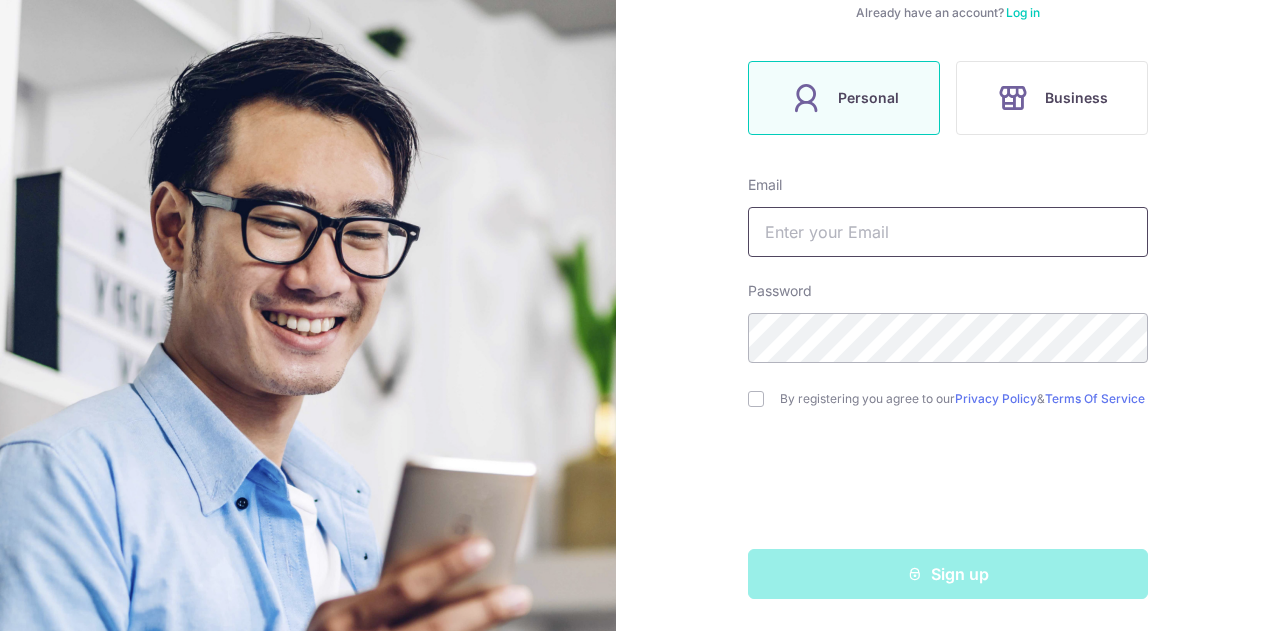 click at bounding box center [948, 232] 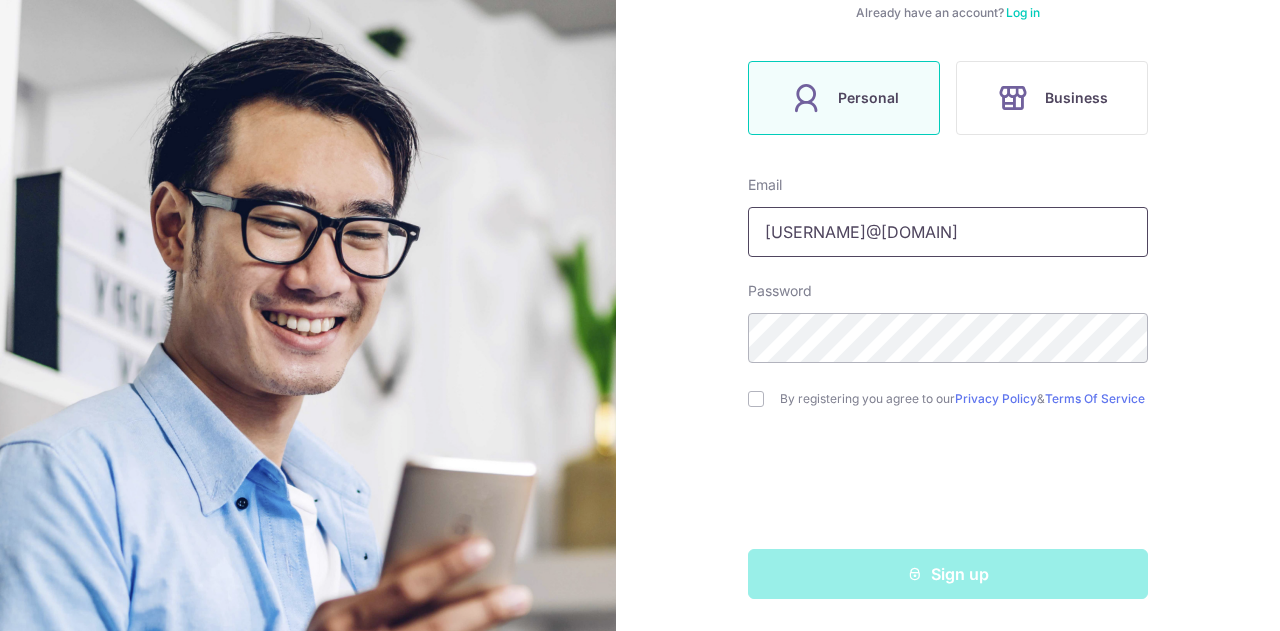 type on "[USERNAME]@[DOMAIN]" 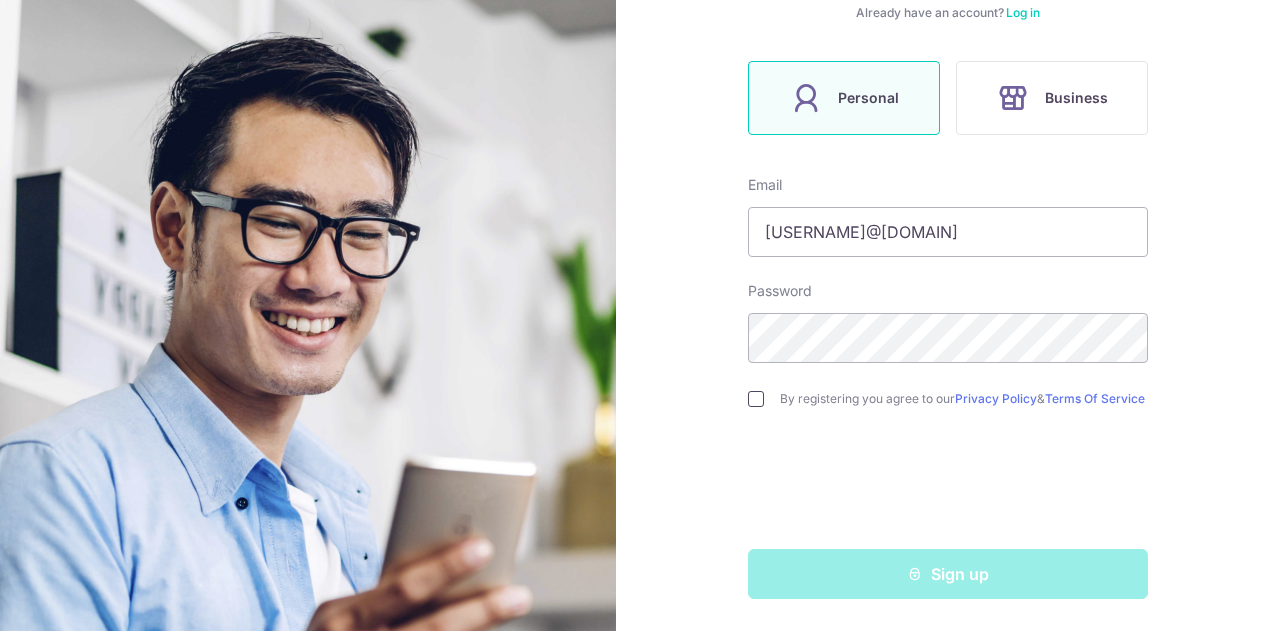 click at bounding box center (756, 399) 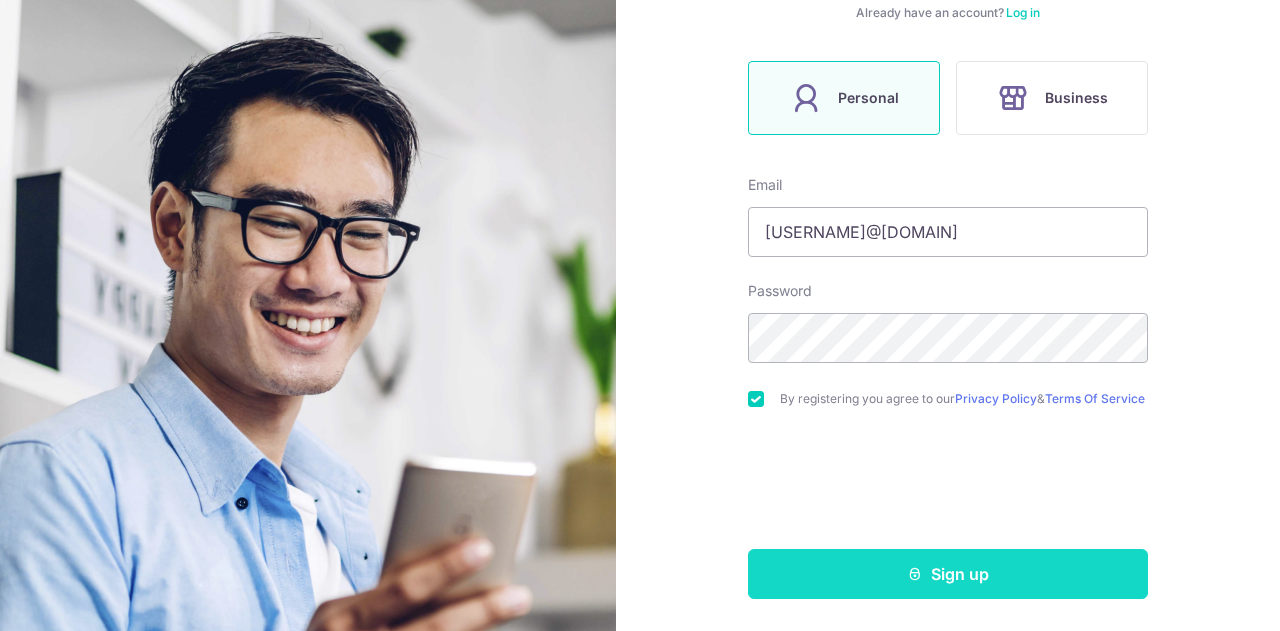 click on "Sign up" at bounding box center (948, 574) 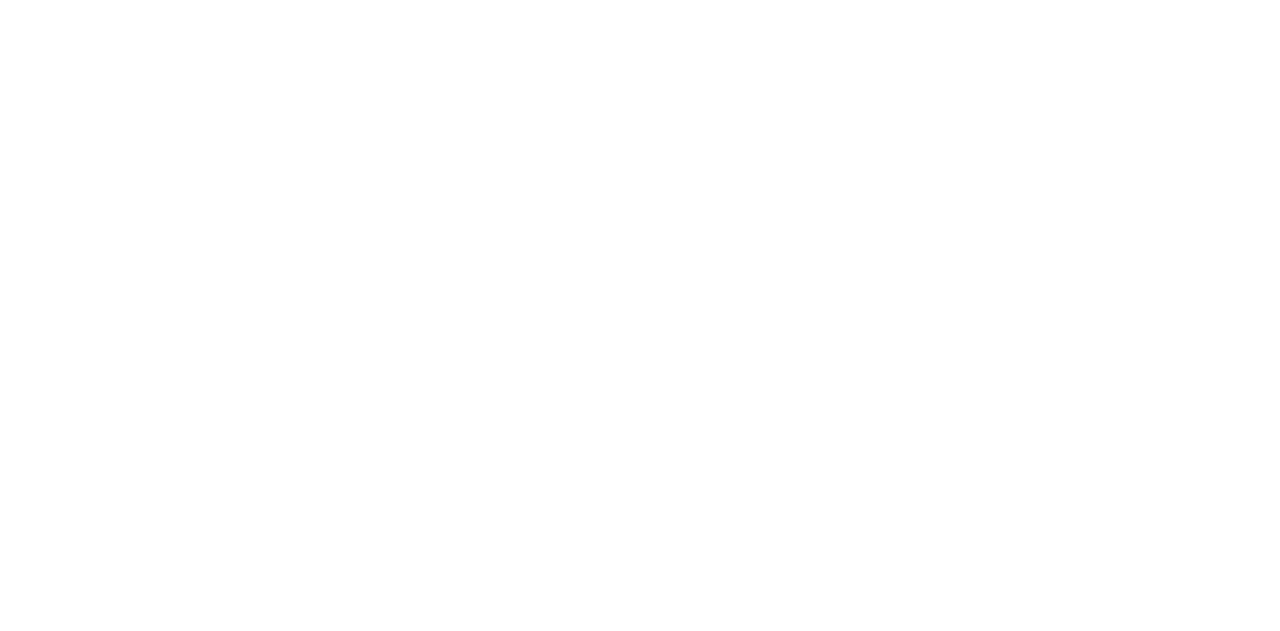 scroll, scrollTop: 0, scrollLeft: 0, axis: both 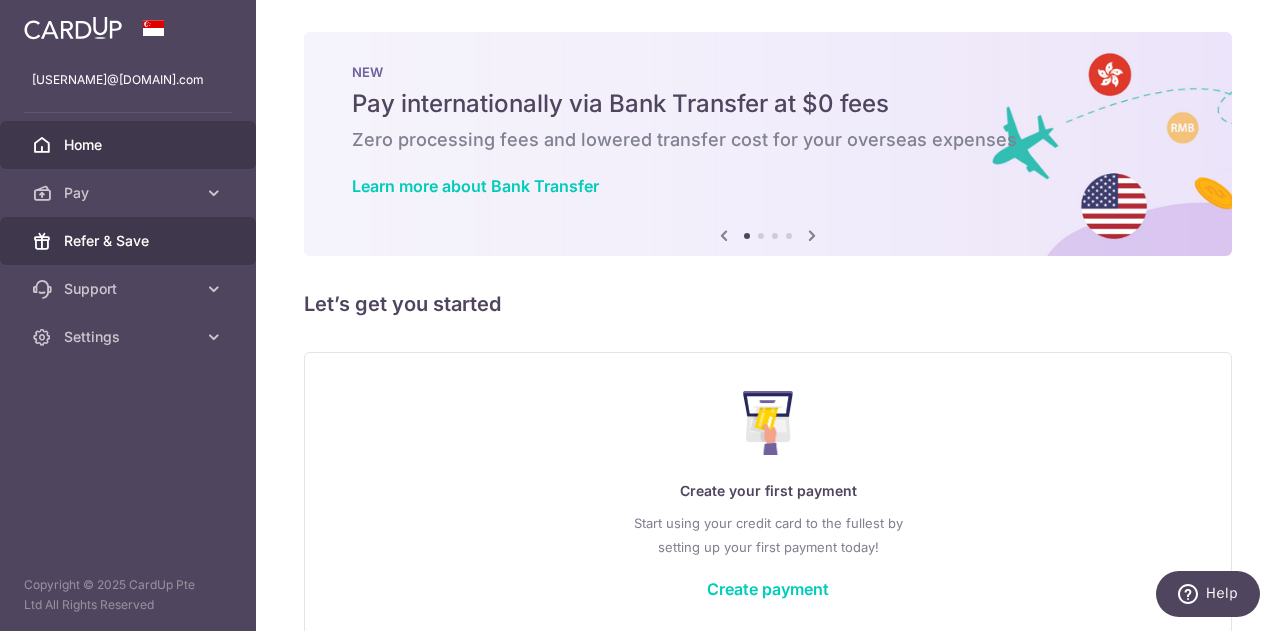click on "Refer & Save" at bounding box center (130, 241) 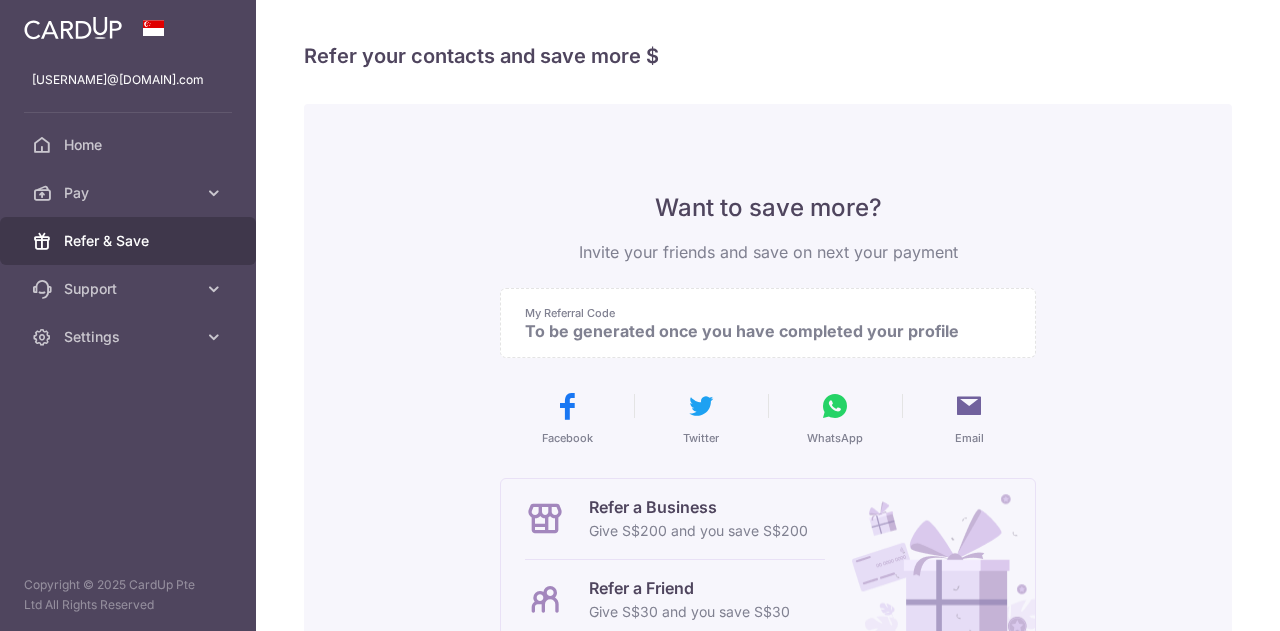 scroll, scrollTop: 0, scrollLeft: 0, axis: both 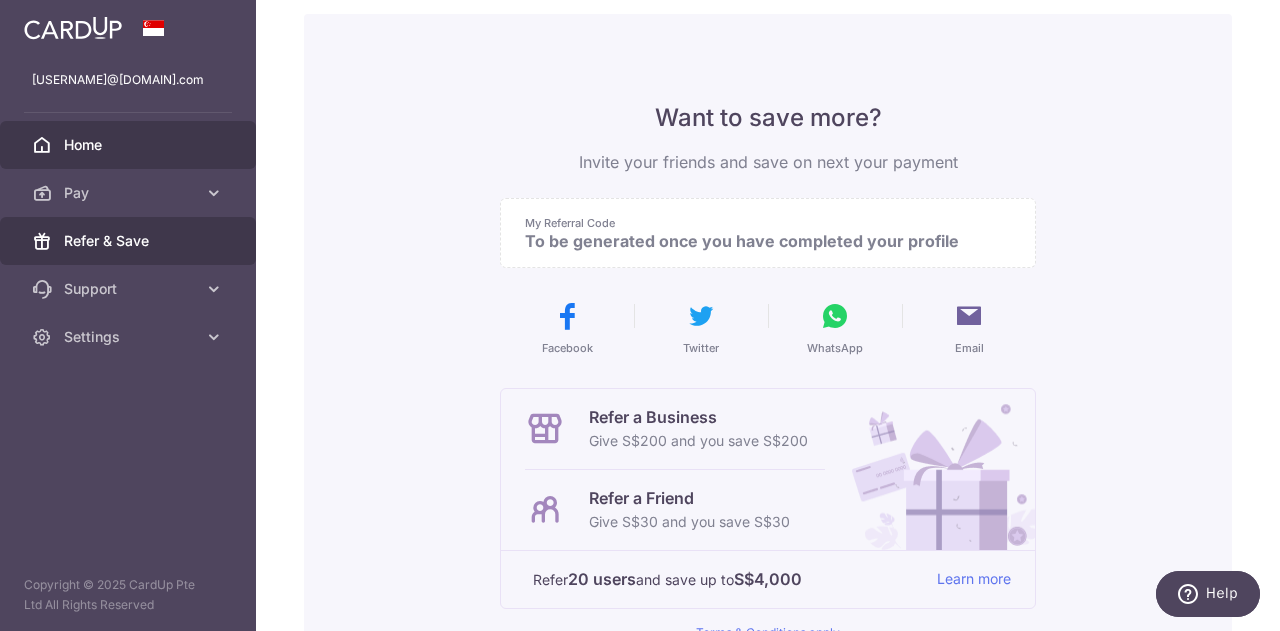 click on "Home" at bounding box center [130, 145] 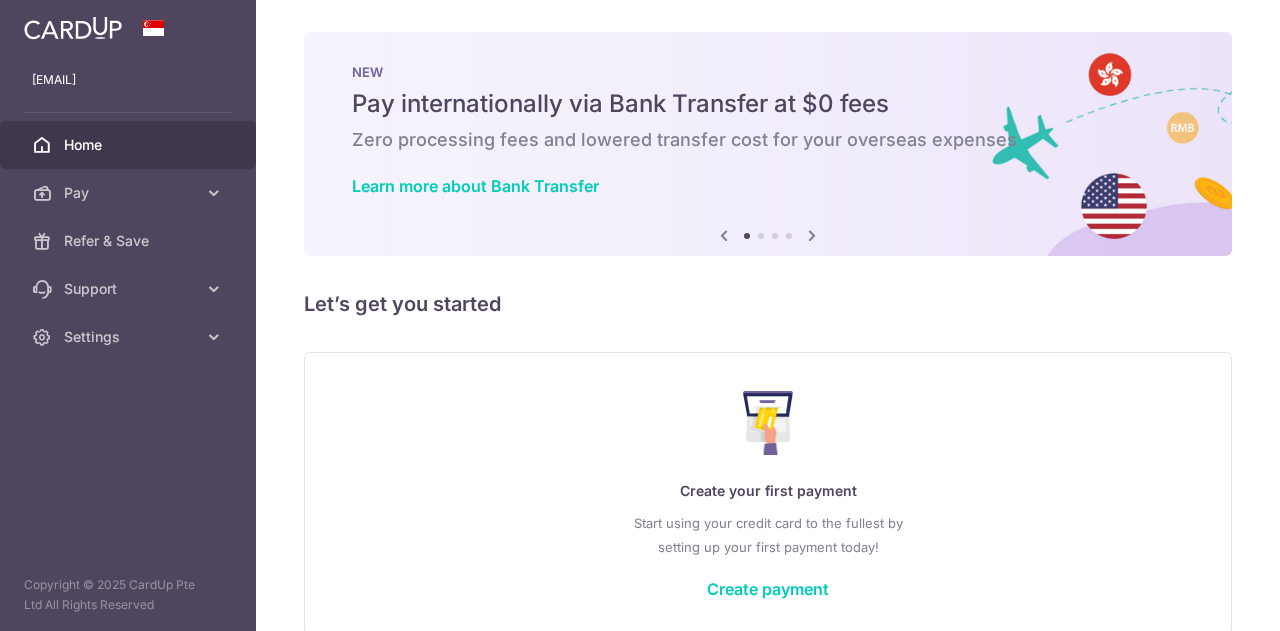 scroll, scrollTop: 0, scrollLeft: 0, axis: both 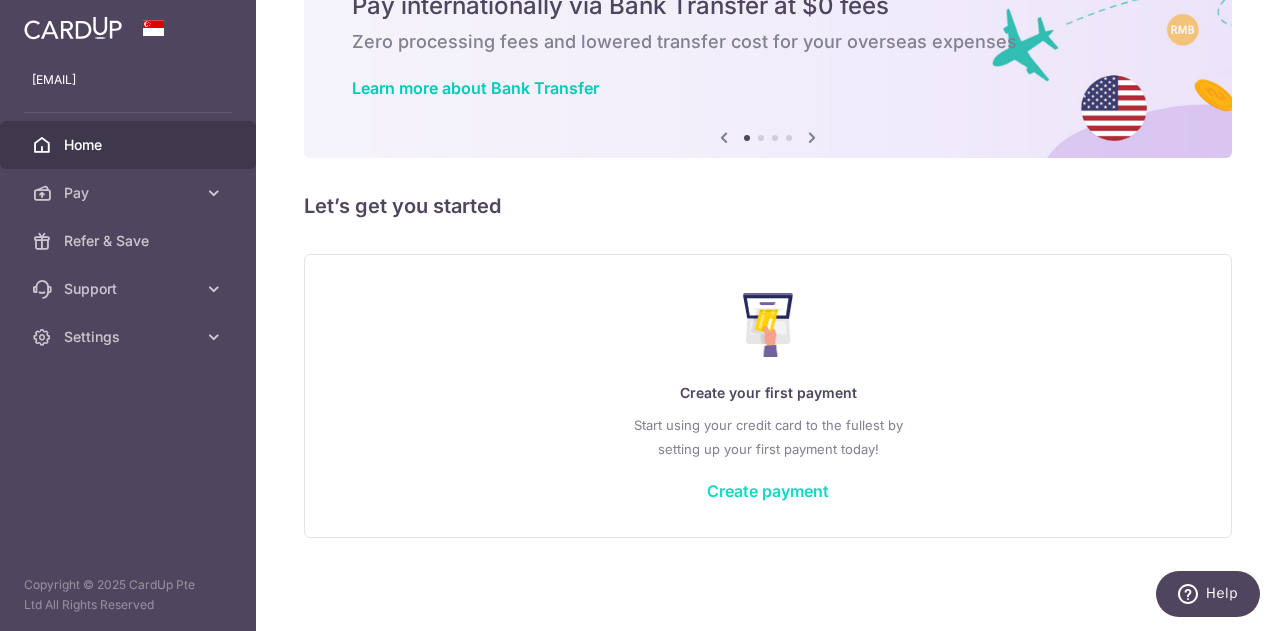 click on "Create payment" at bounding box center [768, 491] 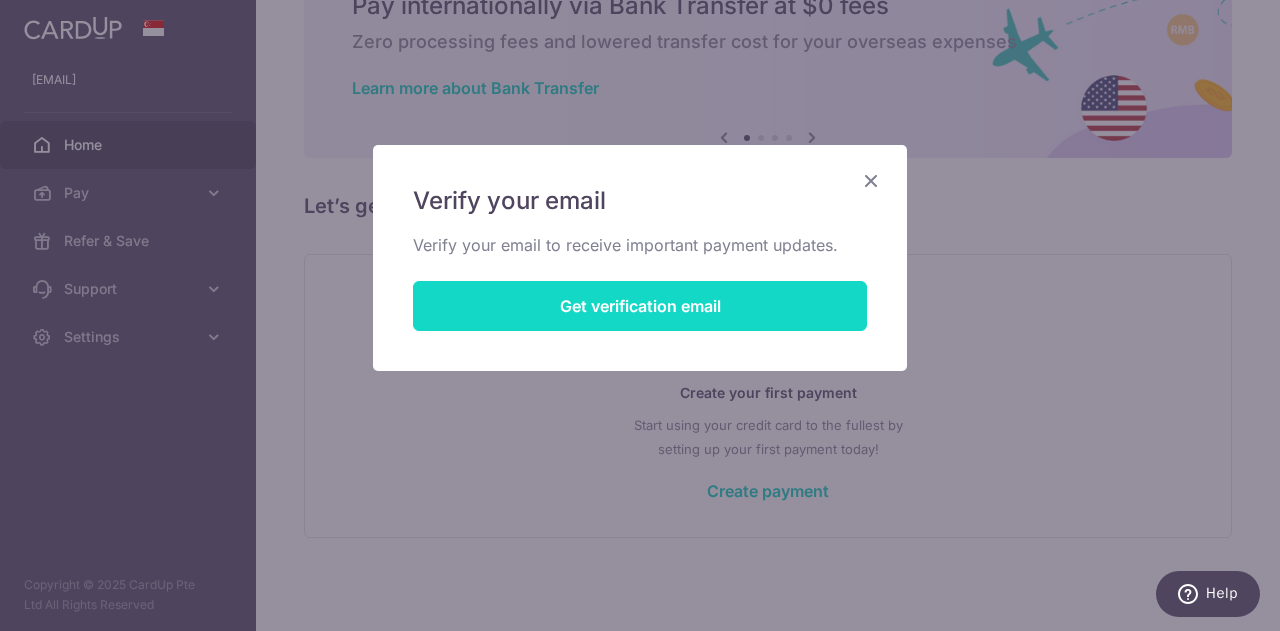 click on "Get verification email" at bounding box center (640, 306) 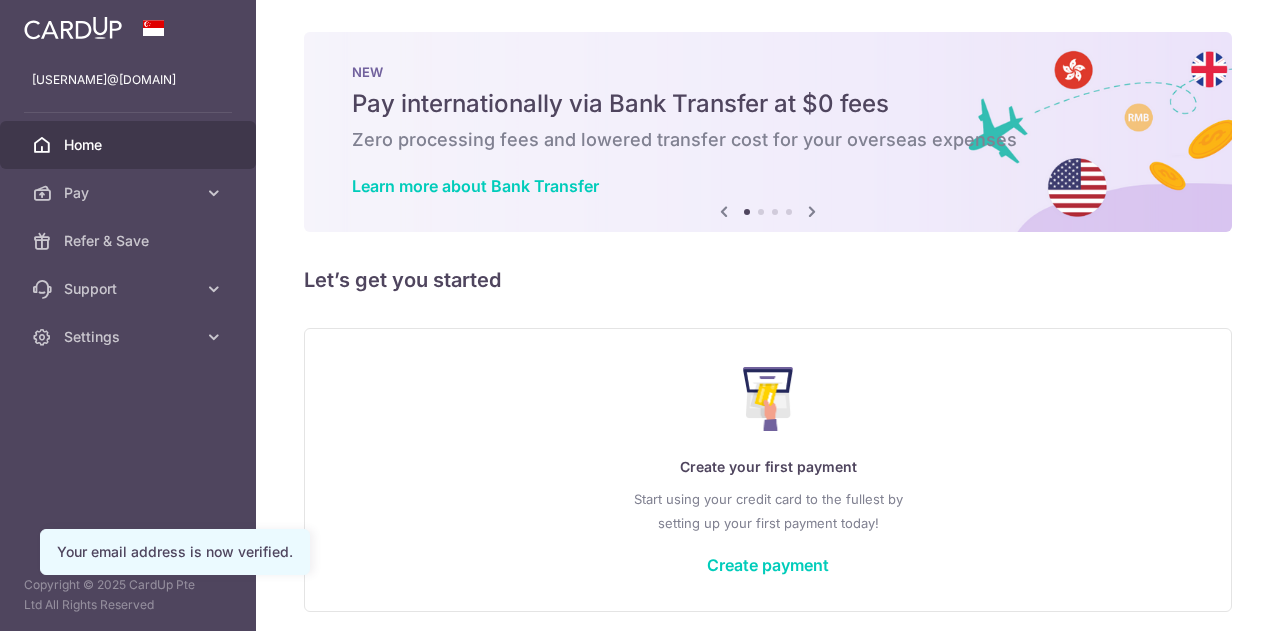 scroll, scrollTop: 0, scrollLeft: 0, axis: both 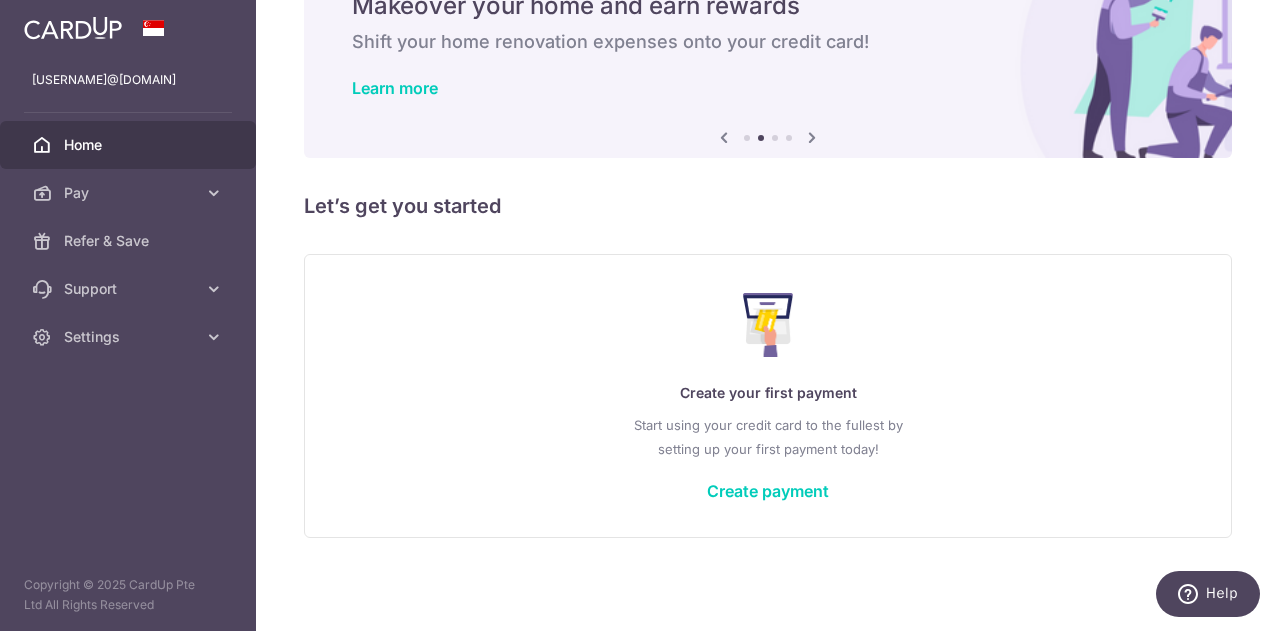 click on "Create your first payment
Start using your credit card to the fullest by   setting up your first payment today!
Create payment" at bounding box center [768, 395] 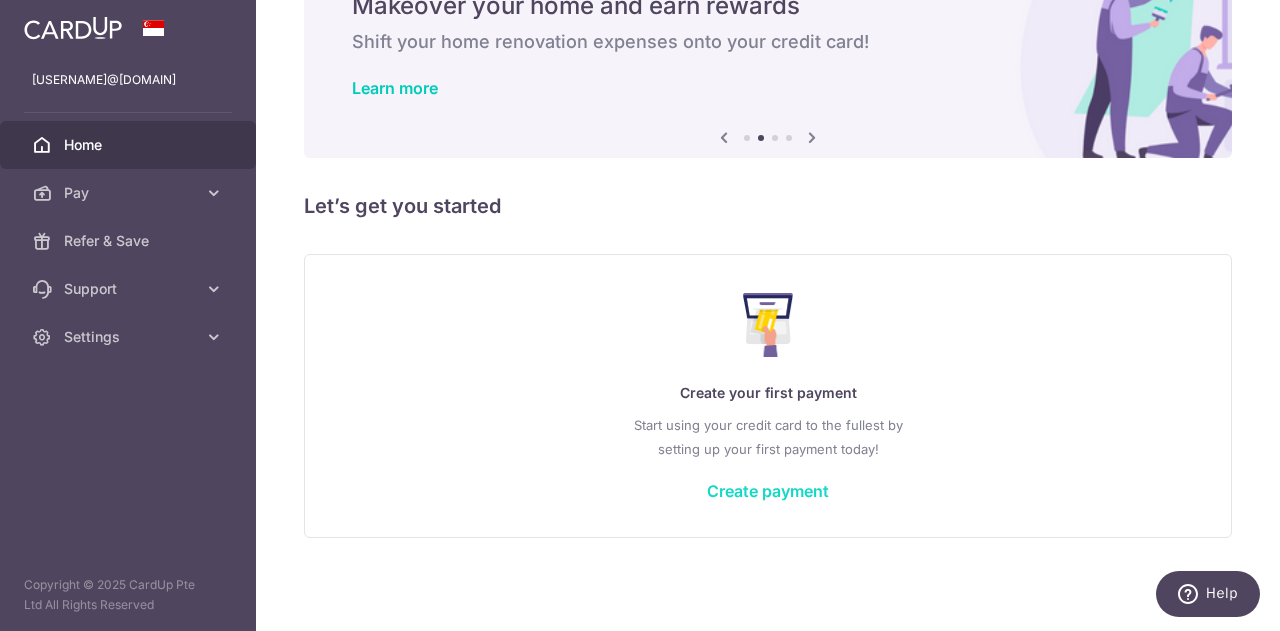 click on "Create payment" at bounding box center [768, 491] 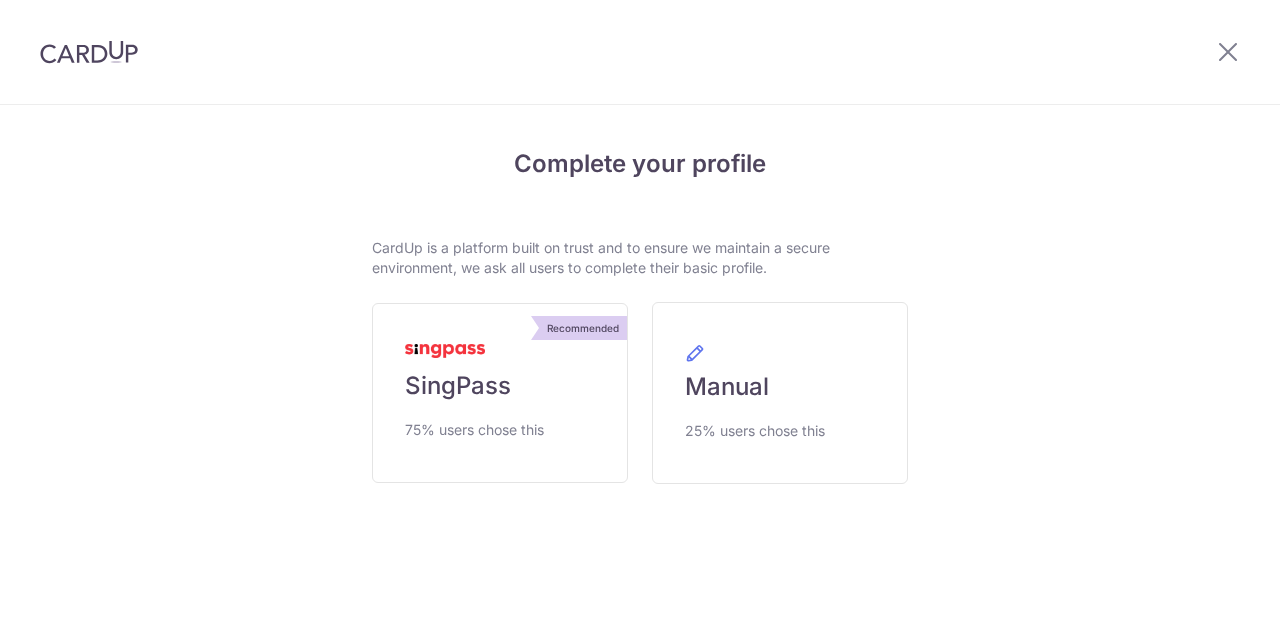 scroll, scrollTop: 0, scrollLeft: 0, axis: both 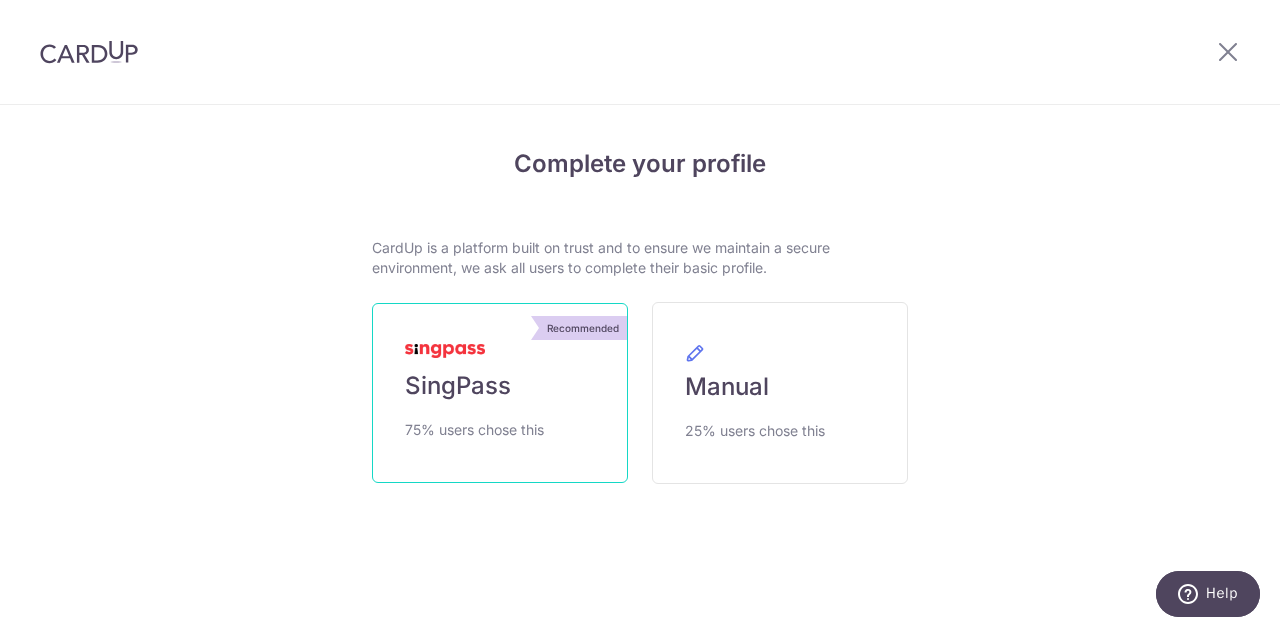 click on "SingPass" at bounding box center [458, 386] 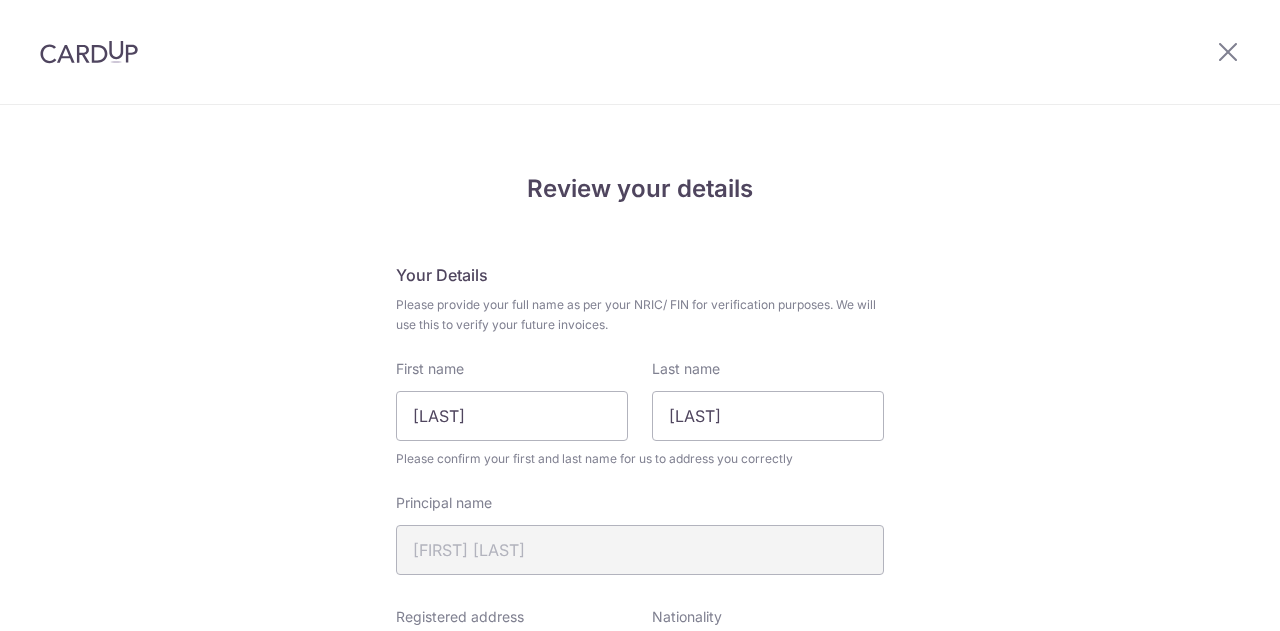 scroll, scrollTop: 0, scrollLeft: 0, axis: both 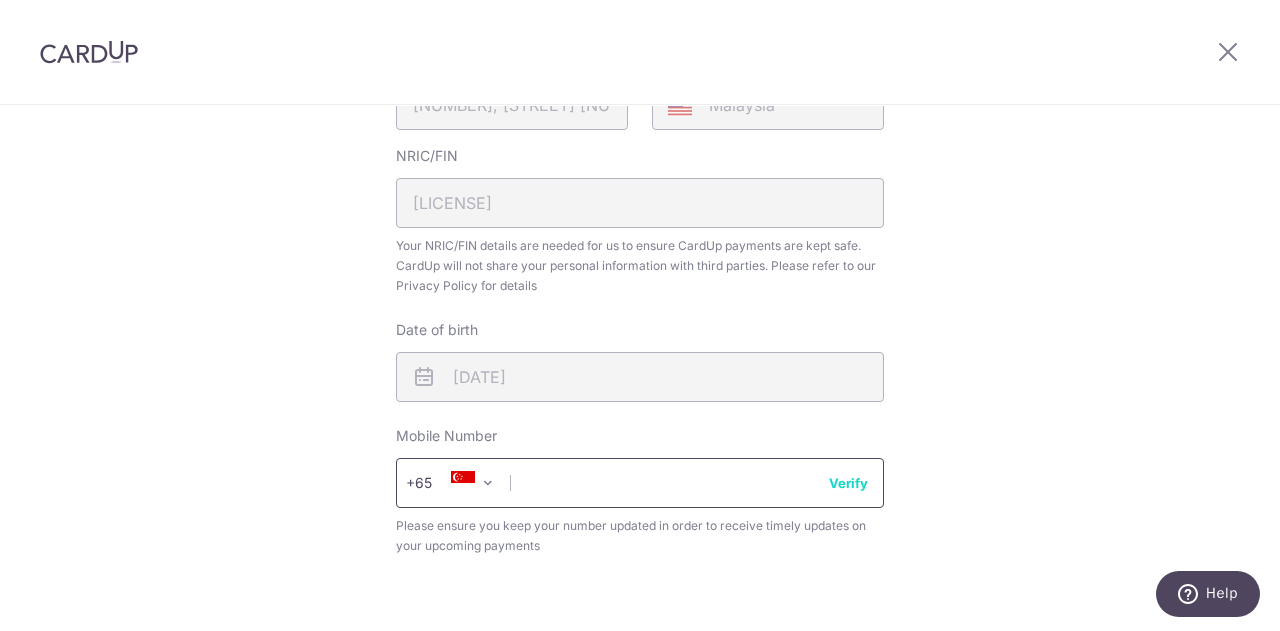 click at bounding box center (640, 483) 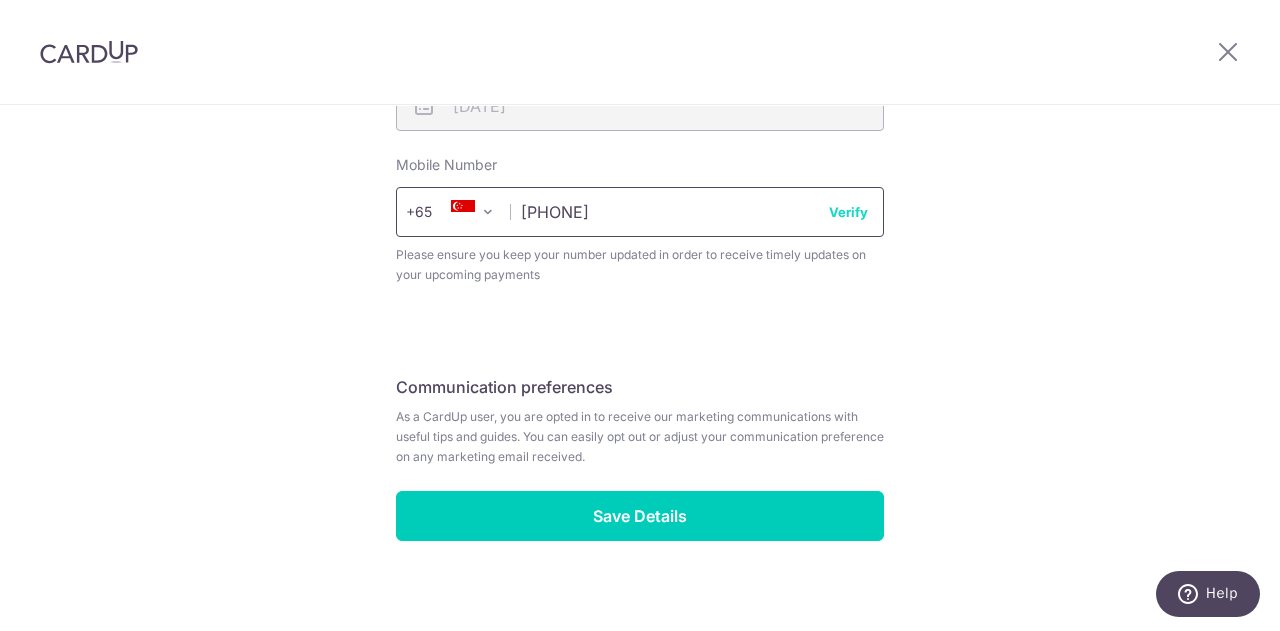 scroll, scrollTop: 831, scrollLeft: 0, axis: vertical 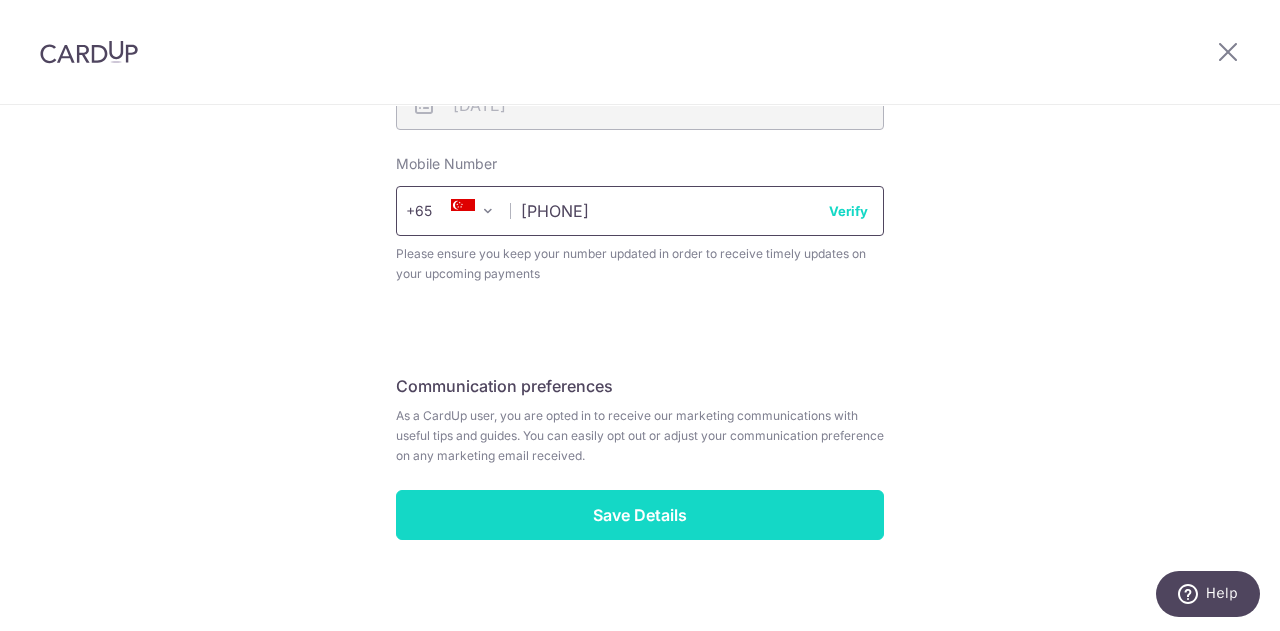 type on "[PHONE]" 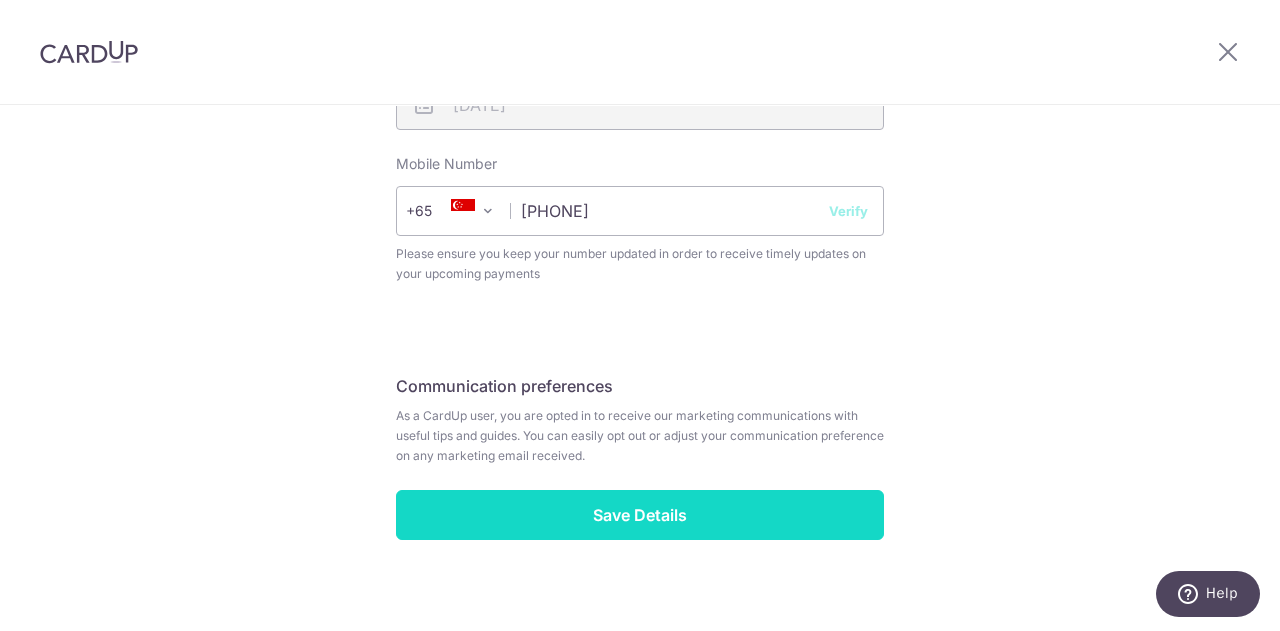 click on "Save Details" at bounding box center [640, 515] 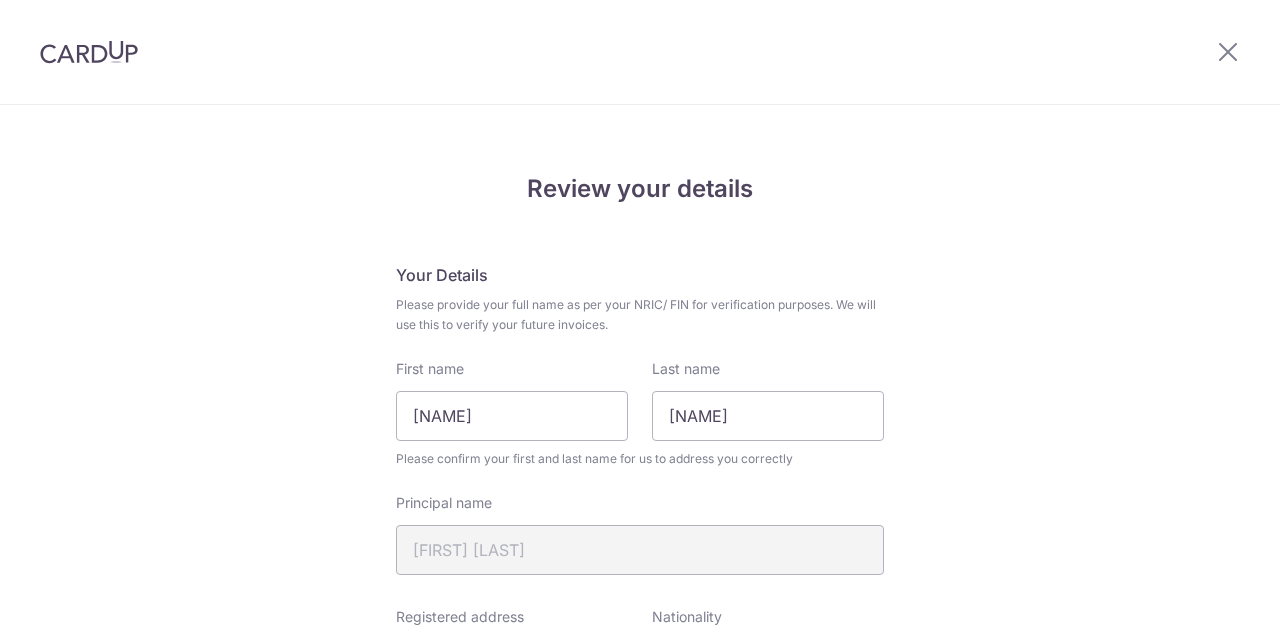 scroll, scrollTop: 0, scrollLeft: 0, axis: both 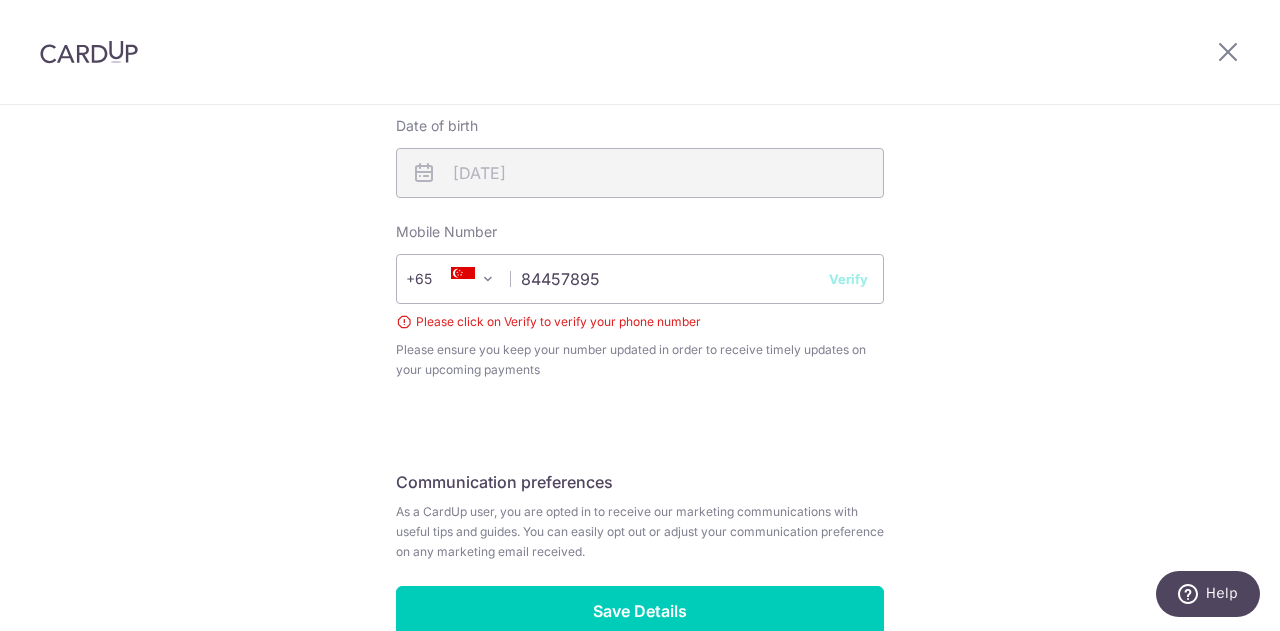 click on "Verify" at bounding box center (848, 279) 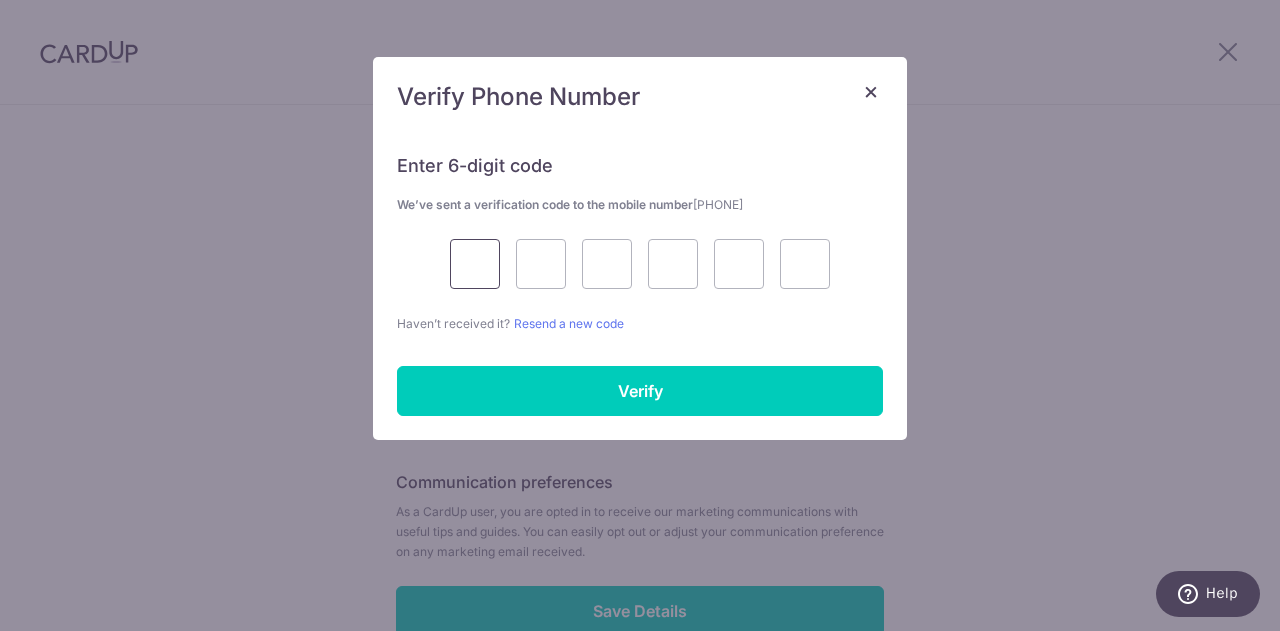 click at bounding box center (475, 264) 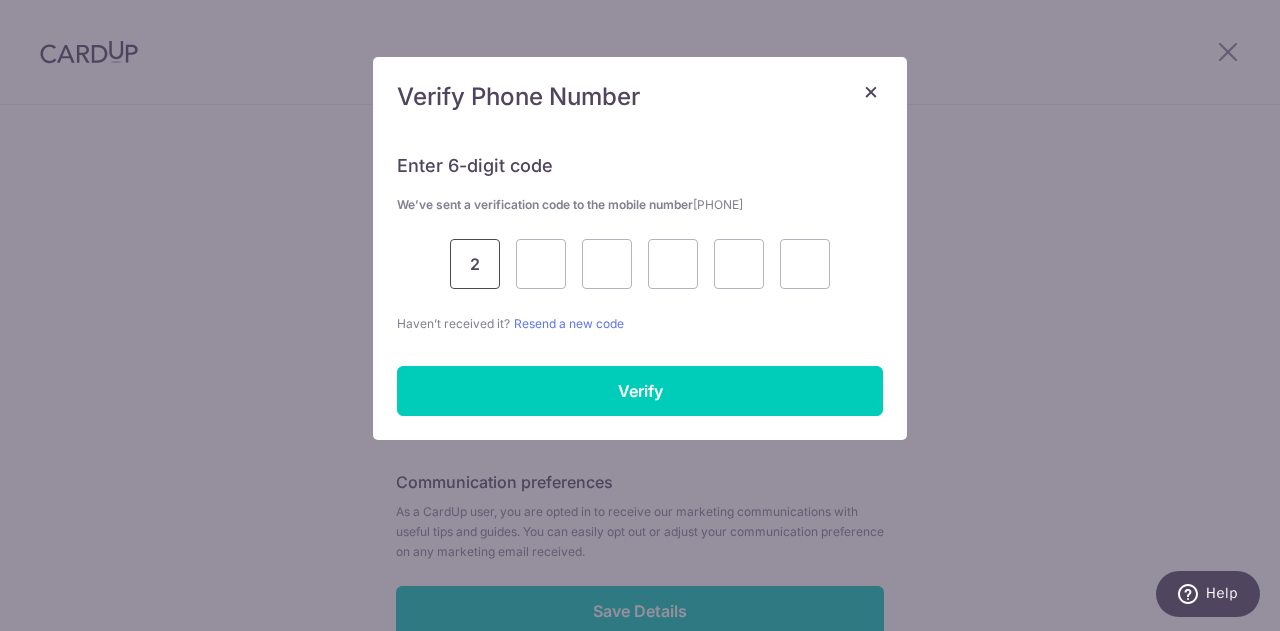 type on "2" 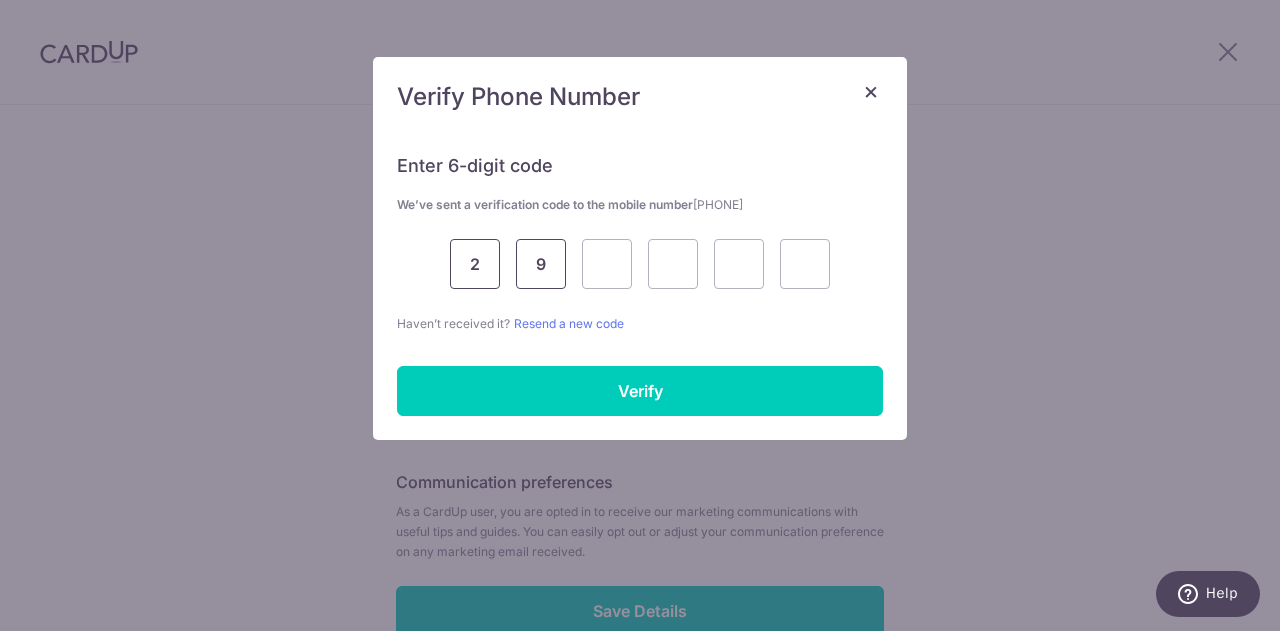 type on "9" 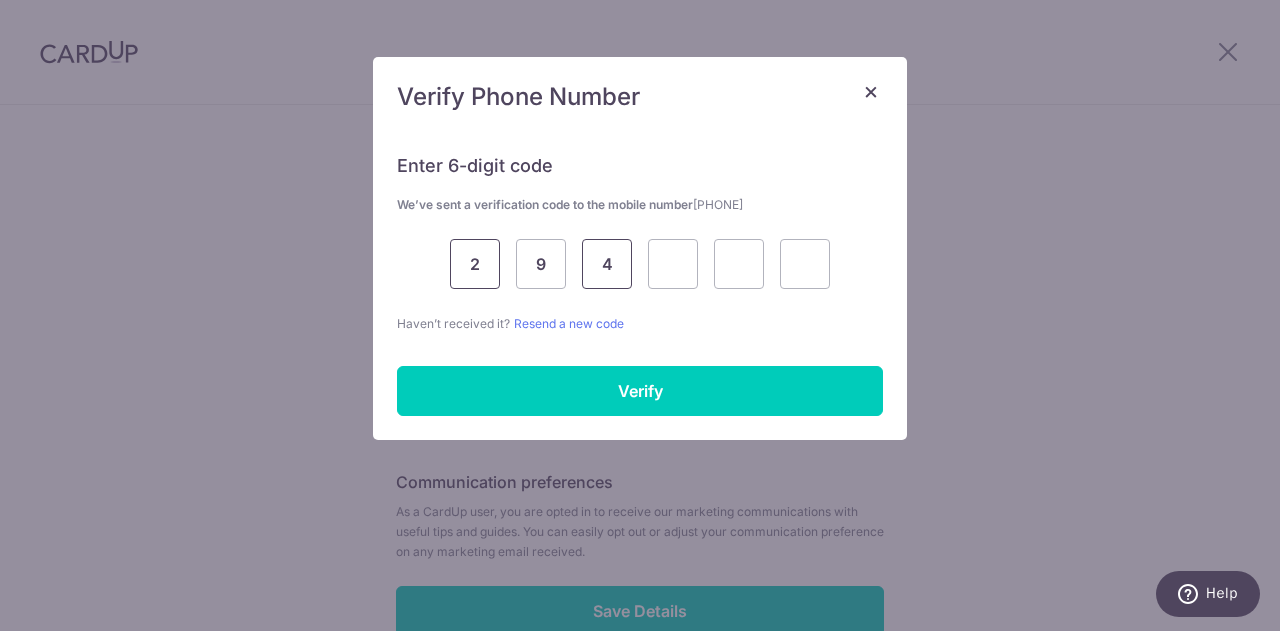 type on "4" 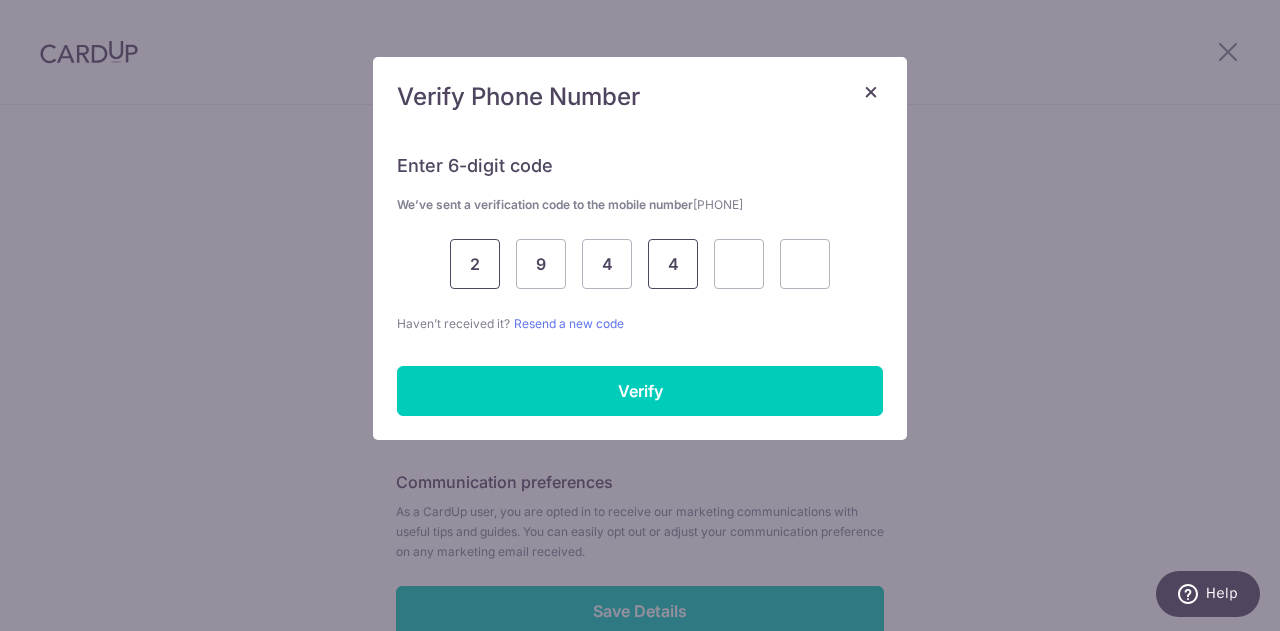 type on "4" 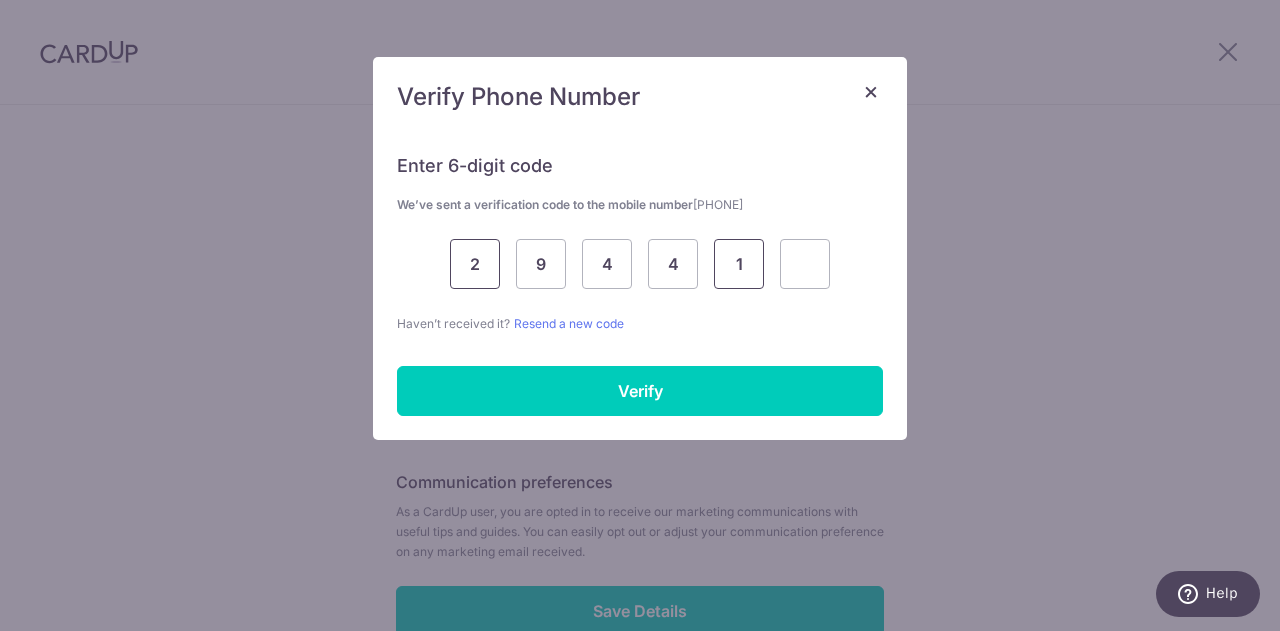 type on "1" 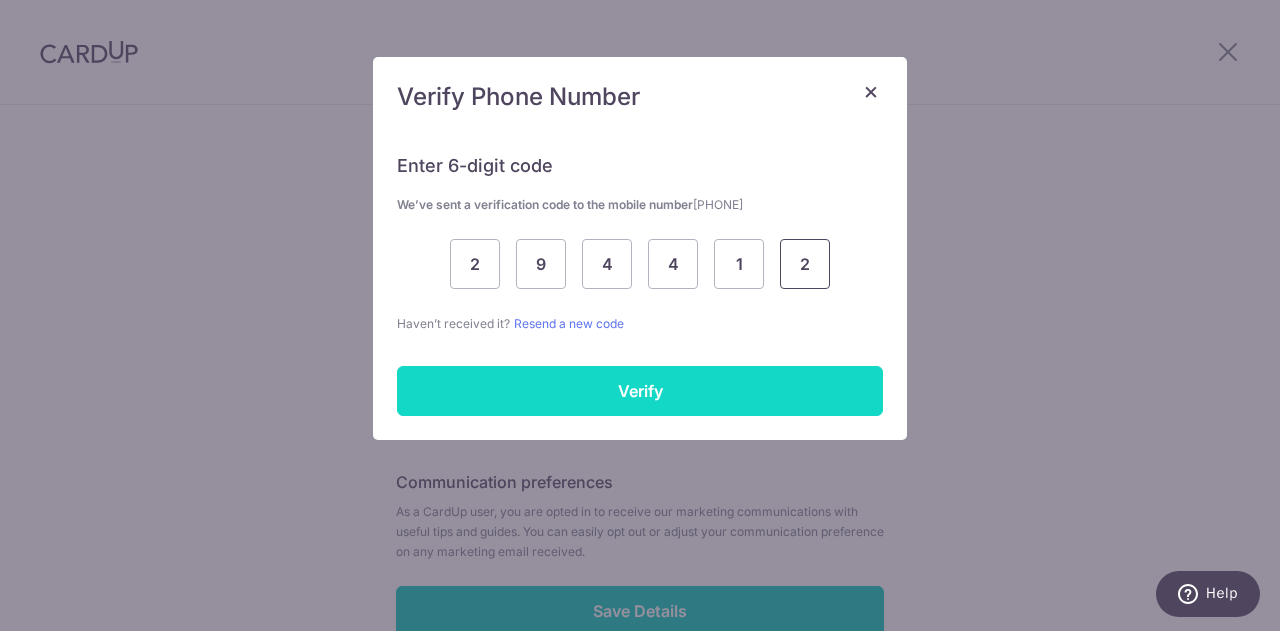 type on "2" 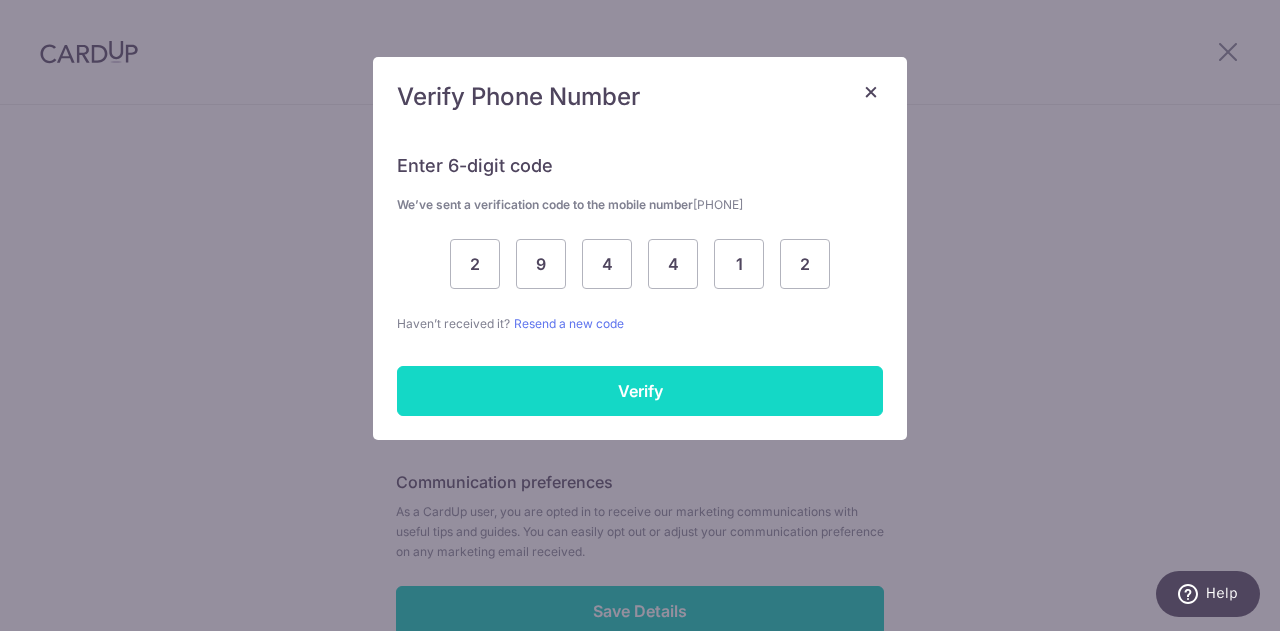 click on "Verify" at bounding box center [640, 391] 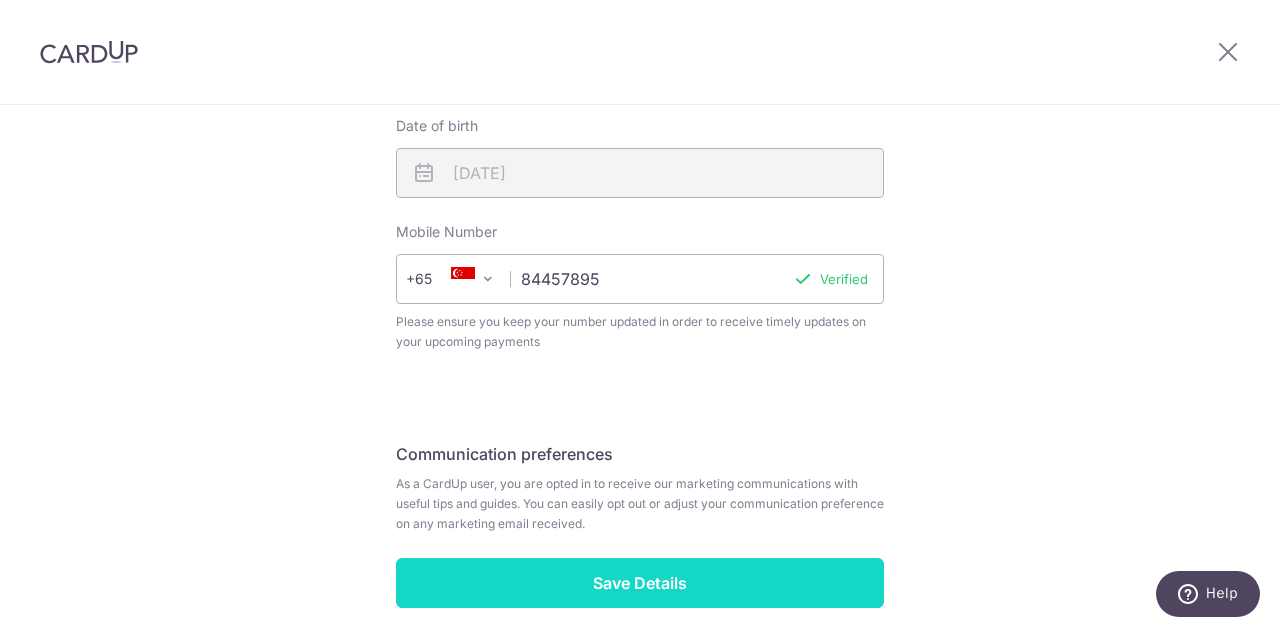 click on "Save Details" at bounding box center [640, 583] 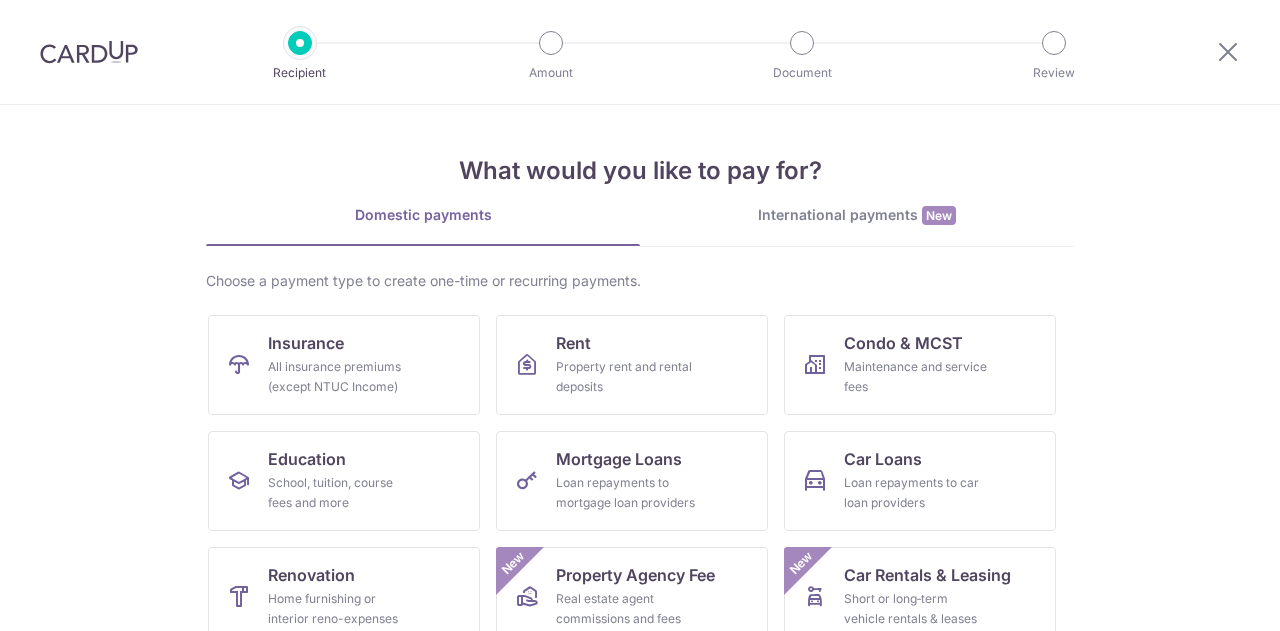 scroll, scrollTop: 0, scrollLeft: 0, axis: both 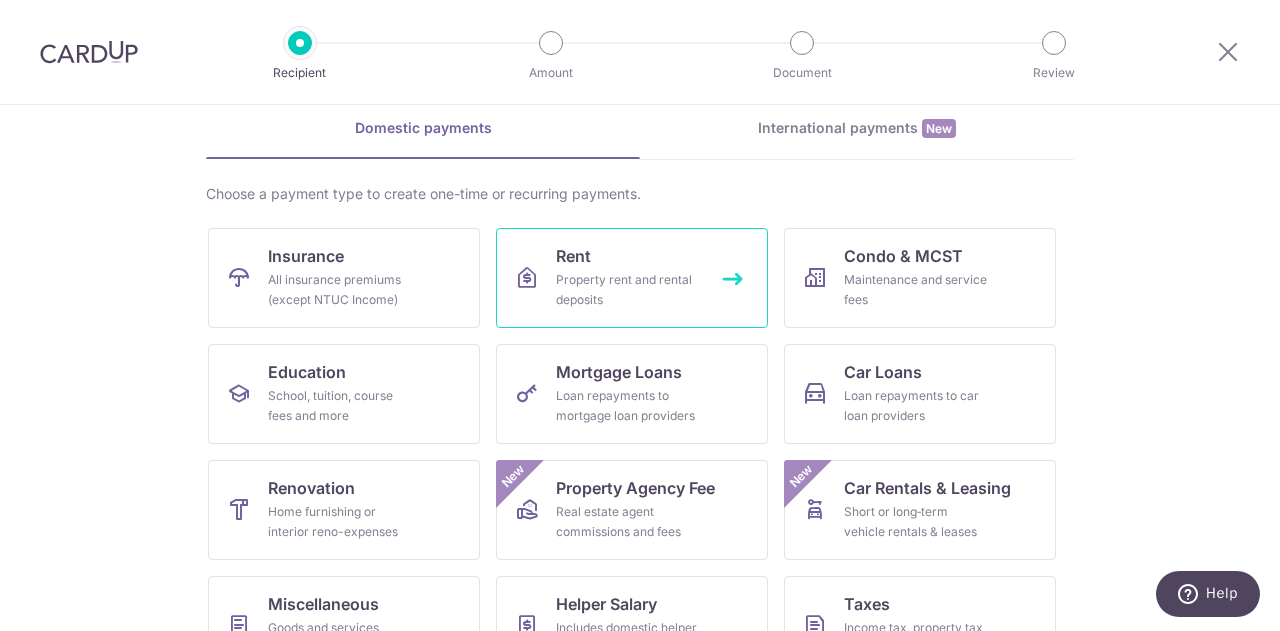 click on "Property rent and rental deposits" at bounding box center (628, 290) 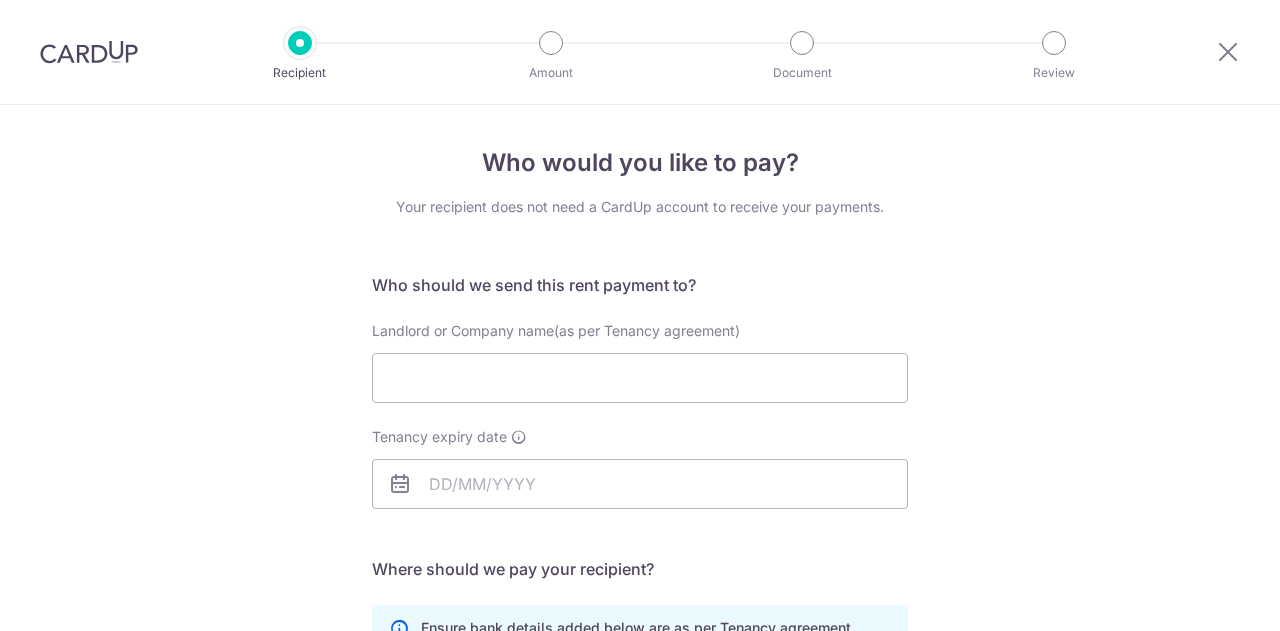 scroll, scrollTop: 0, scrollLeft: 0, axis: both 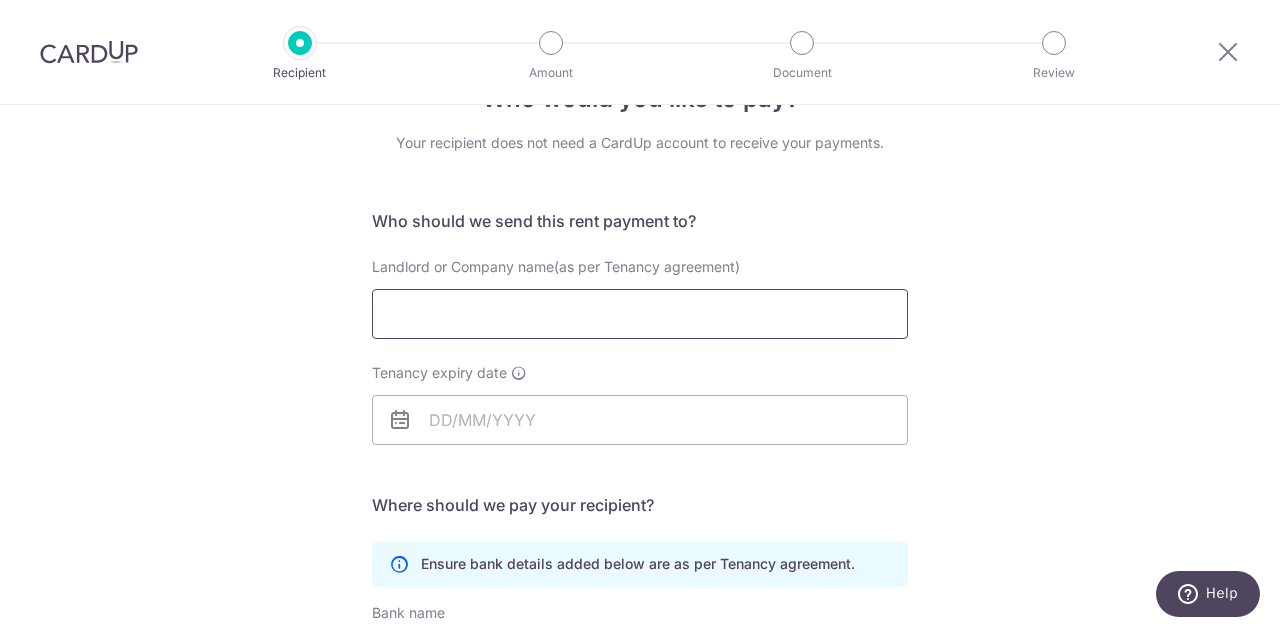 click on "Landlord or Company name(as per Tenancy agreement)" at bounding box center [640, 314] 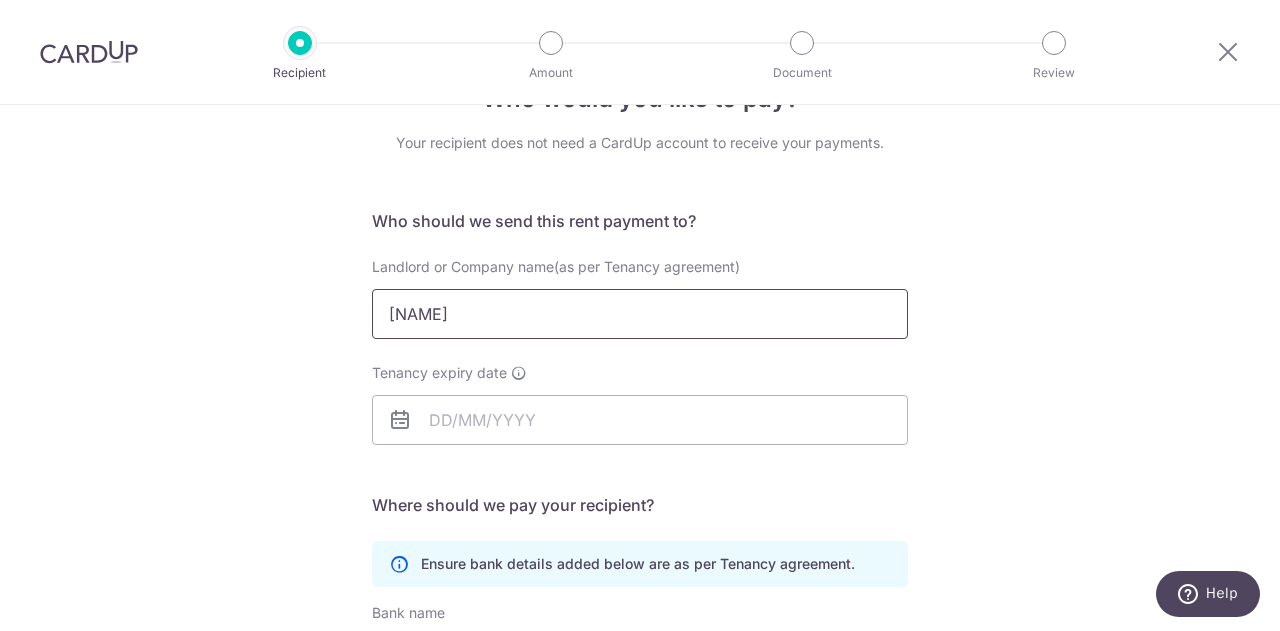 type on "LIM YANG WHAH" 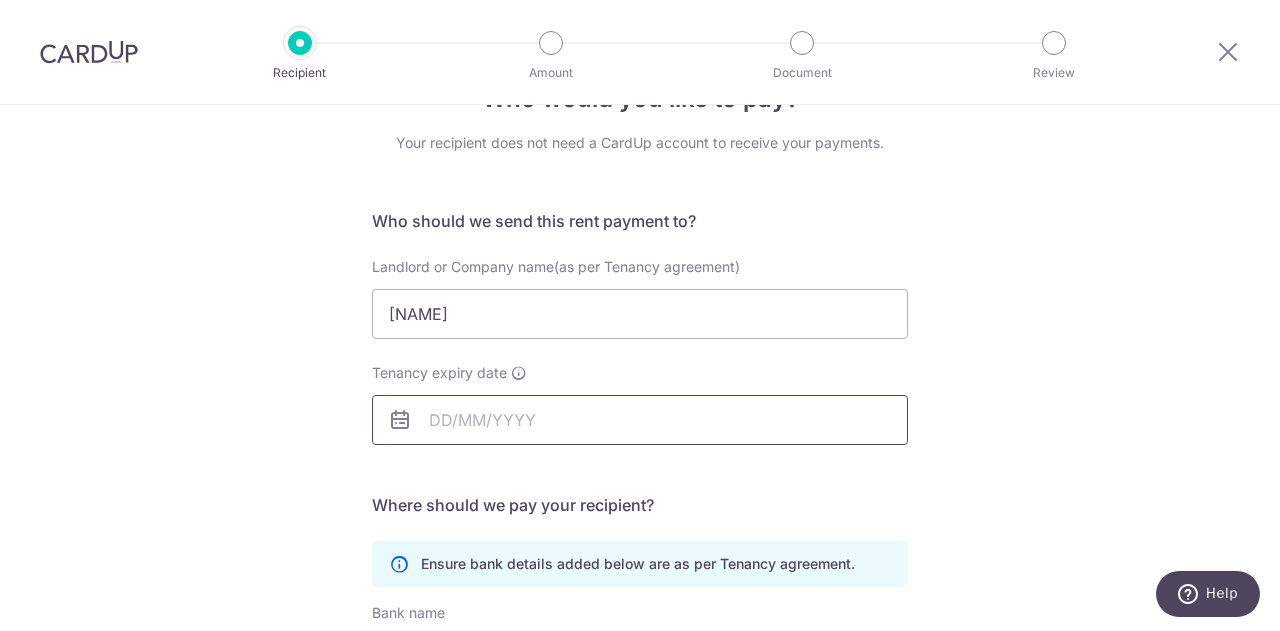 click on "Tenancy expiry date" at bounding box center (640, 420) 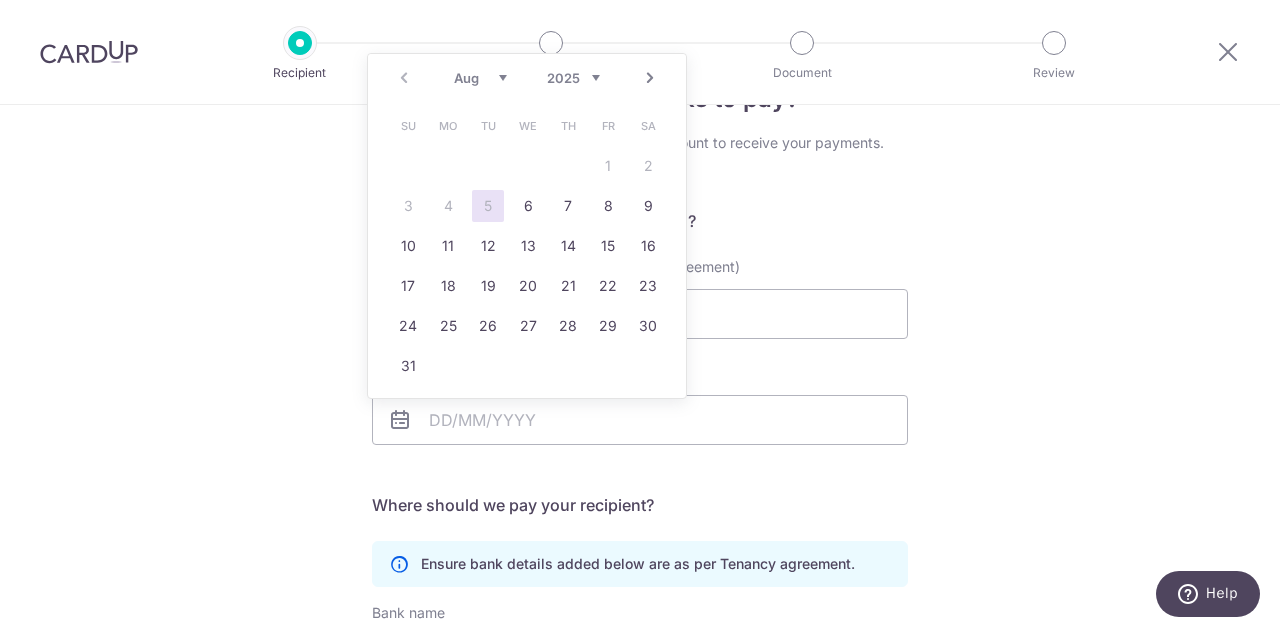 click on "Aug Sep Oct Nov Dec" at bounding box center [480, 78] 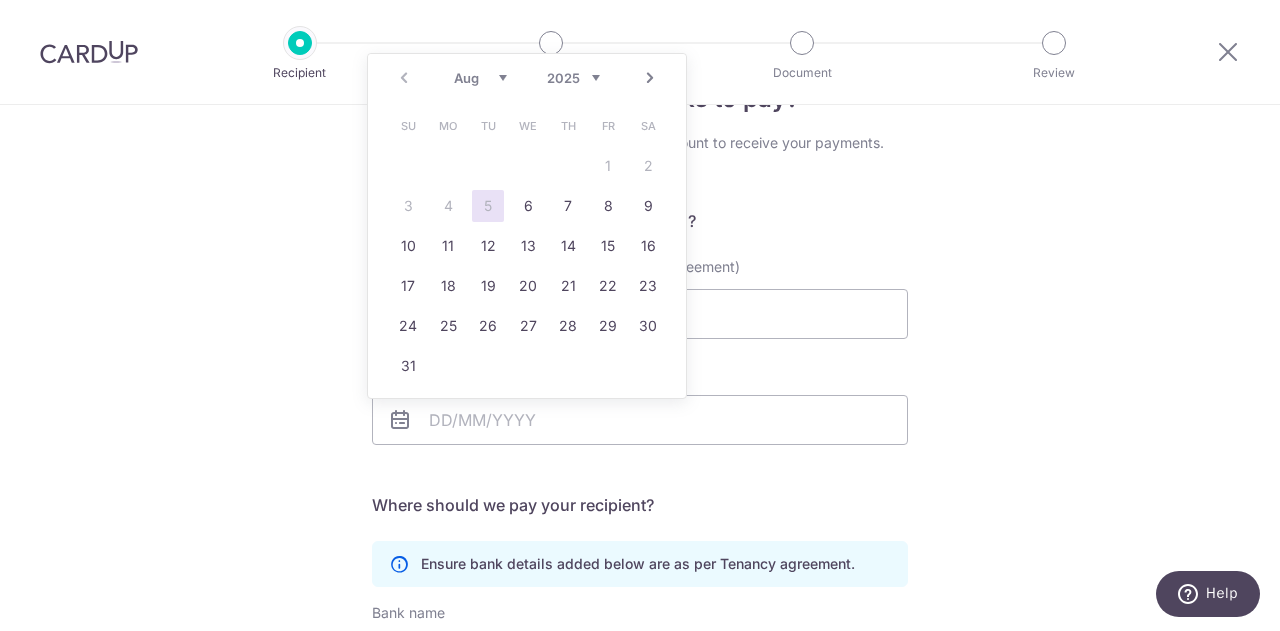 click on "Prev Next Aug Sep Oct Nov Dec 2025 2026 2027 2028 2029 2030 2031 2032 2033 2034 2035" at bounding box center [527, 78] 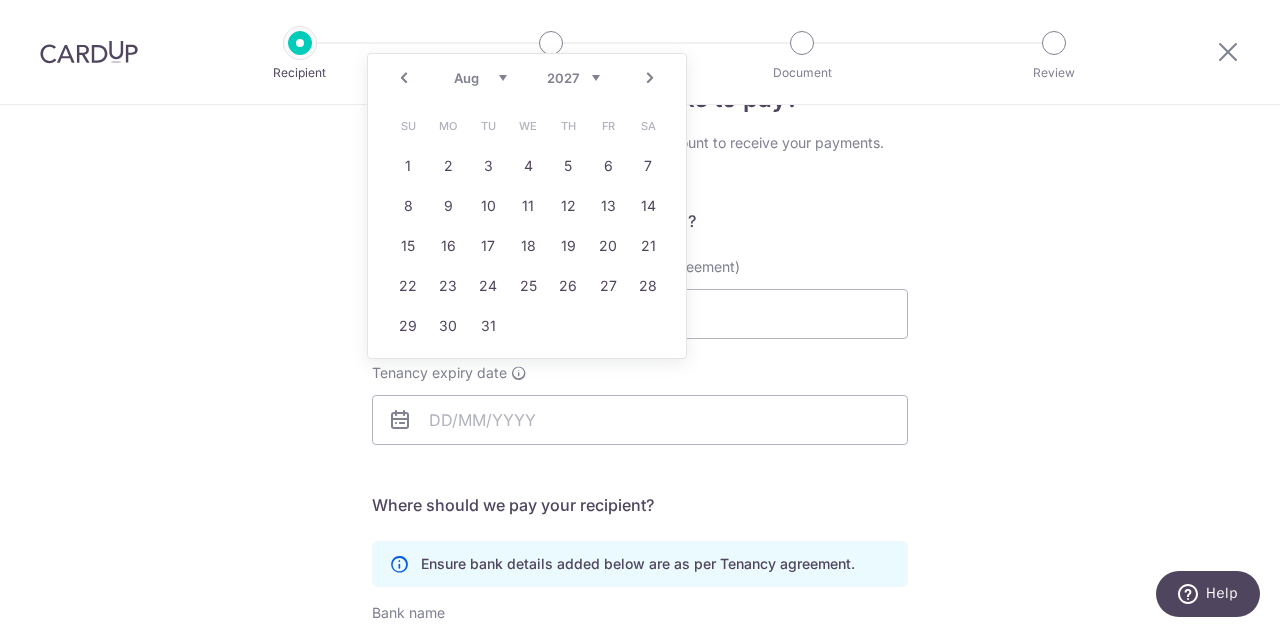 click on "Jan Feb Mar Apr May Jun Jul Aug Sep Oct Nov Dec" at bounding box center [480, 78] 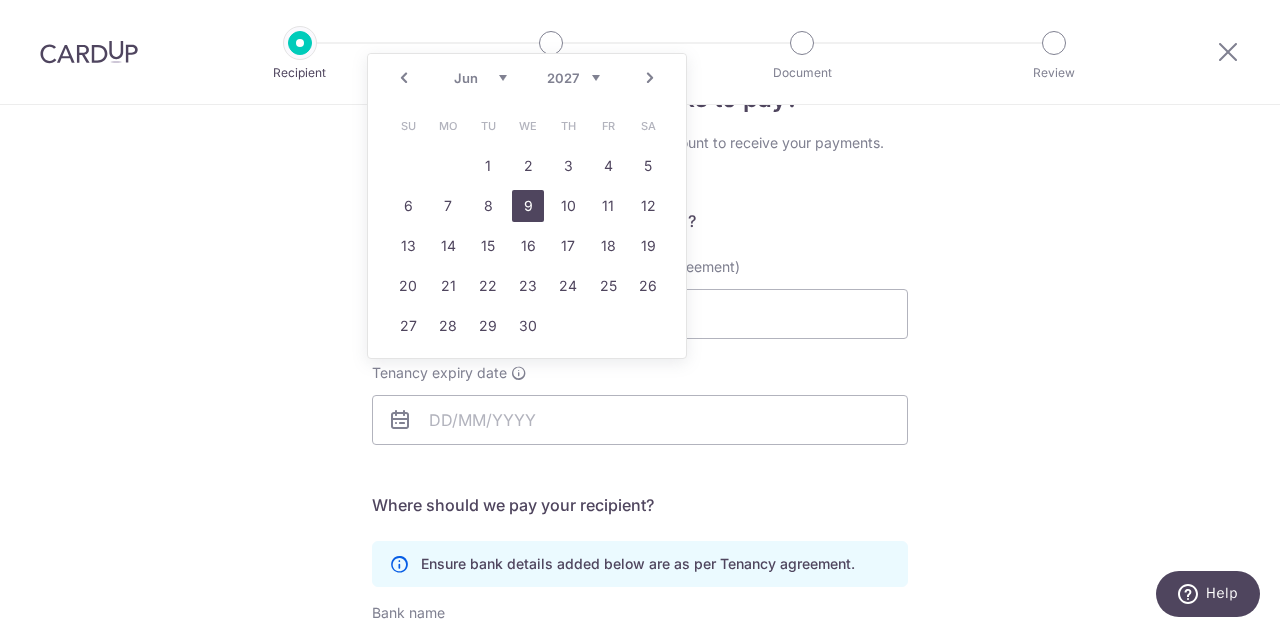 click on "9" at bounding box center (528, 206) 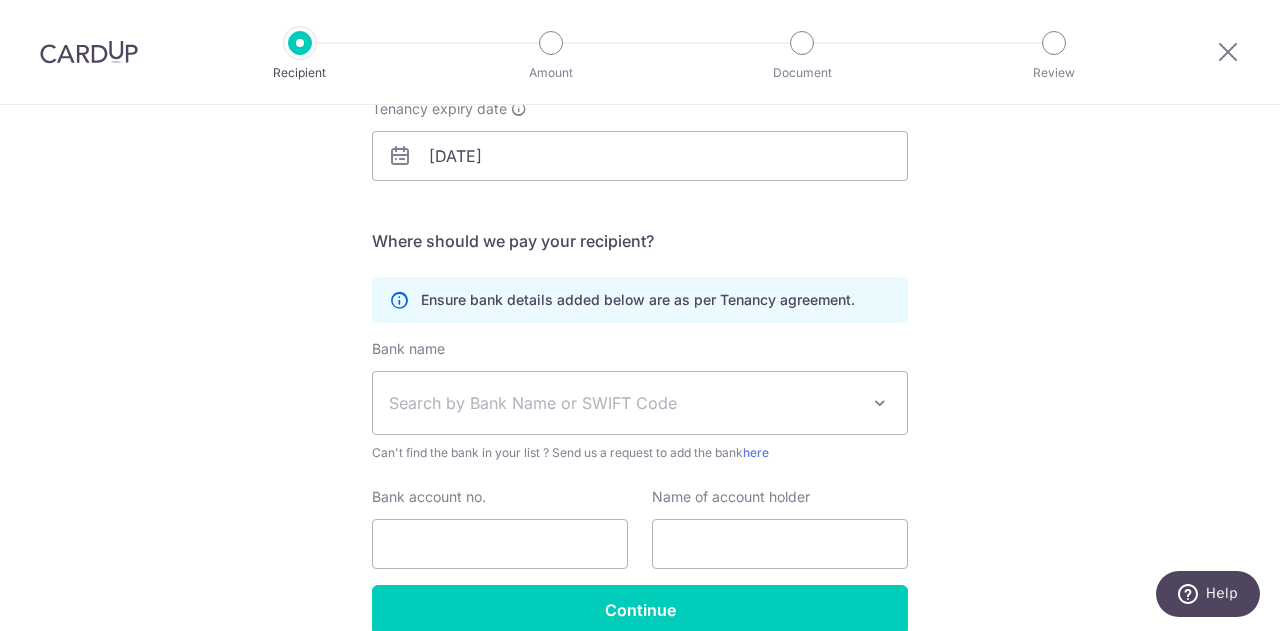 scroll, scrollTop: 330, scrollLeft: 0, axis: vertical 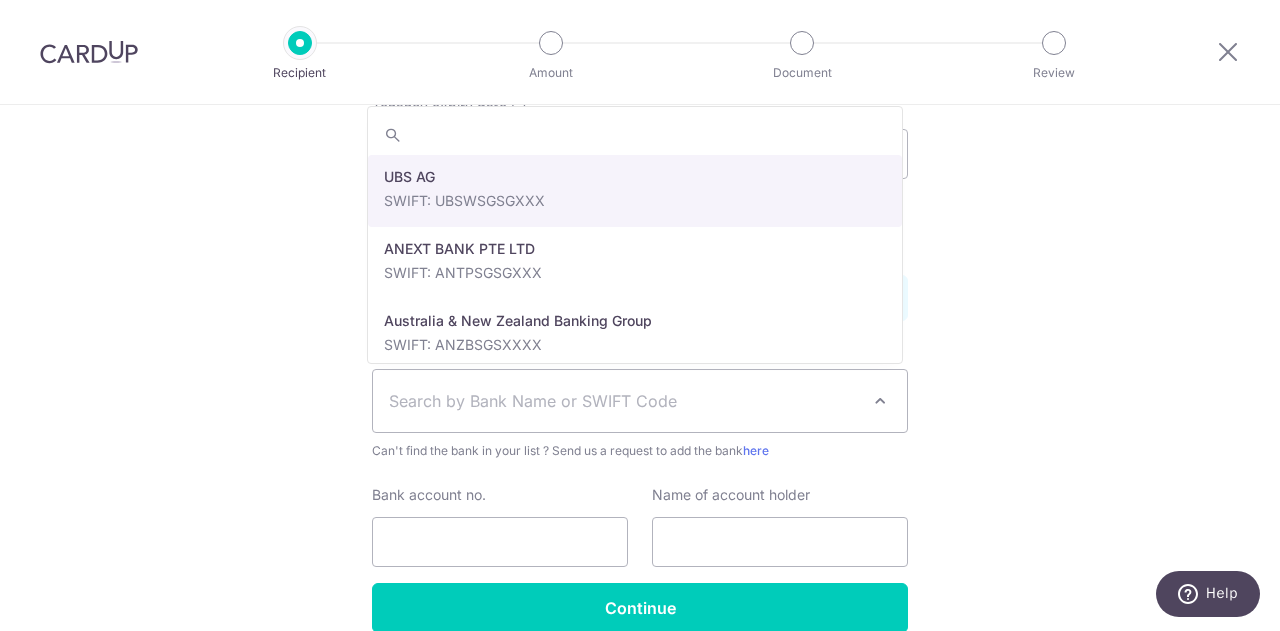 click on "Search by Bank Name or SWIFT Code" at bounding box center (640, 401) 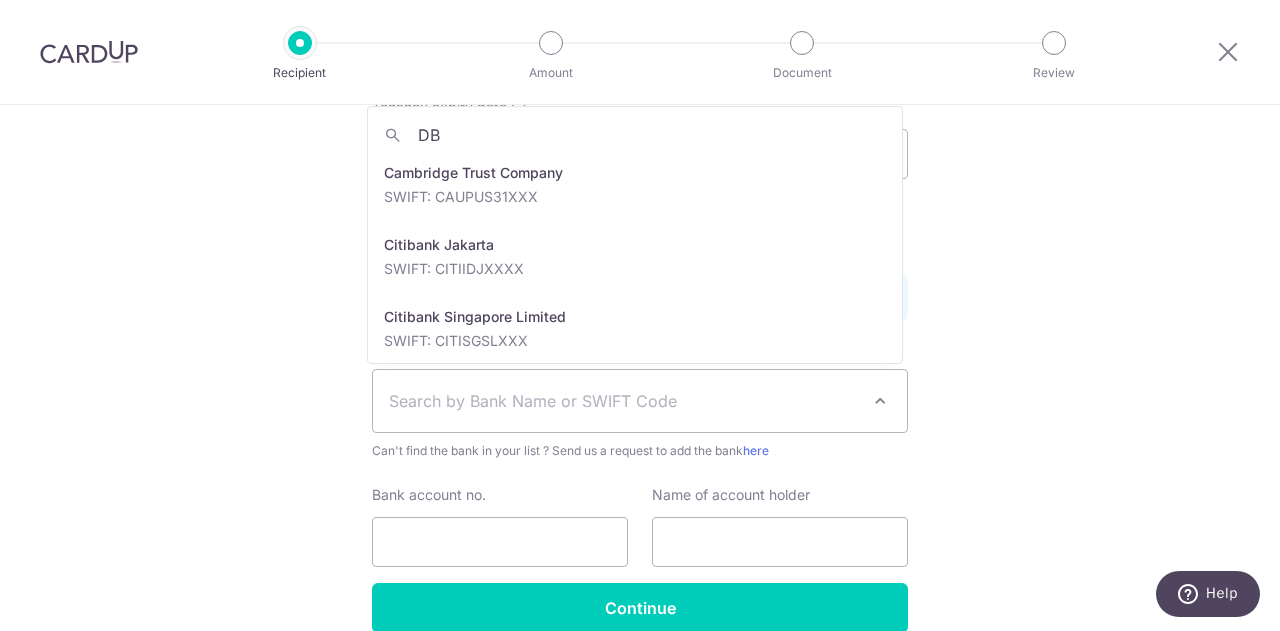 scroll, scrollTop: 0, scrollLeft: 0, axis: both 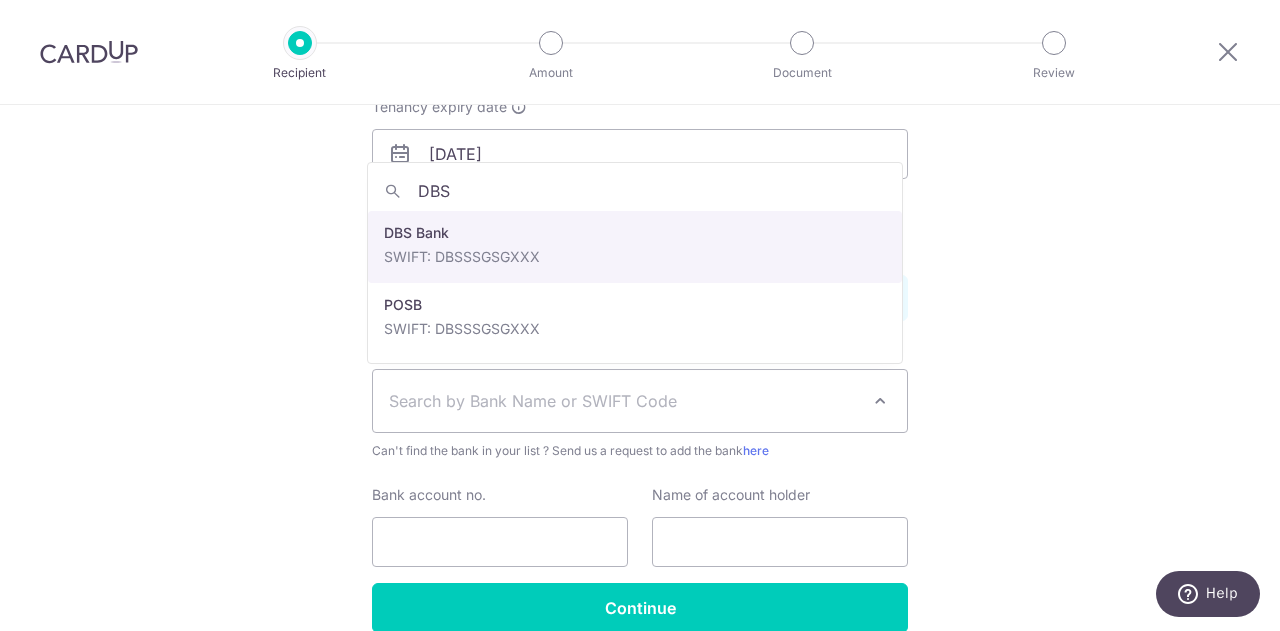 type on "DBS" 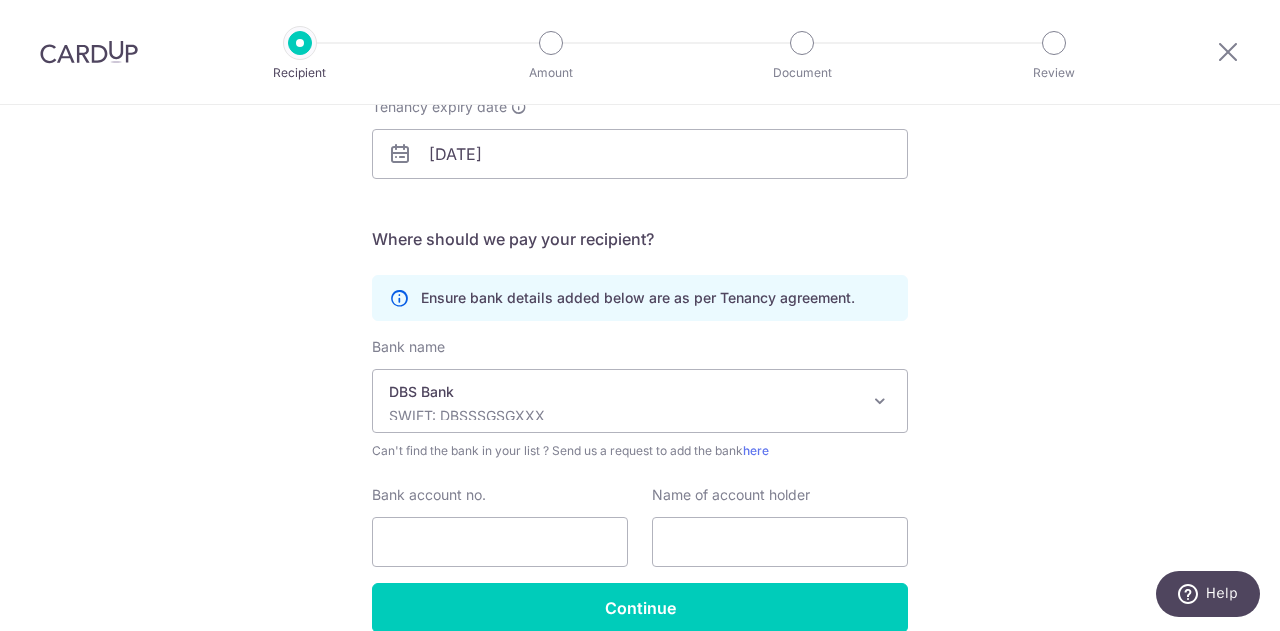 scroll, scrollTop: 424, scrollLeft: 0, axis: vertical 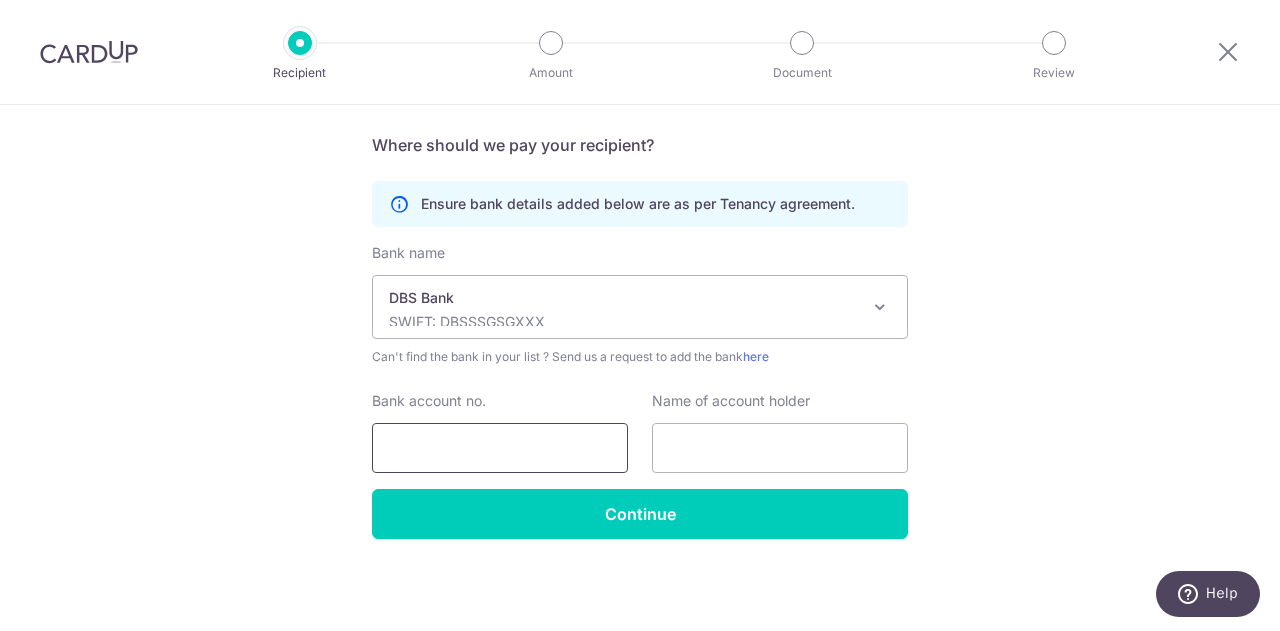 click on "Bank account no." at bounding box center [500, 448] 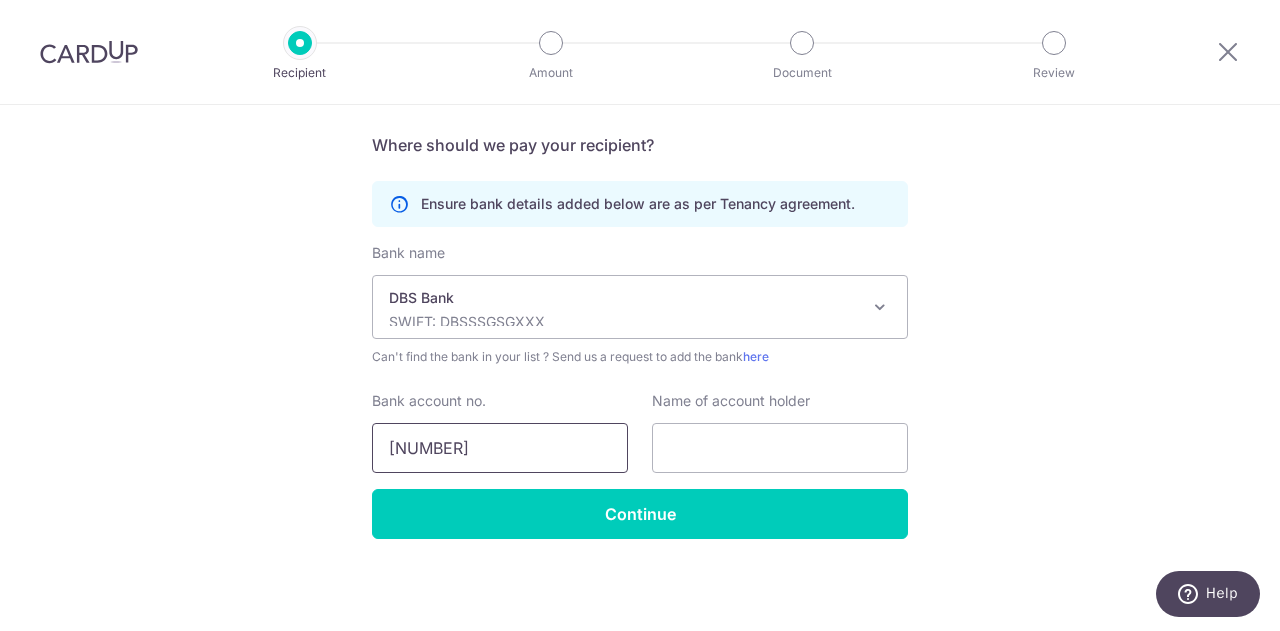 click on "186-0-001342" at bounding box center [500, 448] 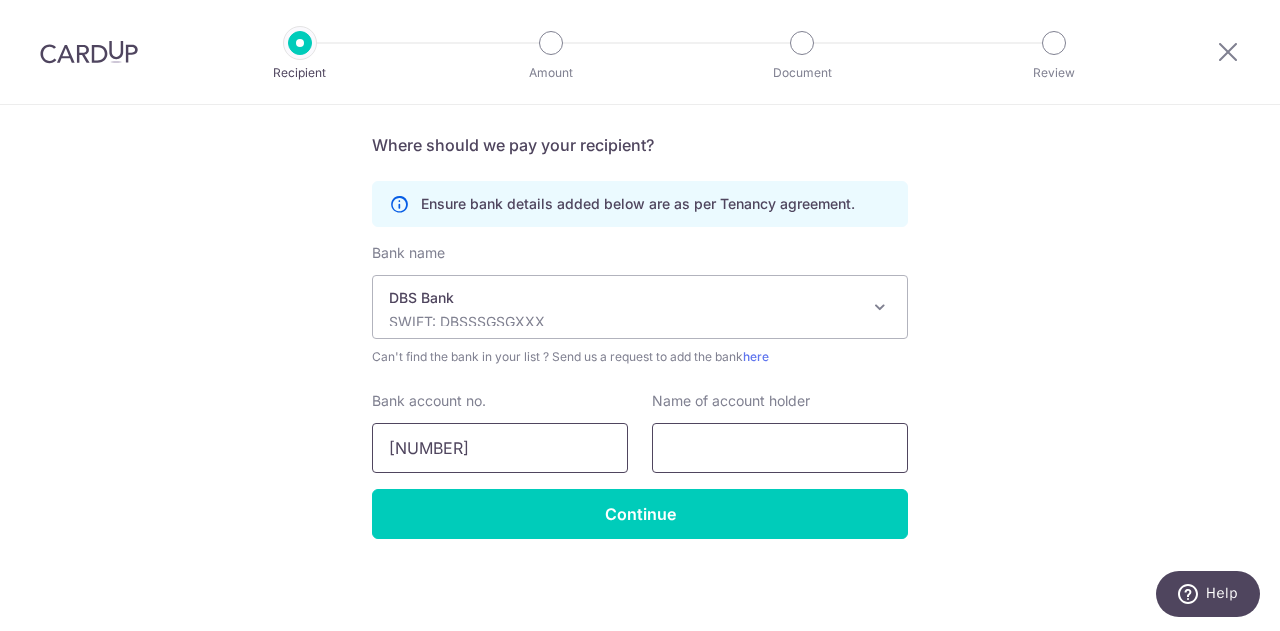 type on "1860001342" 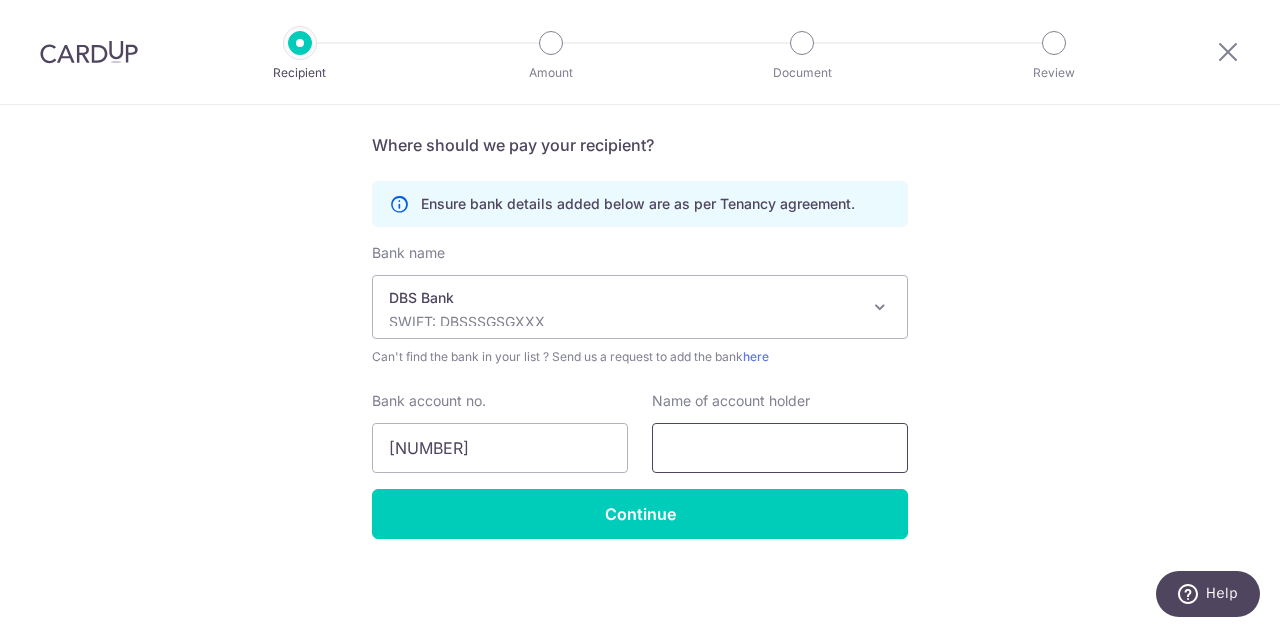 click at bounding box center [780, 448] 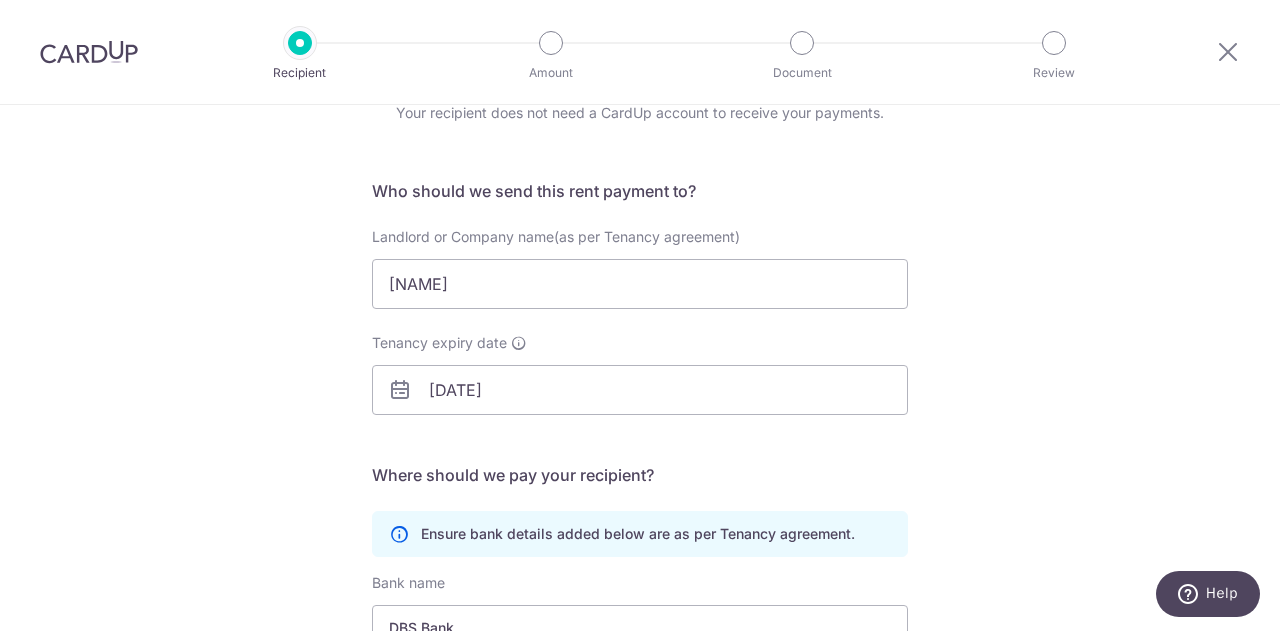 scroll, scrollTop: 76, scrollLeft: 0, axis: vertical 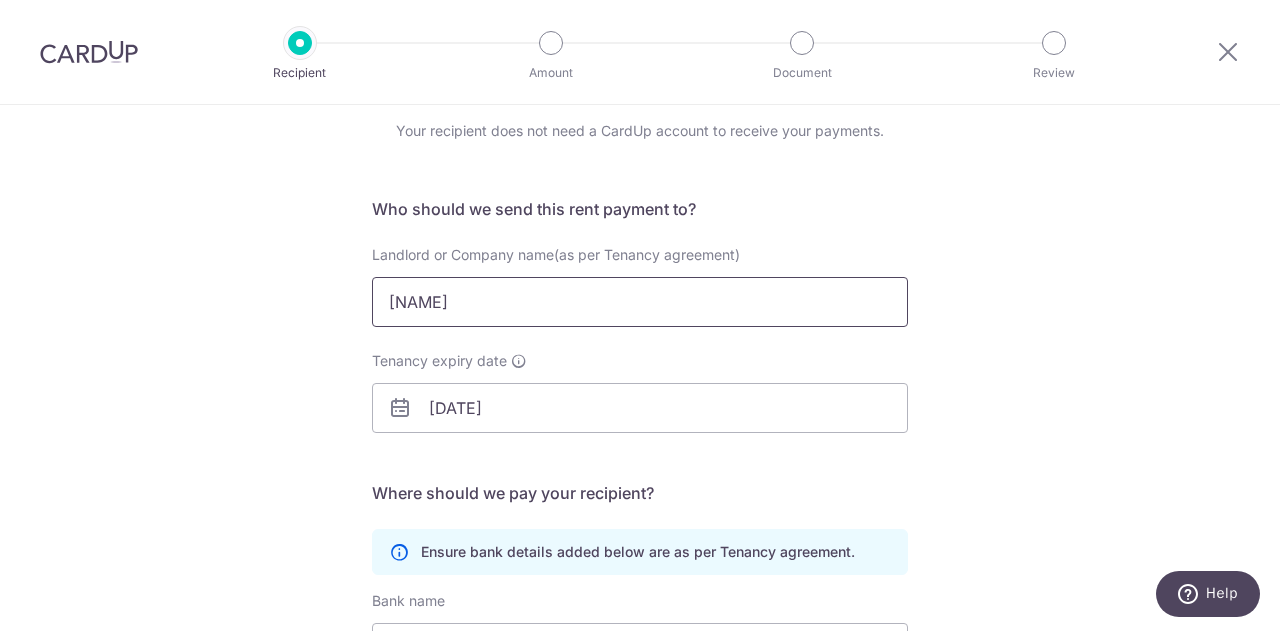 drag, startPoint x: 435, startPoint y: 309, endPoint x: 356, endPoint y: 327, distance: 81.02469 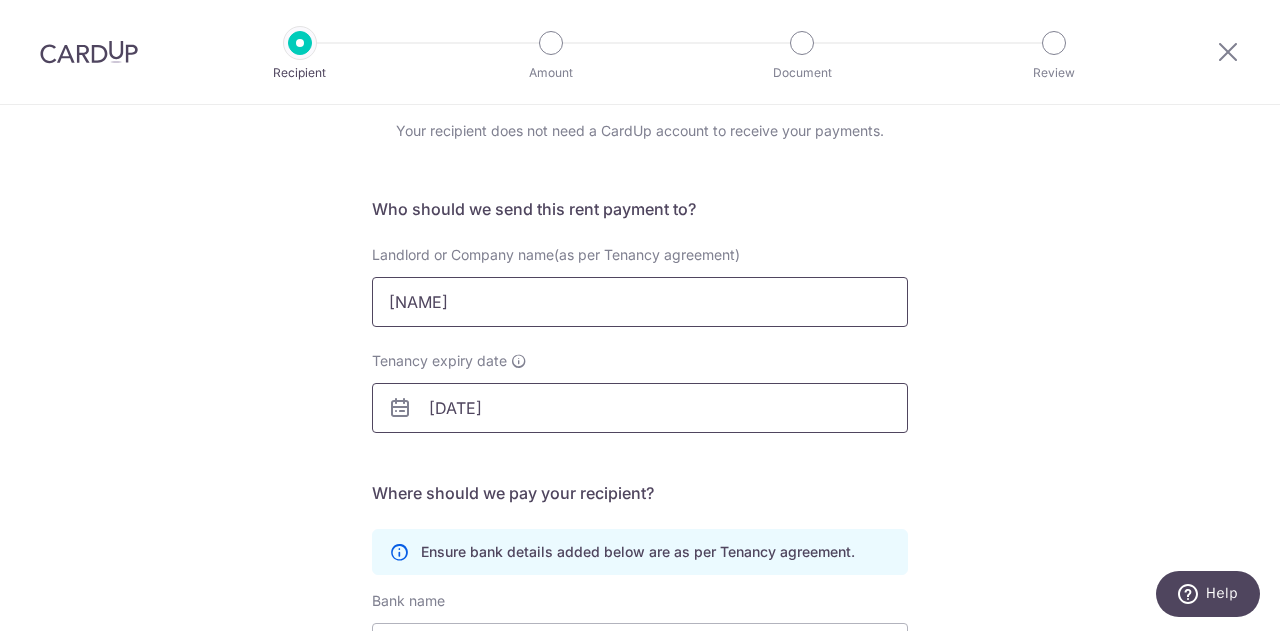 scroll, scrollTop: 424, scrollLeft: 0, axis: vertical 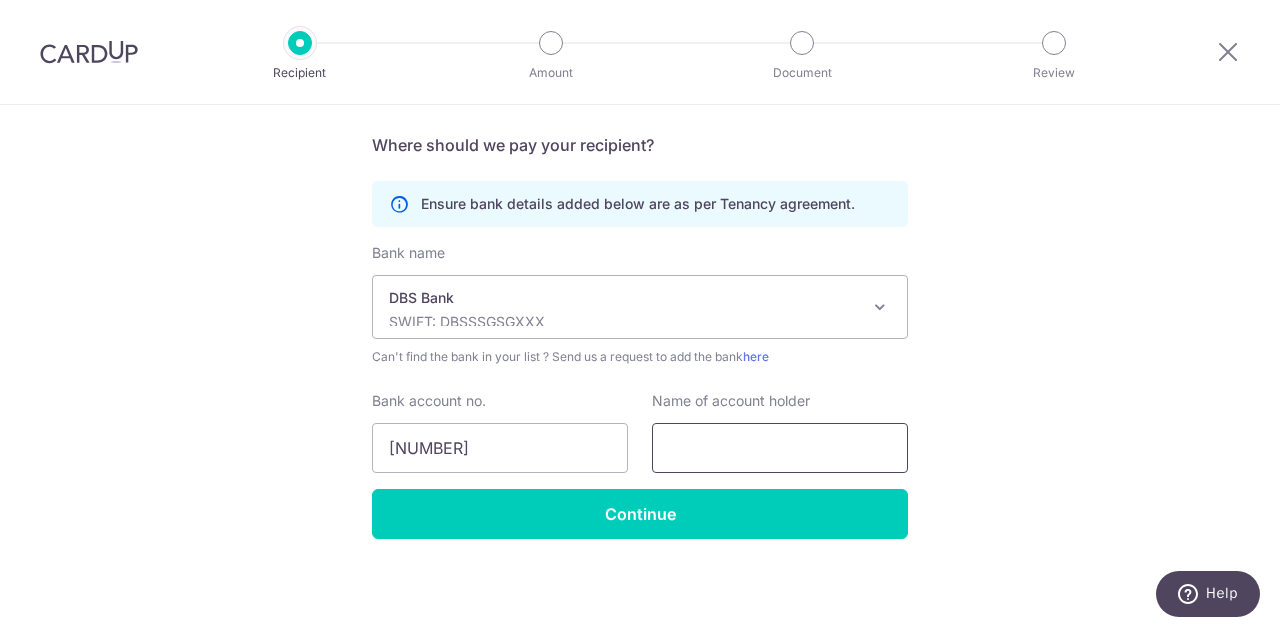 click at bounding box center [780, 448] 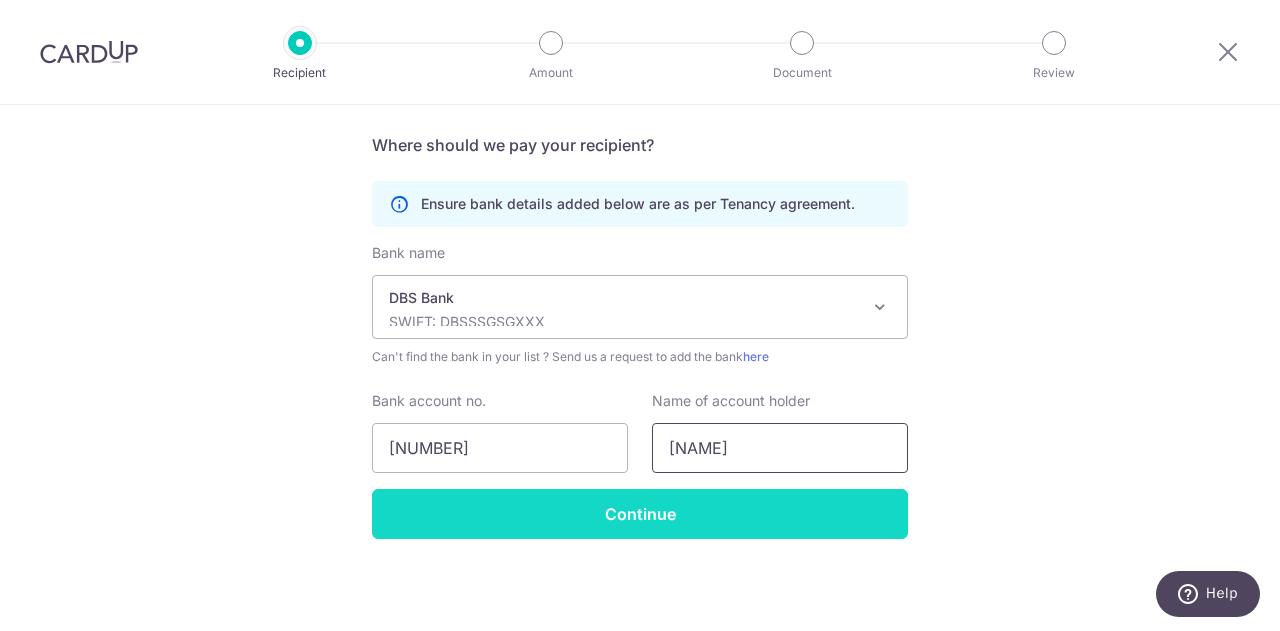 type on "LIM YANG WHAH" 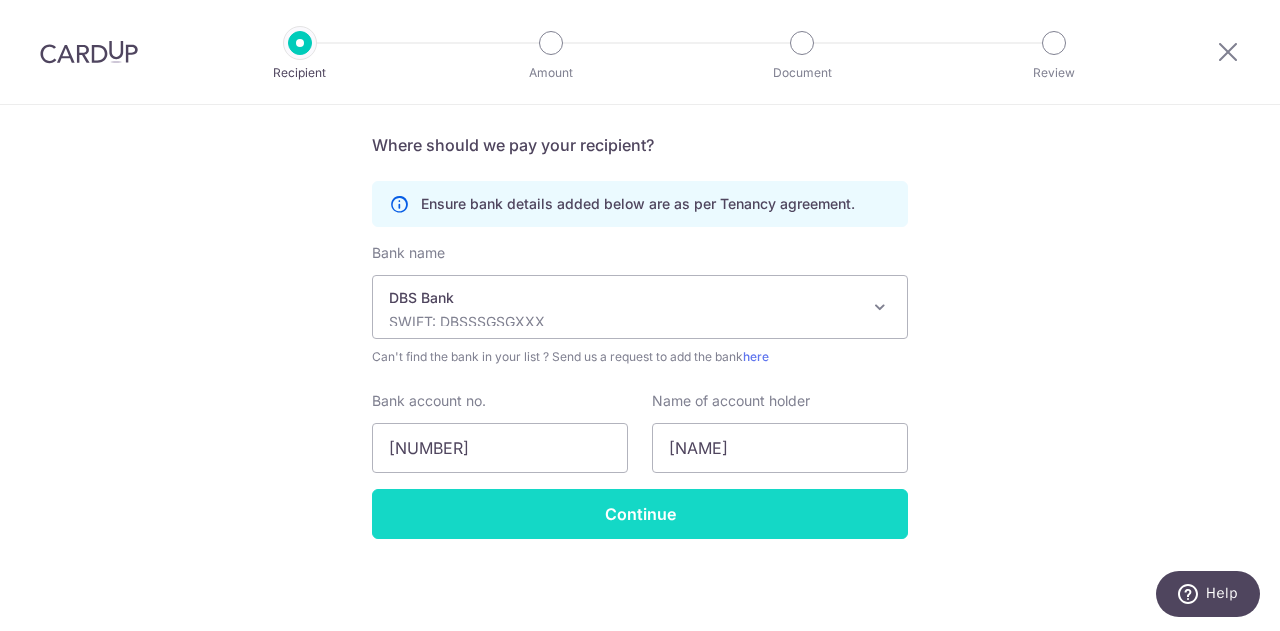 click on "Continue" at bounding box center (640, 514) 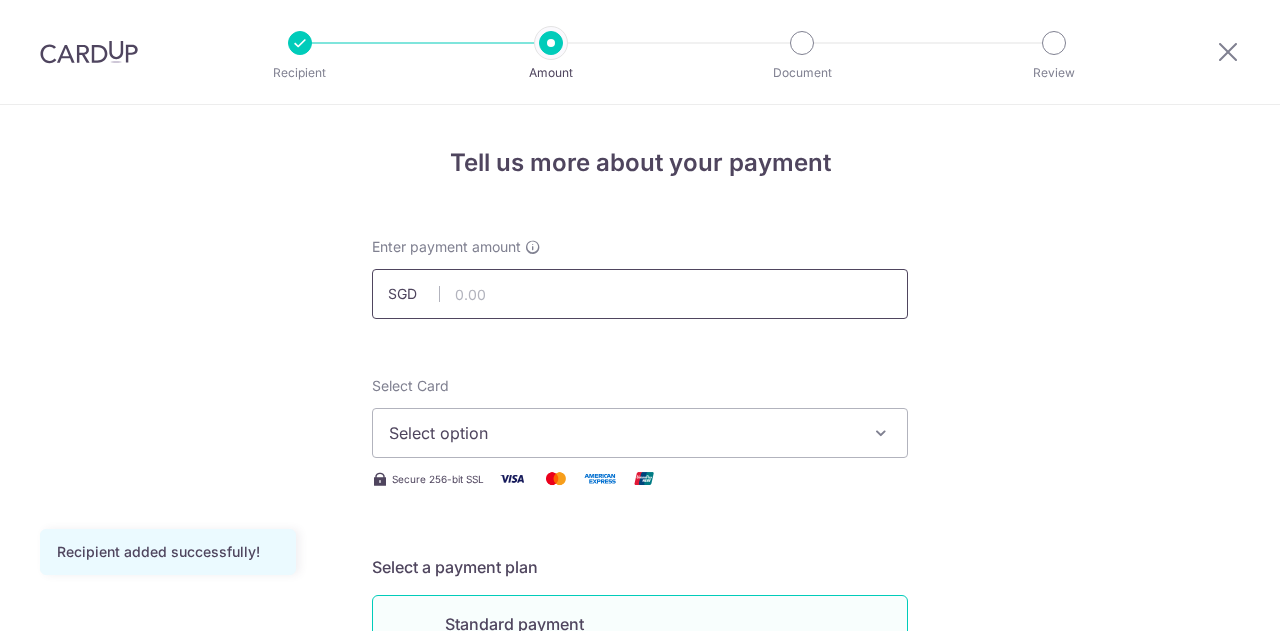 scroll, scrollTop: 0, scrollLeft: 0, axis: both 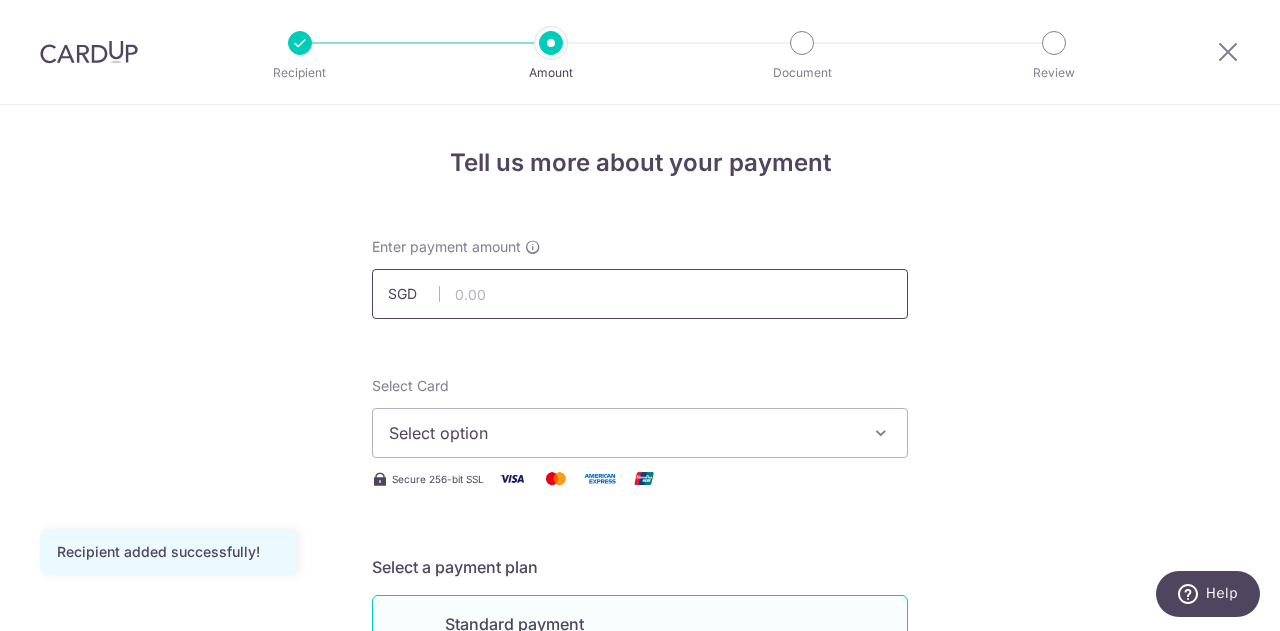 click at bounding box center [640, 294] 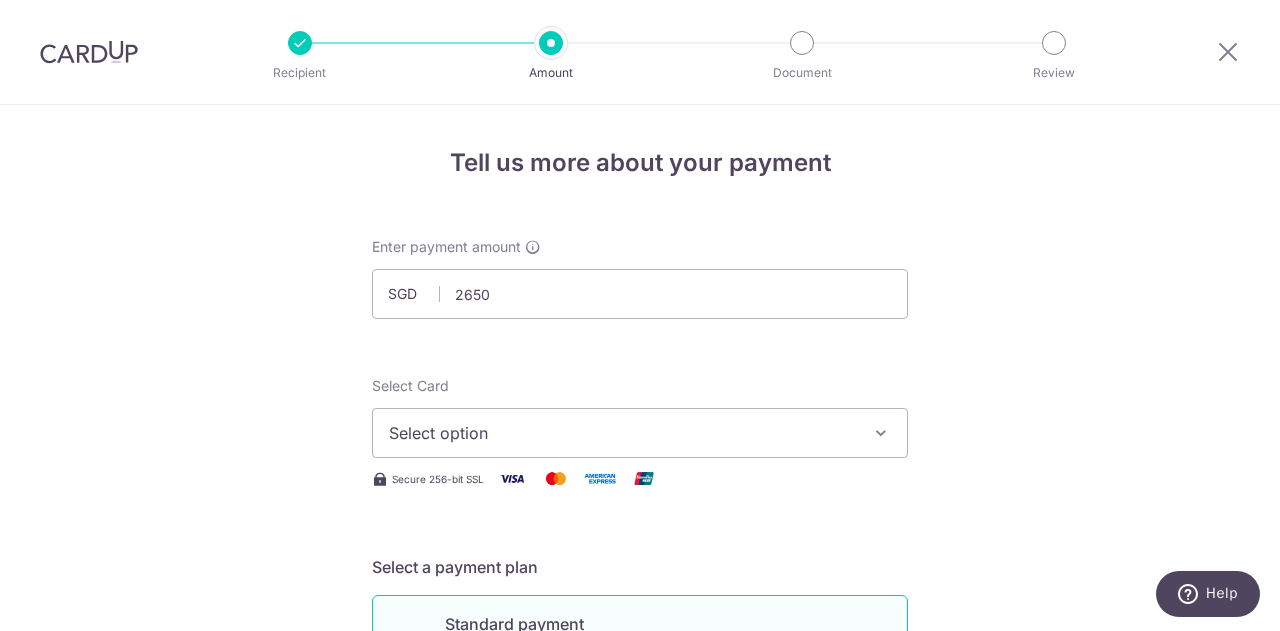 type on "2,650.00" 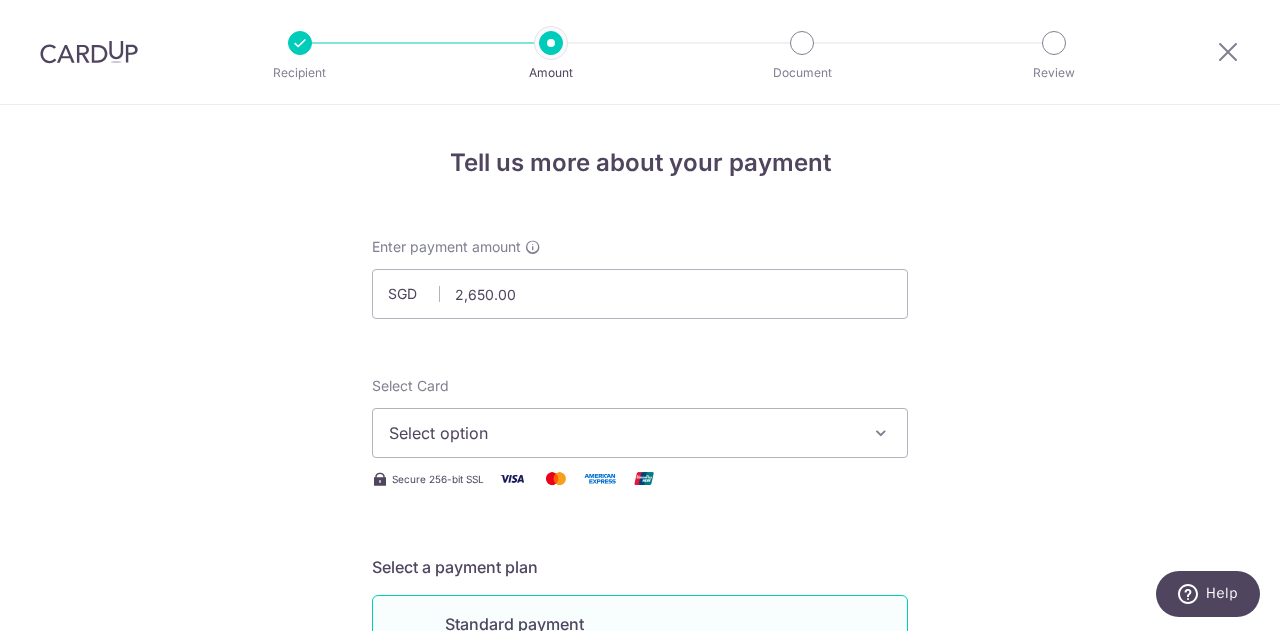click on "Select option" at bounding box center [622, 433] 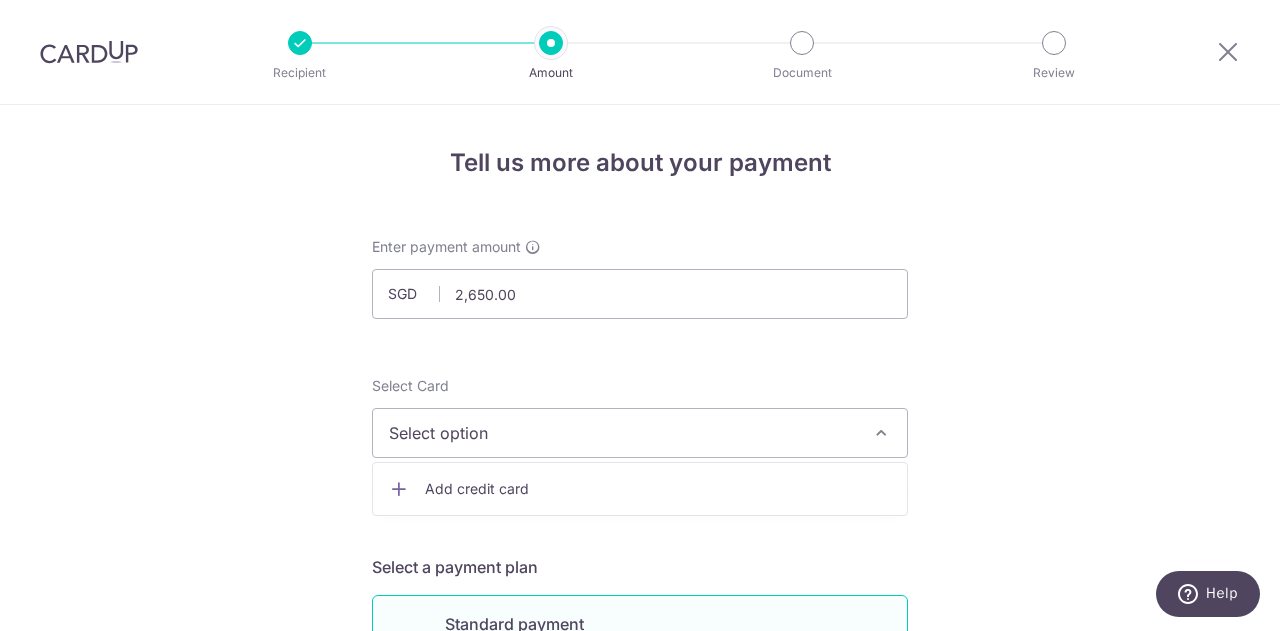 click on "Add credit card" at bounding box center (658, 489) 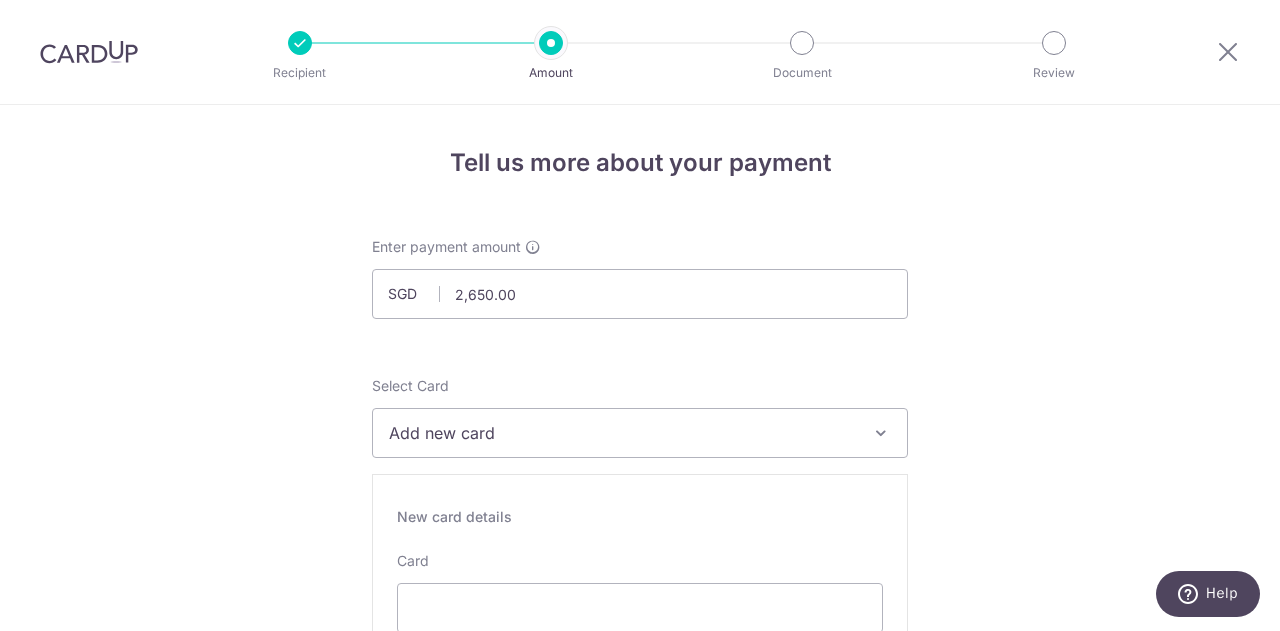 scroll, scrollTop: 300, scrollLeft: 0, axis: vertical 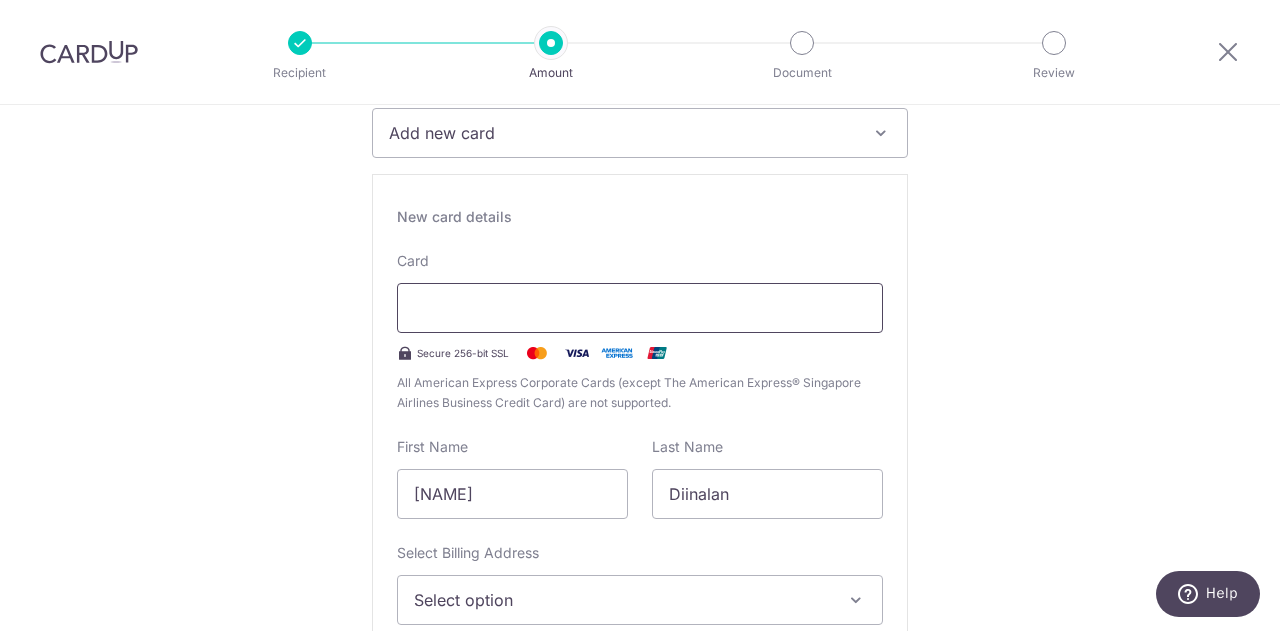 click at bounding box center (640, 308) 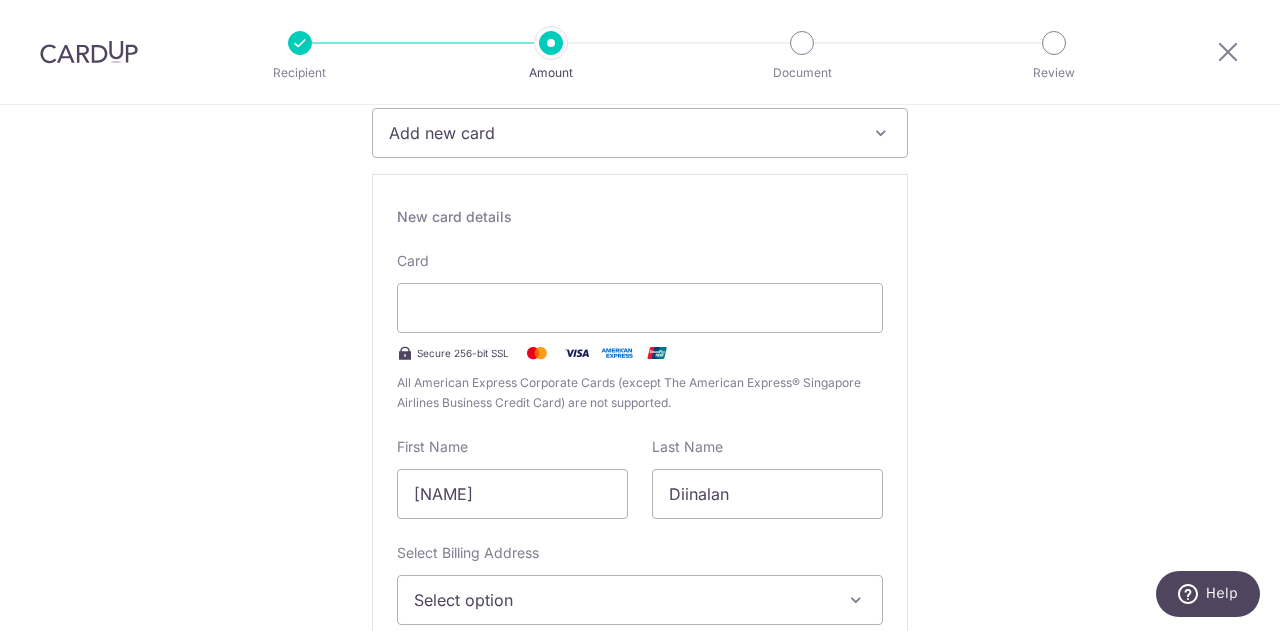 click on "First Name
[NAME]" at bounding box center [512, 478] 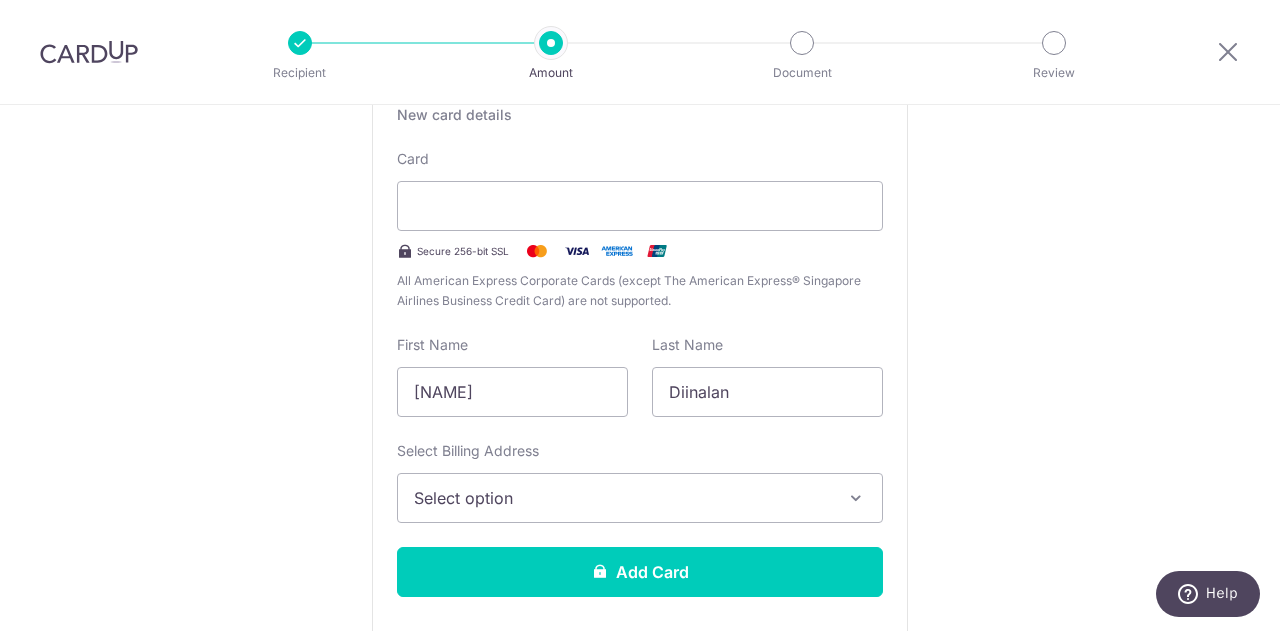 scroll, scrollTop: 406, scrollLeft: 0, axis: vertical 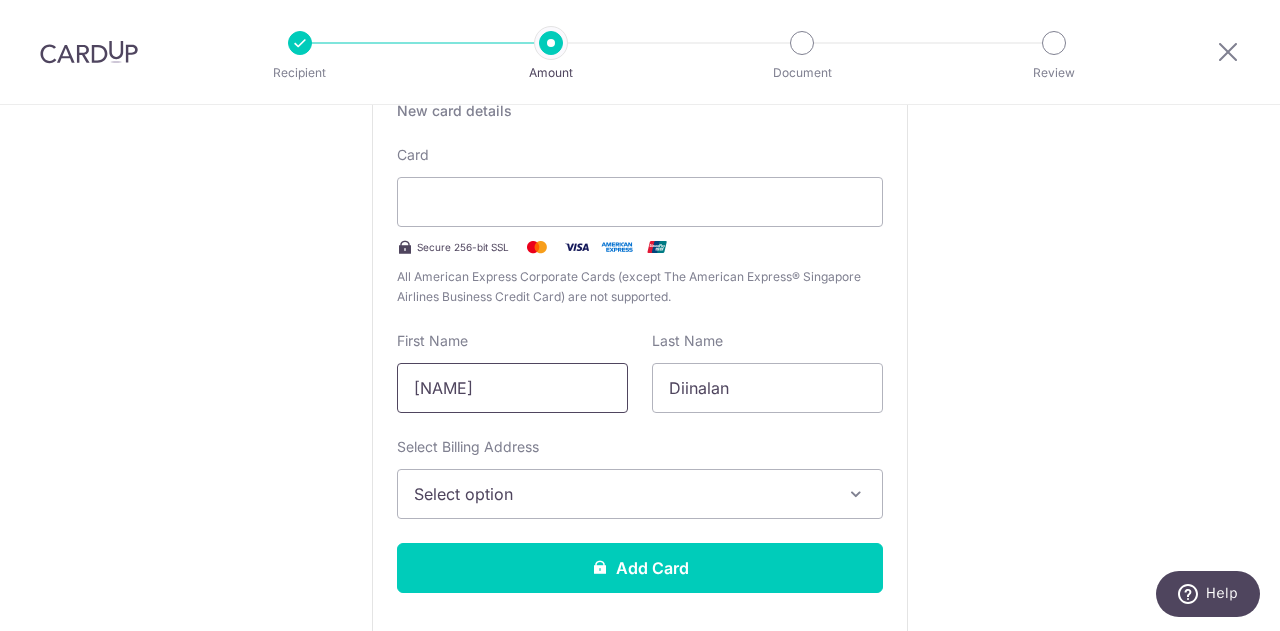 click on "[LAST]" at bounding box center (512, 388) 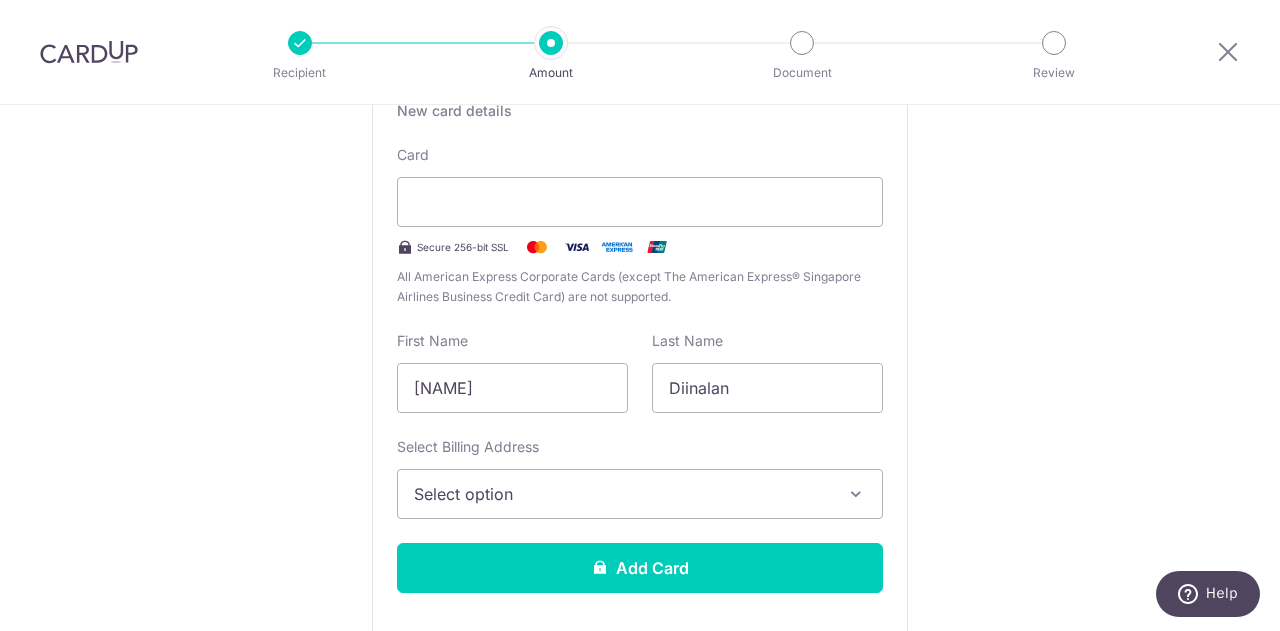 click on "First Name
Gunasagaram" at bounding box center [512, 372] 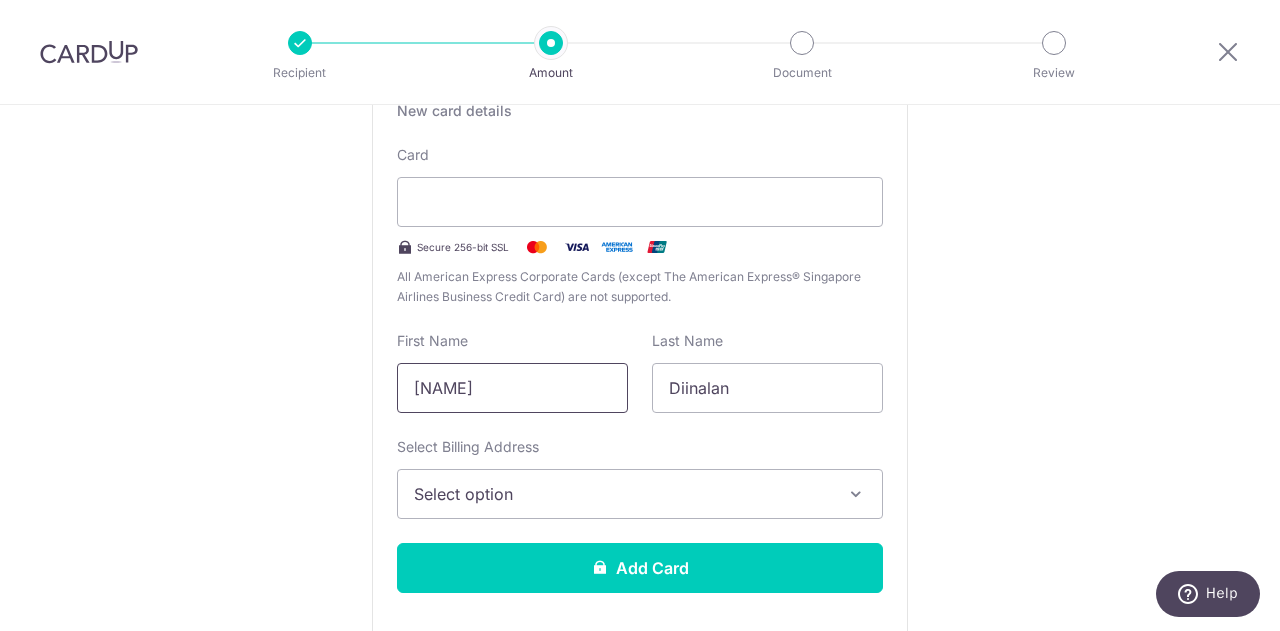 click on "[LAST]" at bounding box center (512, 388) 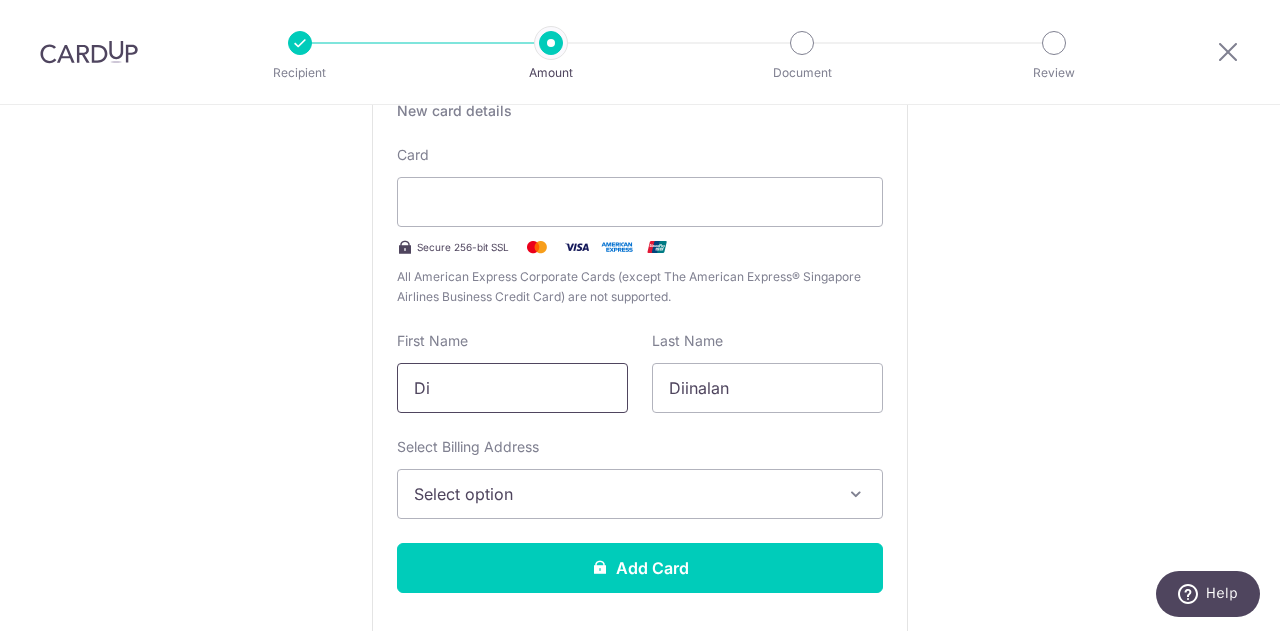 type on "D" 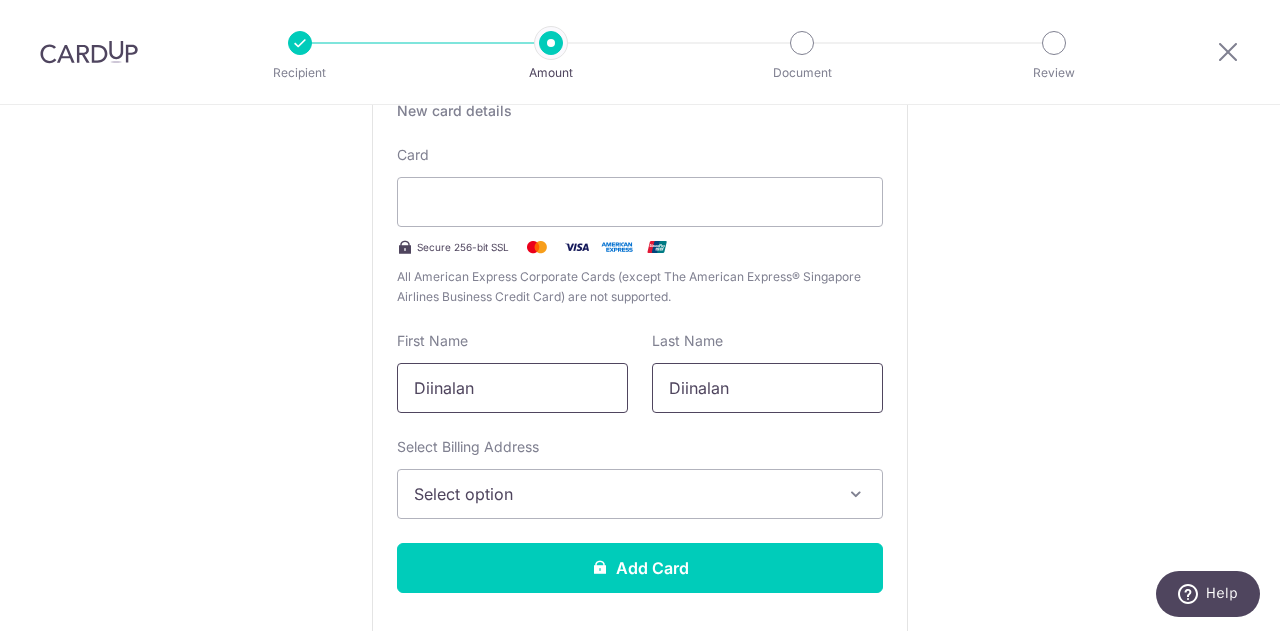type on "[FIRST]" 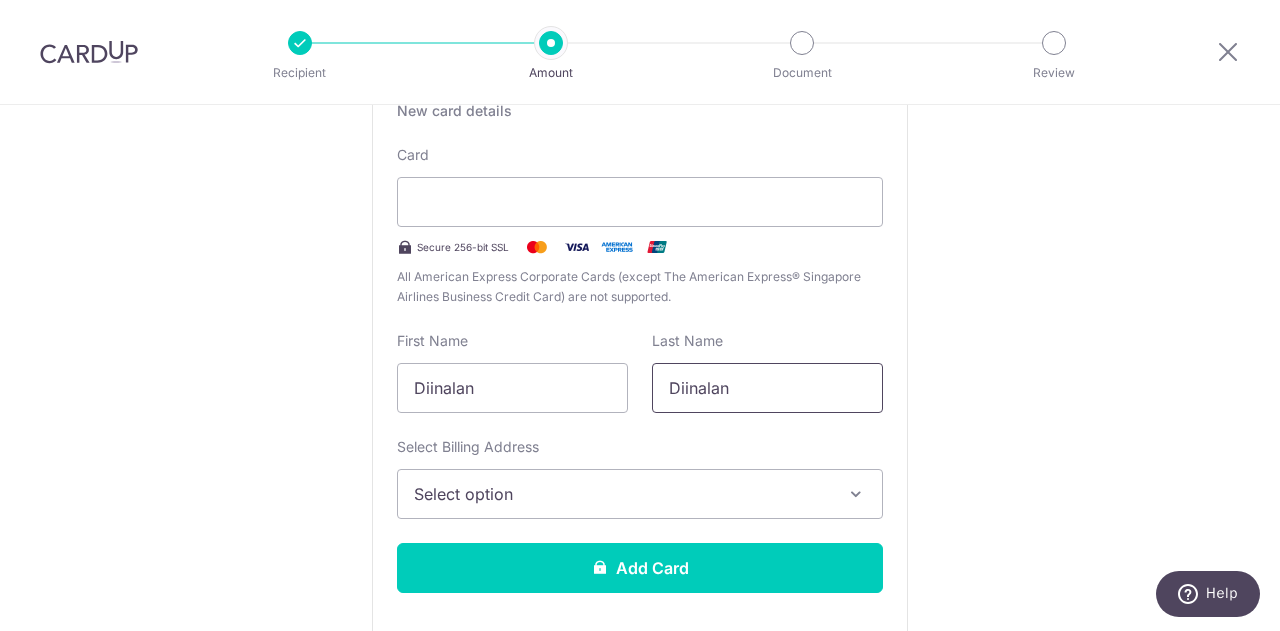 click on "[FIRST]" at bounding box center [767, 388] 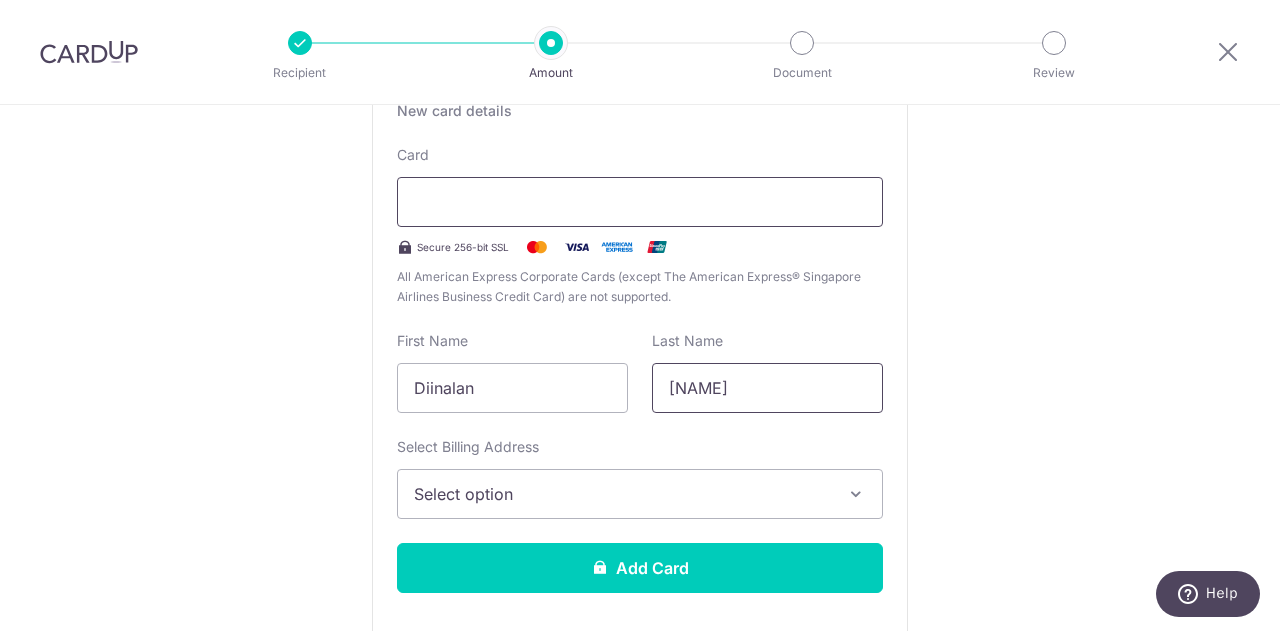 type on "[LAST]" 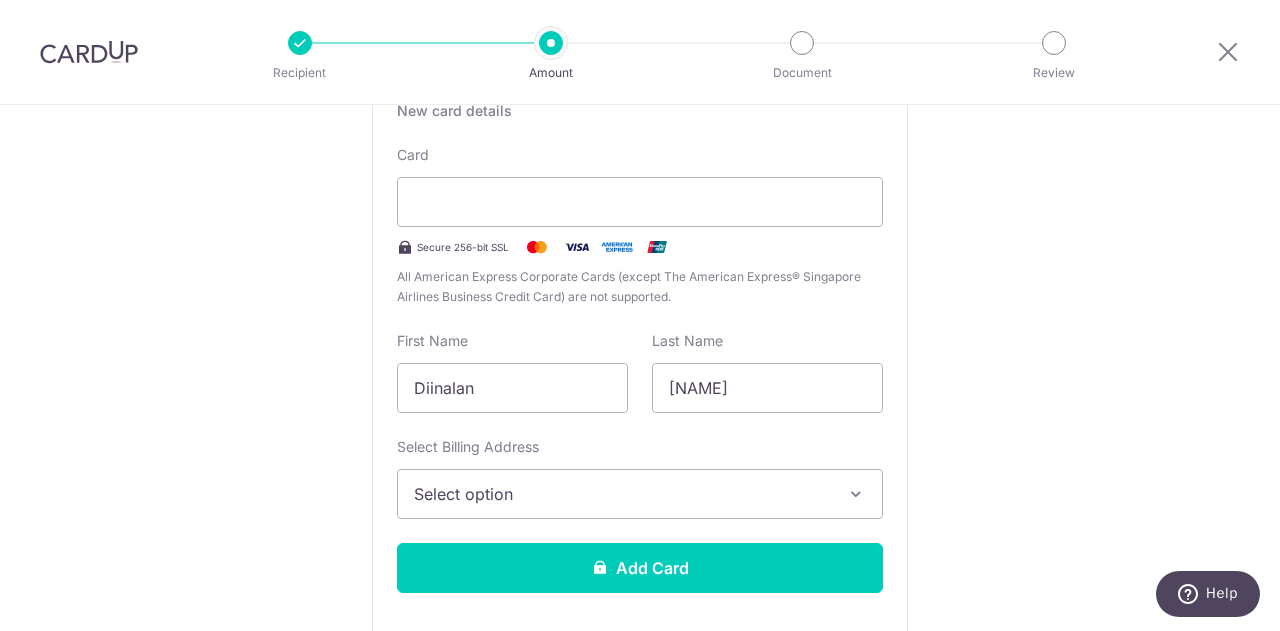 click on "Tell us more about your payment
Enter payment amount
SGD
2,650.00
2650.00
Recipient added successfully!
Select Card
Add new card
Add credit card
Secure 256-bit SSL
Text
New card details
Card
Secure 256-bit SSL" at bounding box center [640, 878] 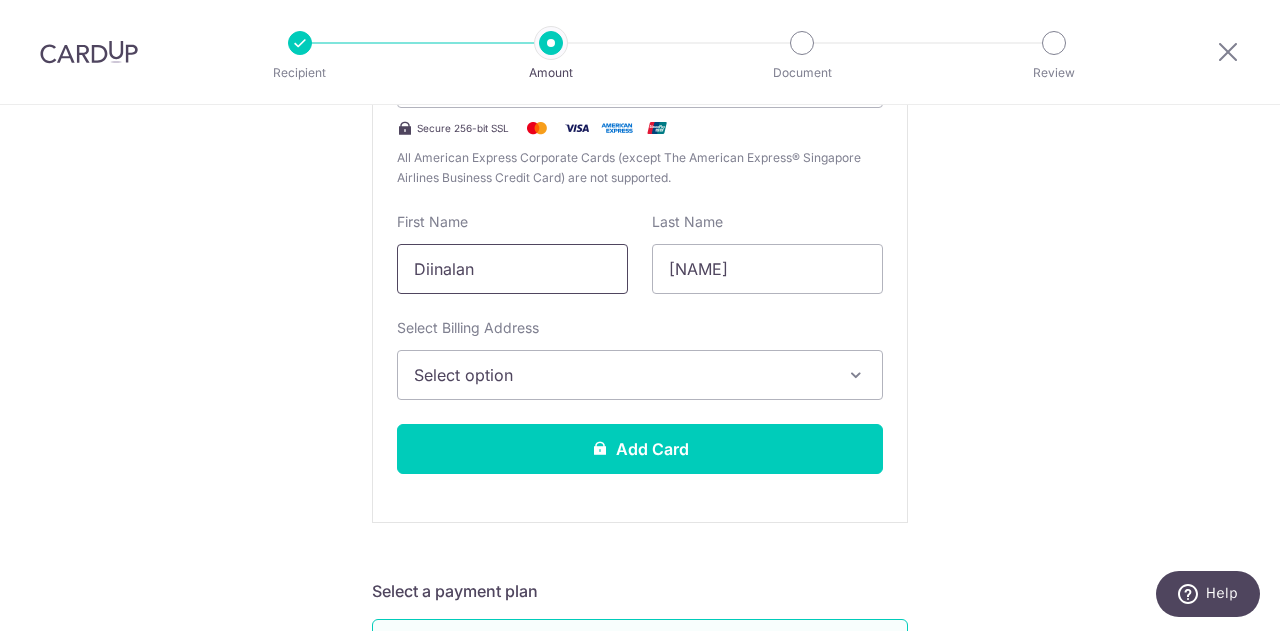 scroll, scrollTop: 526, scrollLeft: 0, axis: vertical 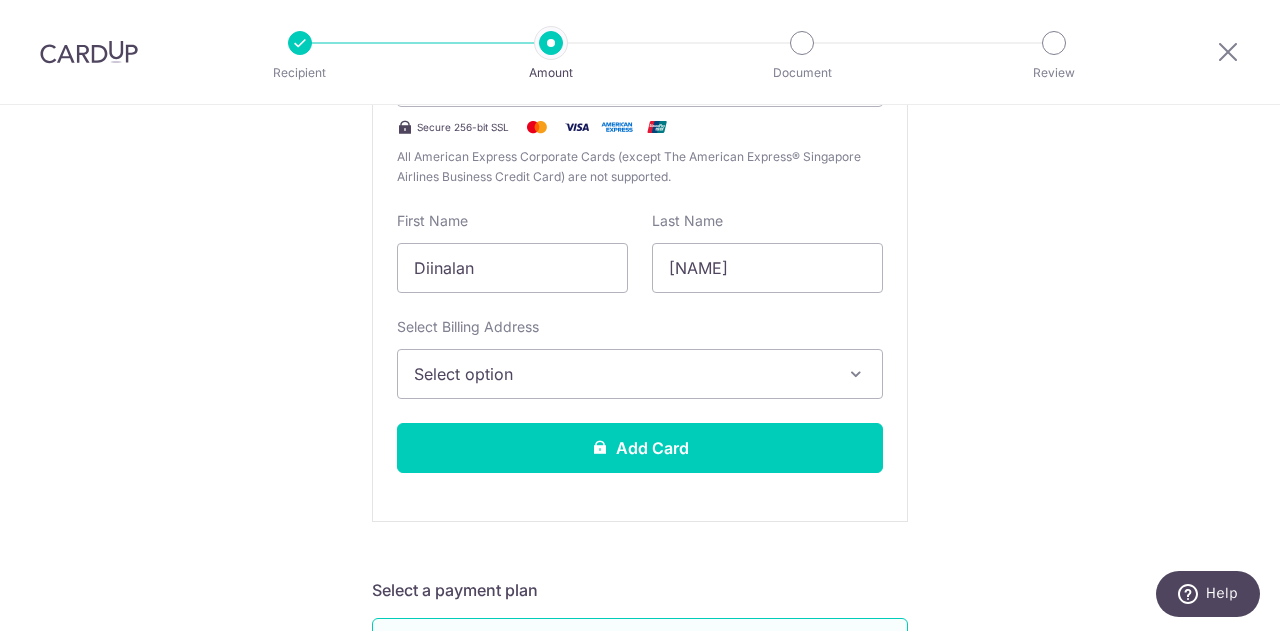 click on "Select option" at bounding box center (622, 374) 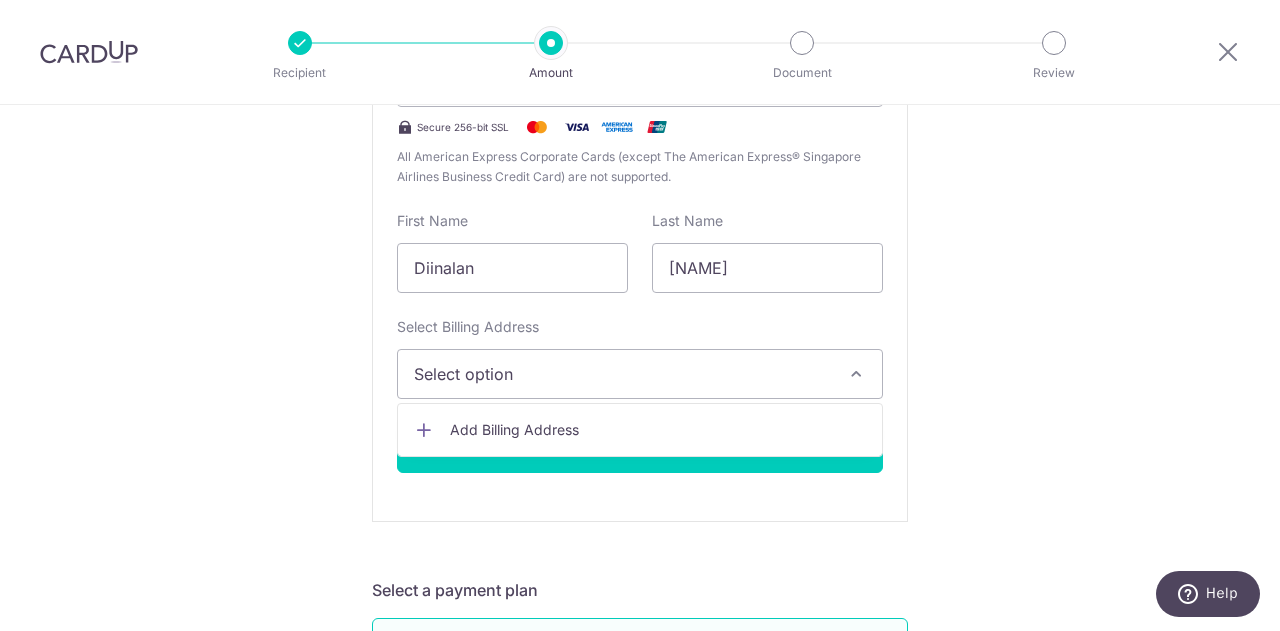 click on "Tell us more about your payment
Enter payment amount
SGD
2,650.00
2650.00
Recipient added successfully!
Select Card
Add new card
Add credit card
Secure 256-bit SSL
Text
New card details
Card
Secure 256-bit SSL" at bounding box center [640, 758] 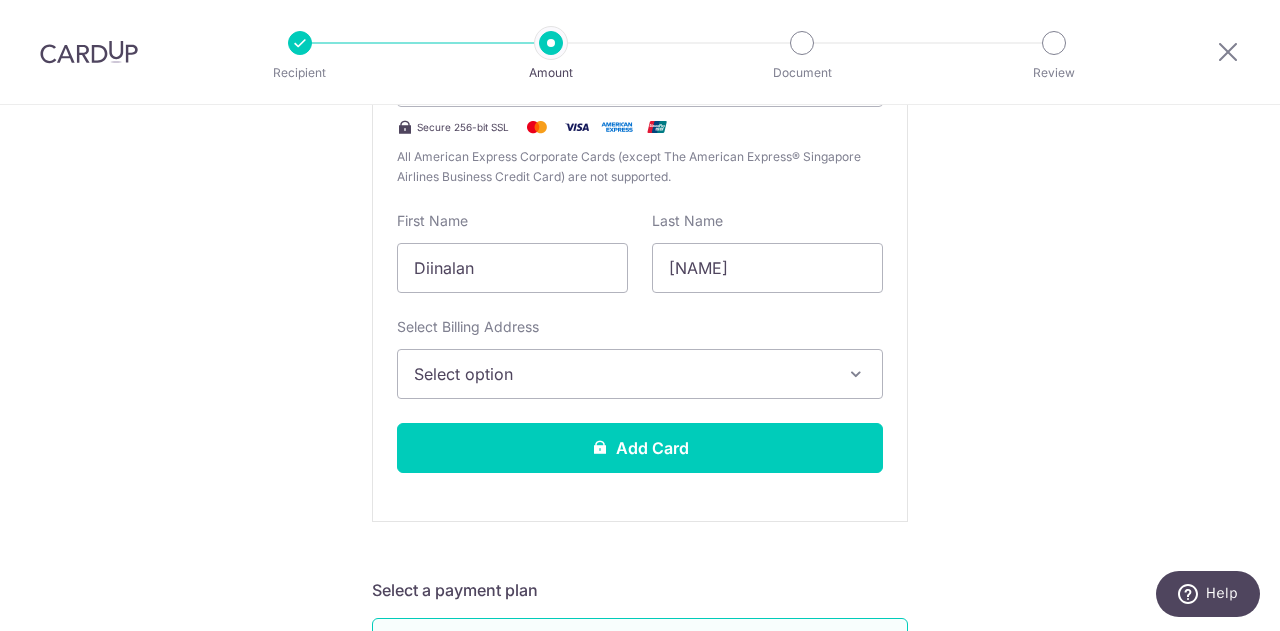 click on "Select option" at bounding box center [622, 374] 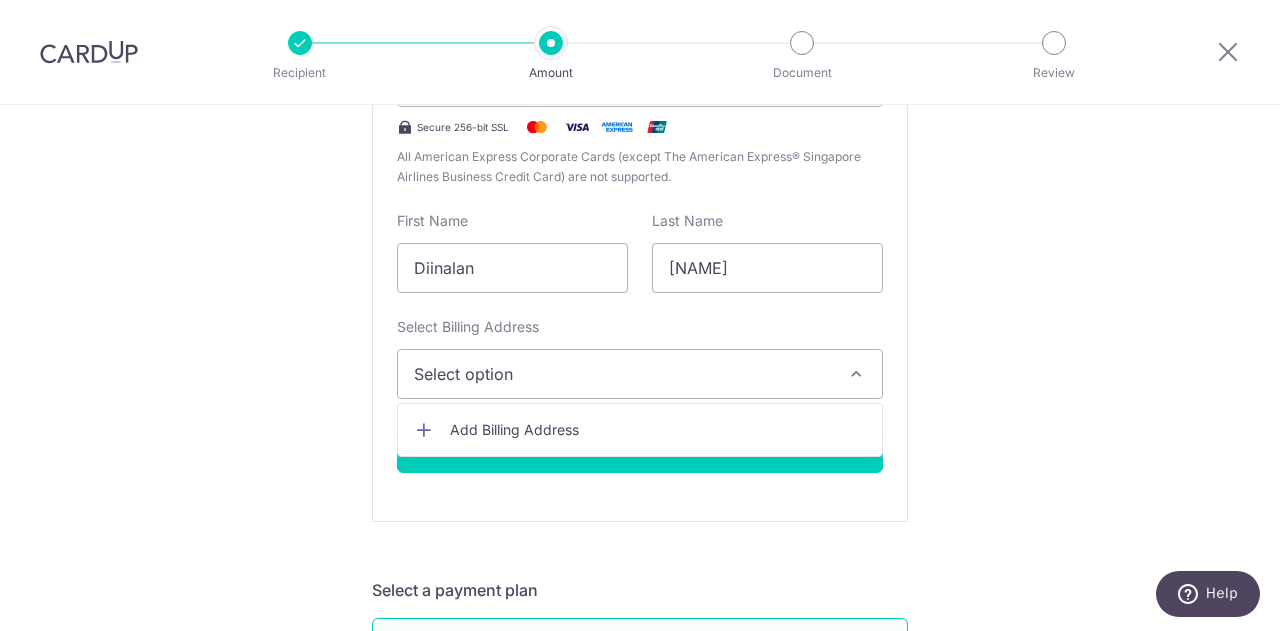 click on "Add Billing Address" at bounding box center (658, 430) 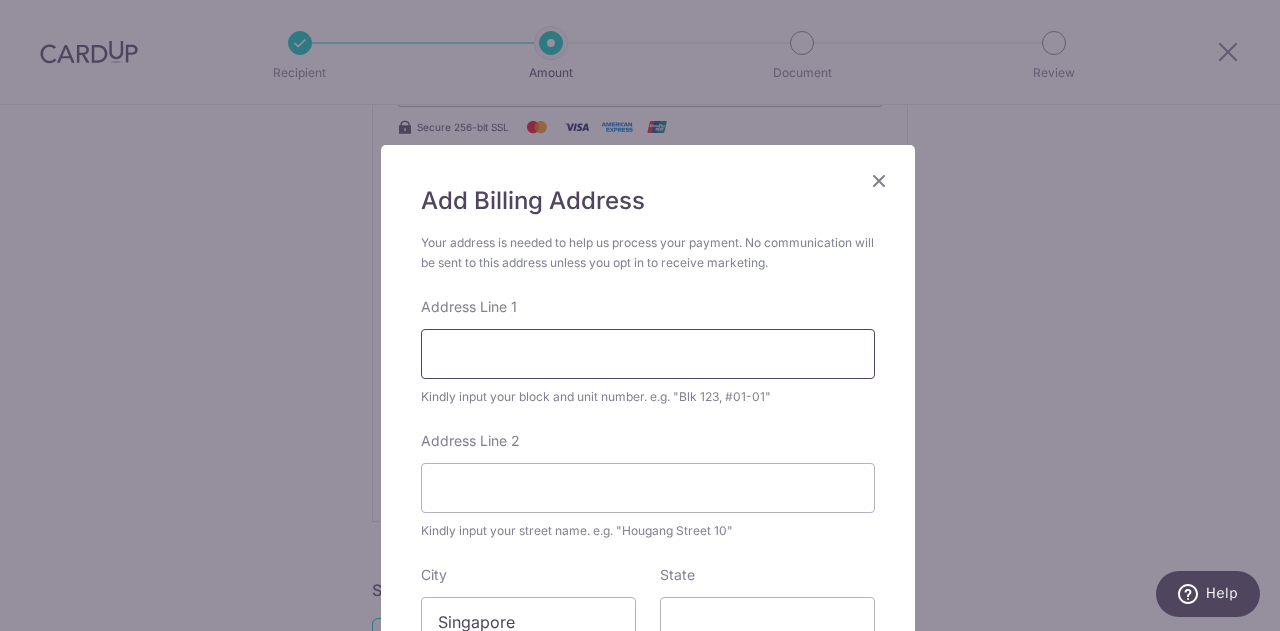 click on "Address Line 1" at bounding box center [648, 354] 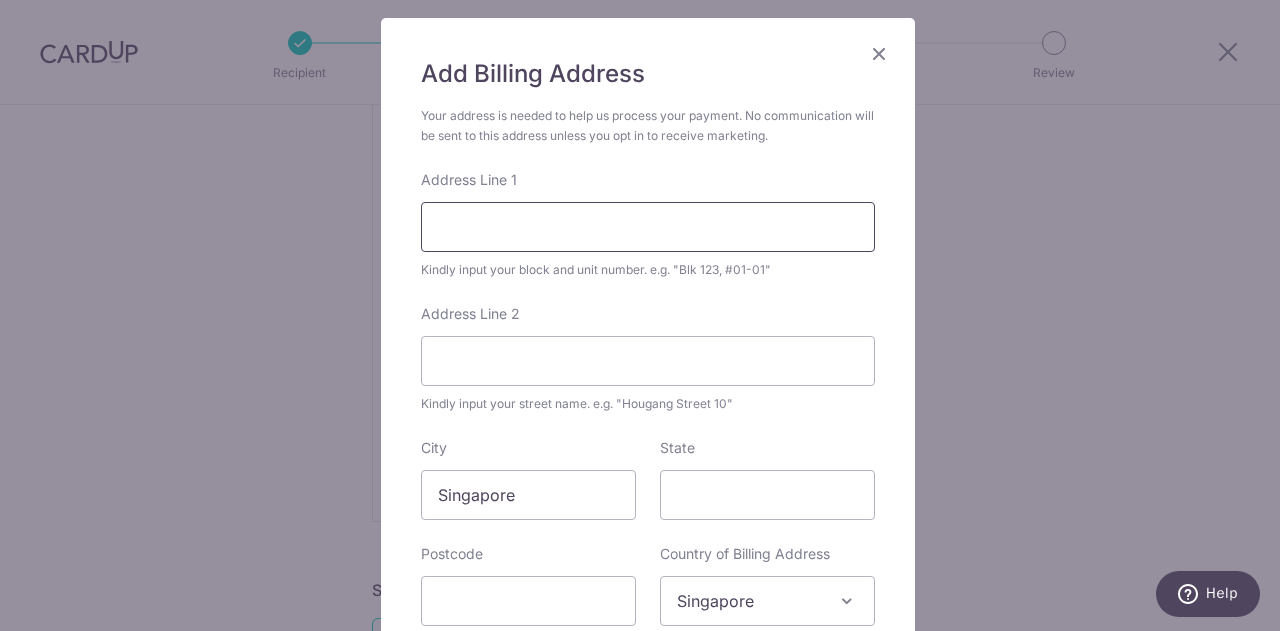scroll, scrollTop: 128, scrollLeft: 0, axis: vertical 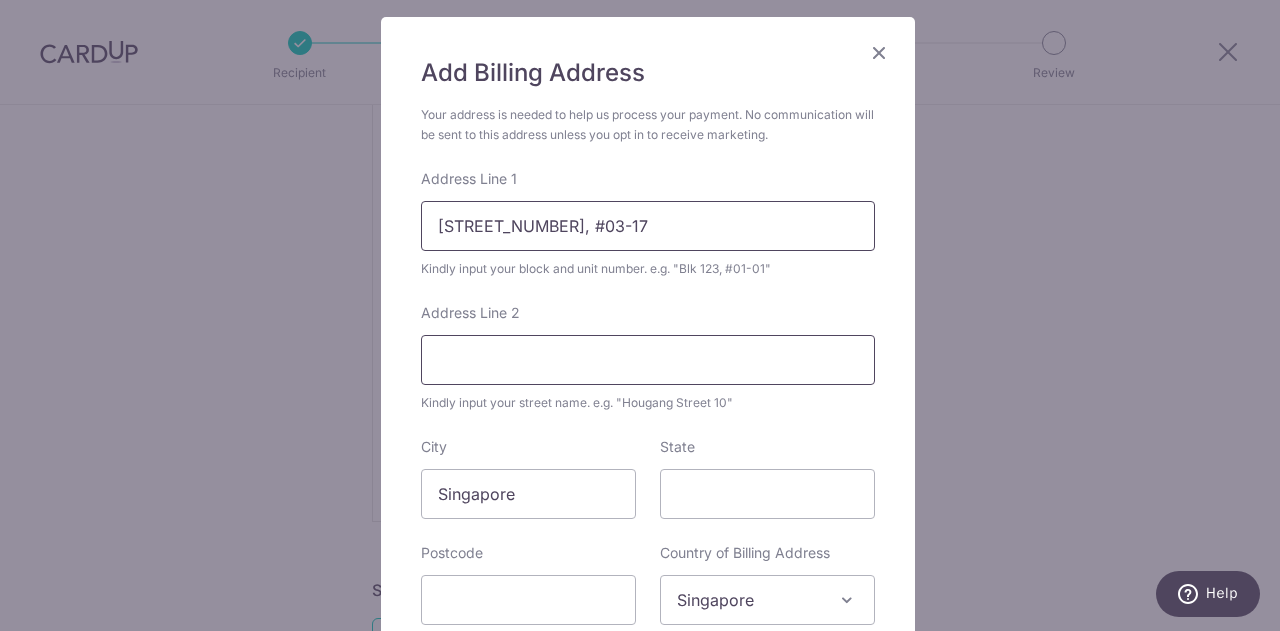 type on "5B, #03-17" 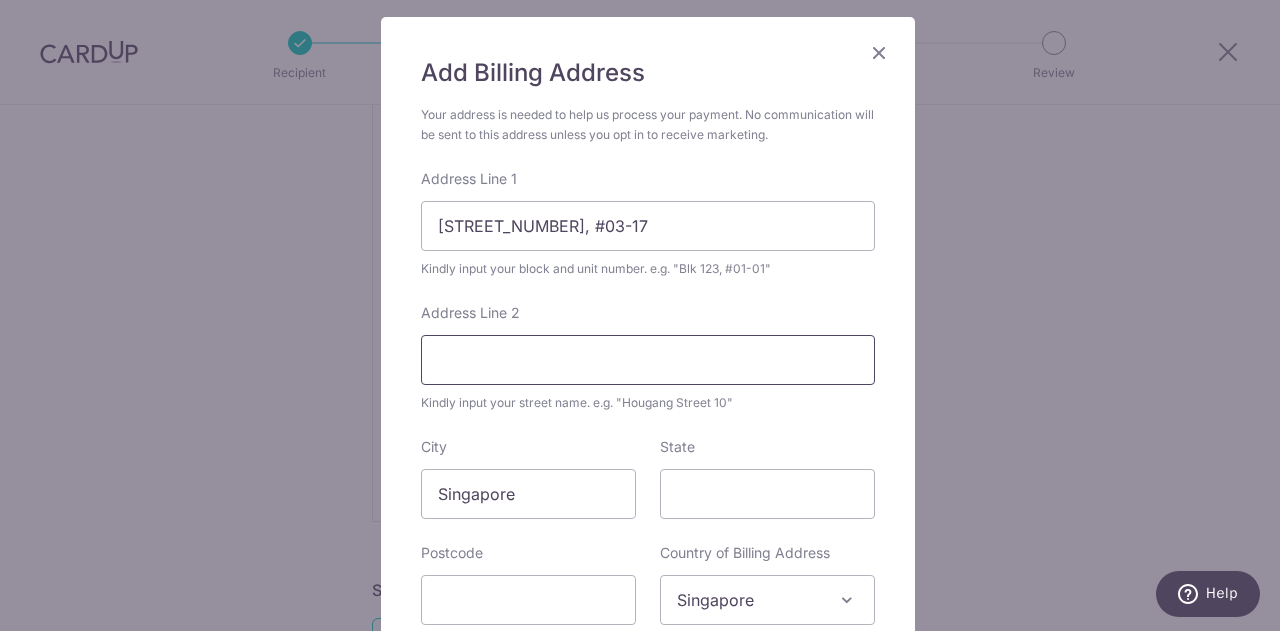 click on "Address Line 2" at bounding box center [648, 360] 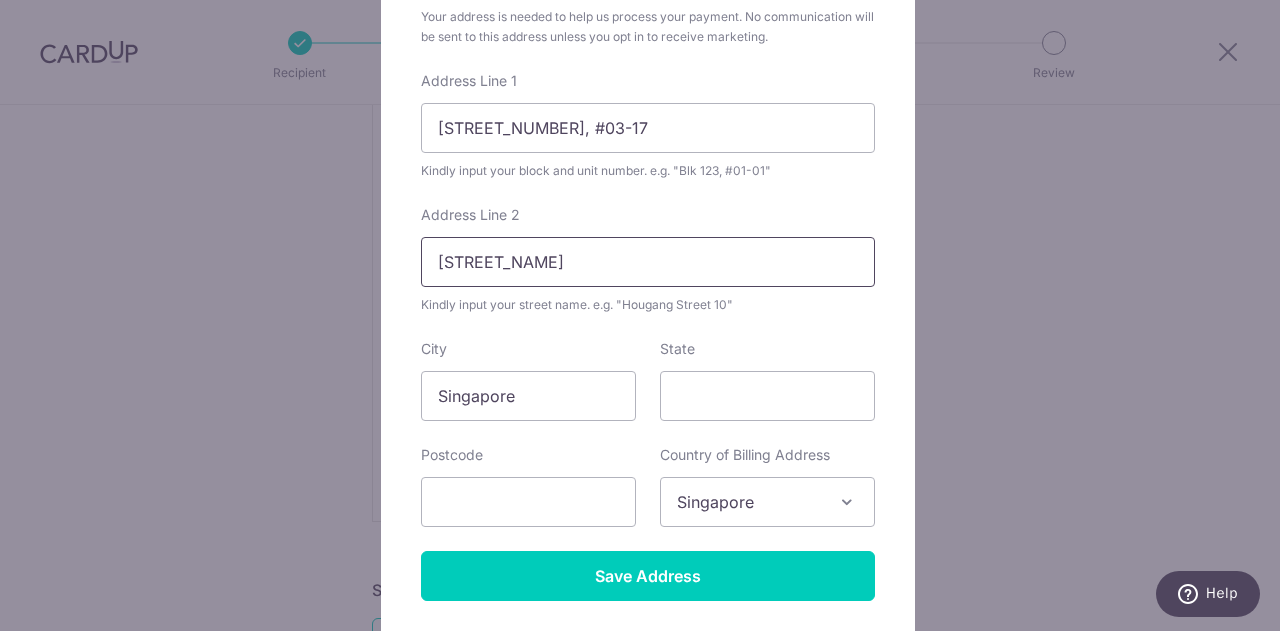 scroll, scrollTop: 228, scrollLeft: 0, axis: vertical 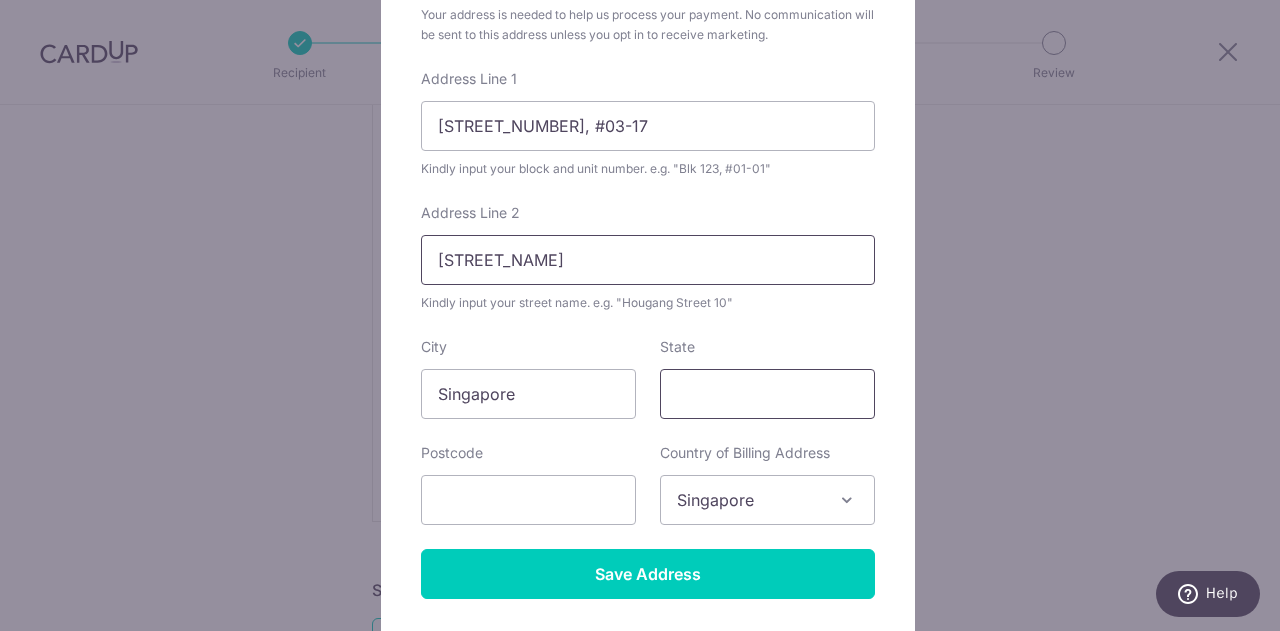 type on "Lorong 26" 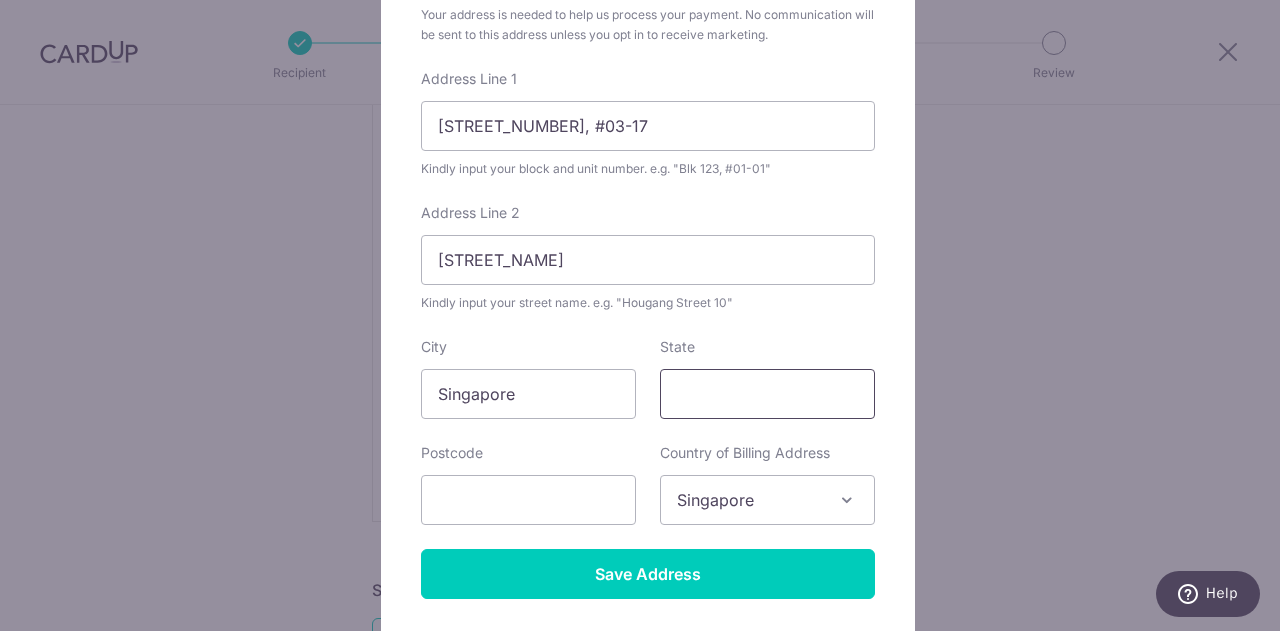 click on "State" at bounding box center [767, 394] 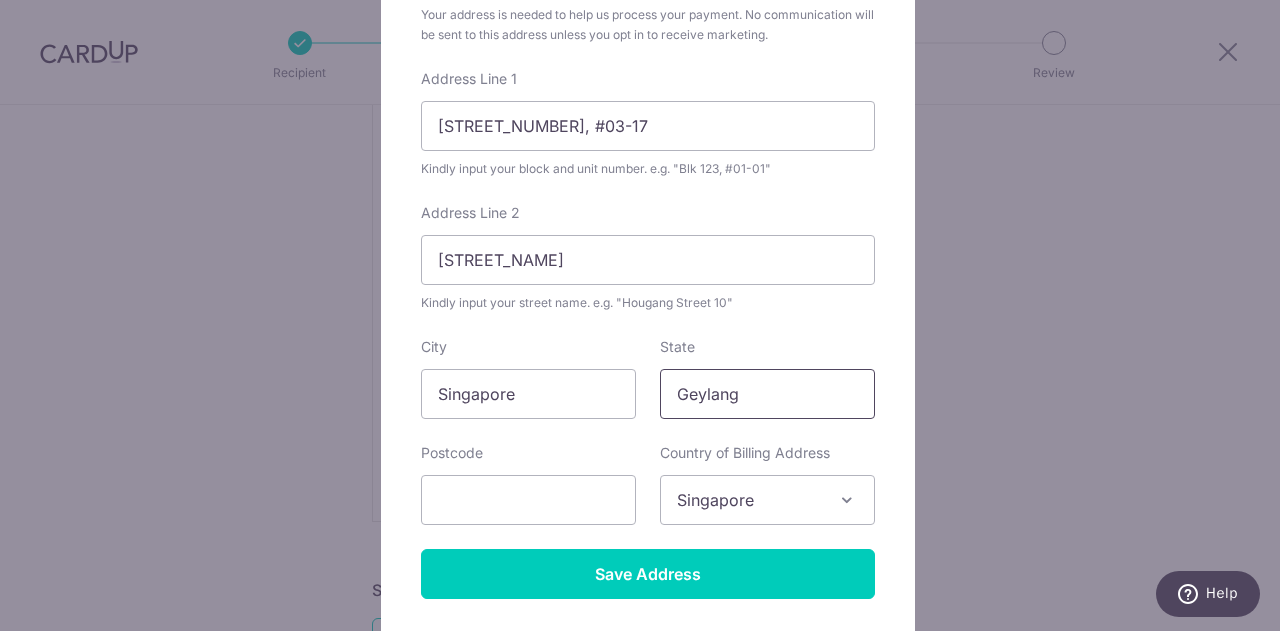 click on "Geylang" at bounding box center (767, 394) 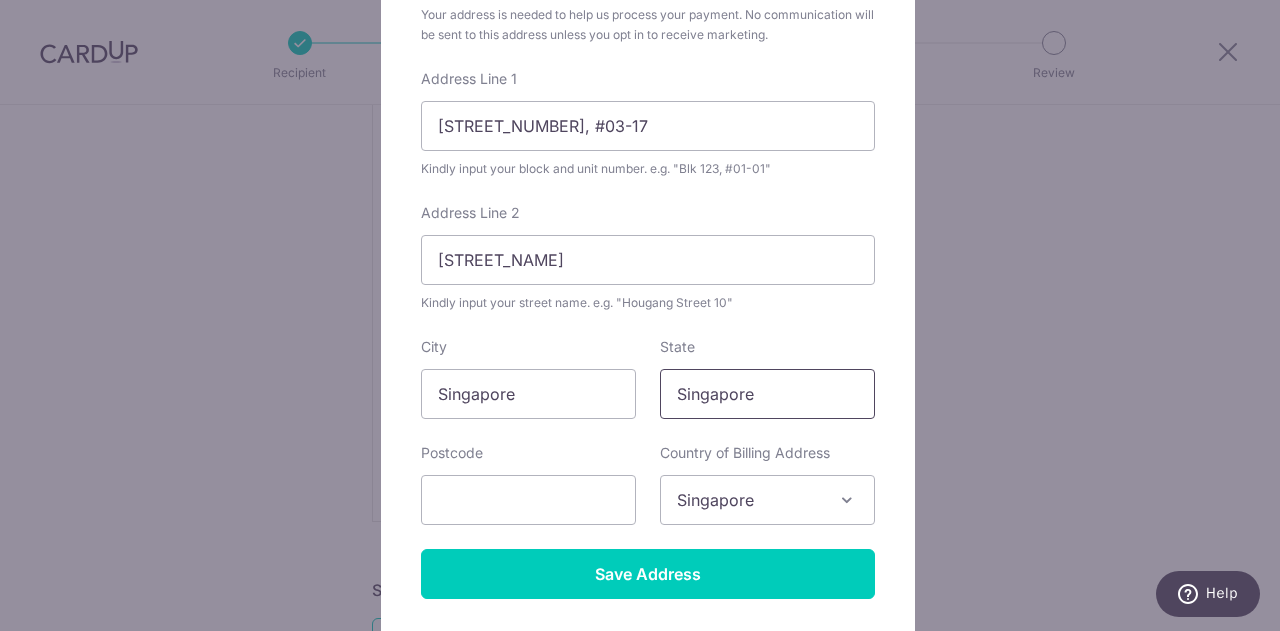 type on "Singapore" 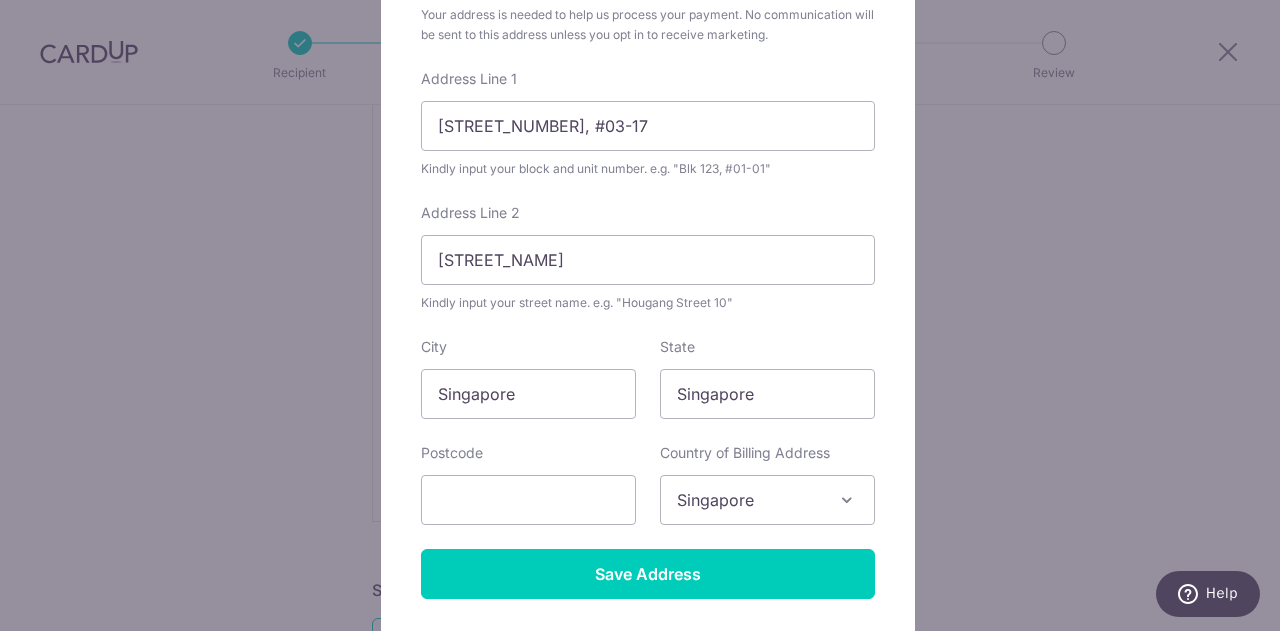 click on "Postcode" at bounding box center [528, 484] 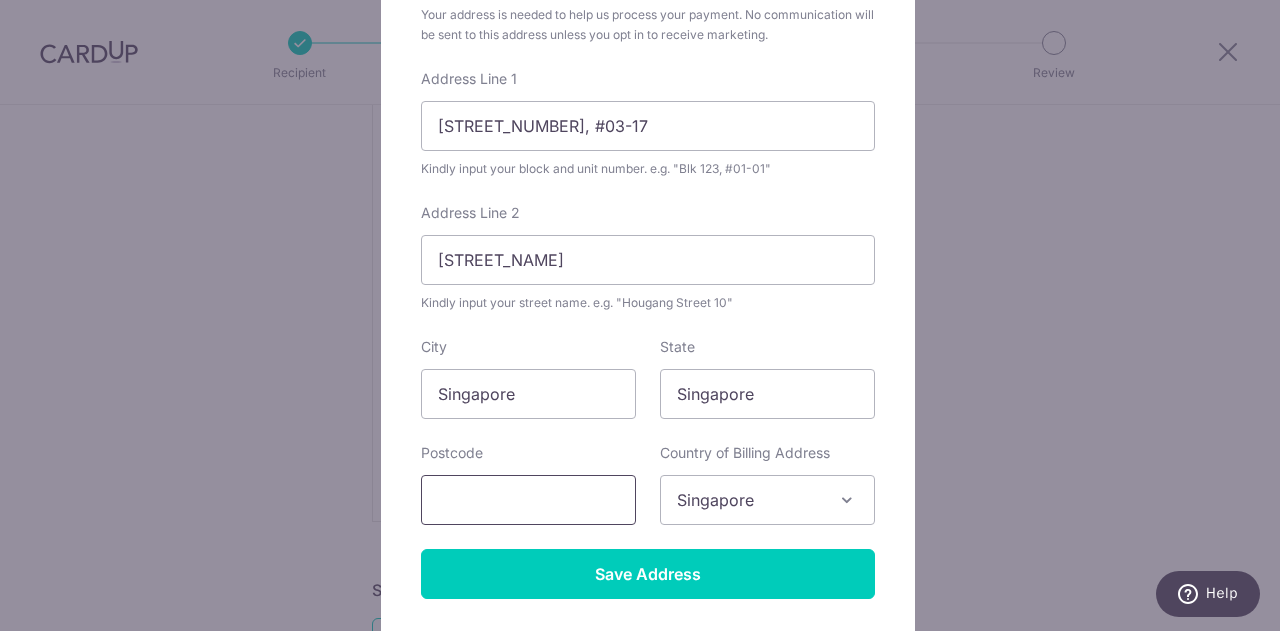 click at bounding box center [528, 500] 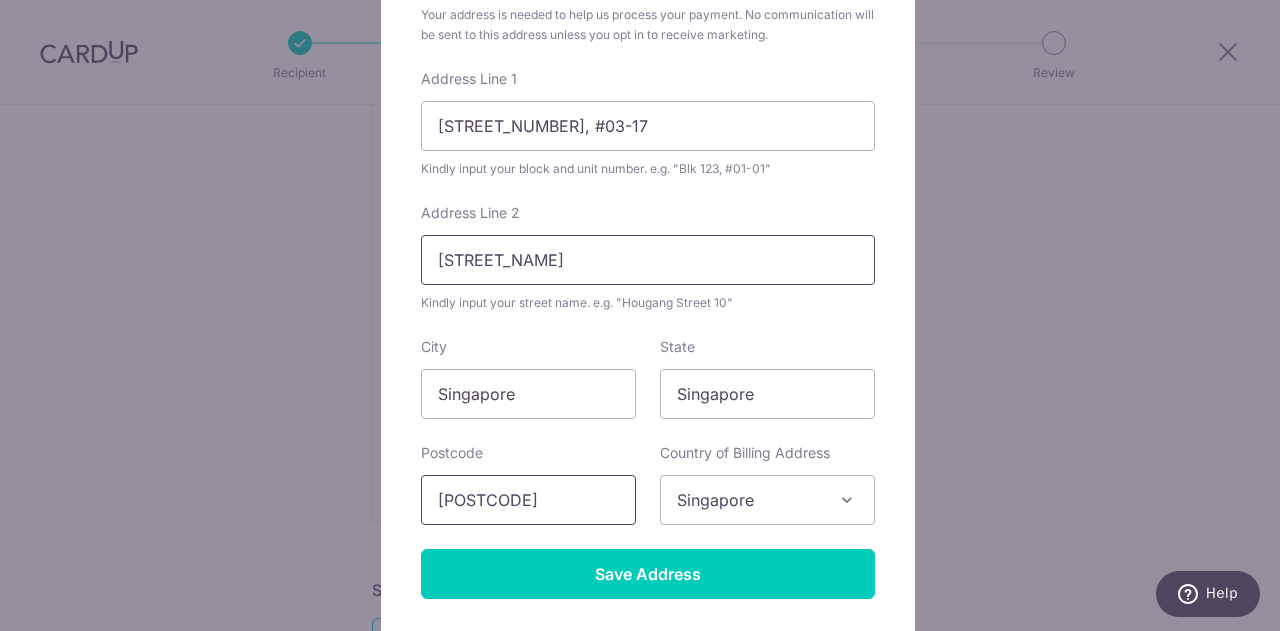 scroll, scrollTop: 375, scrollLeft: 0, axis: vertical 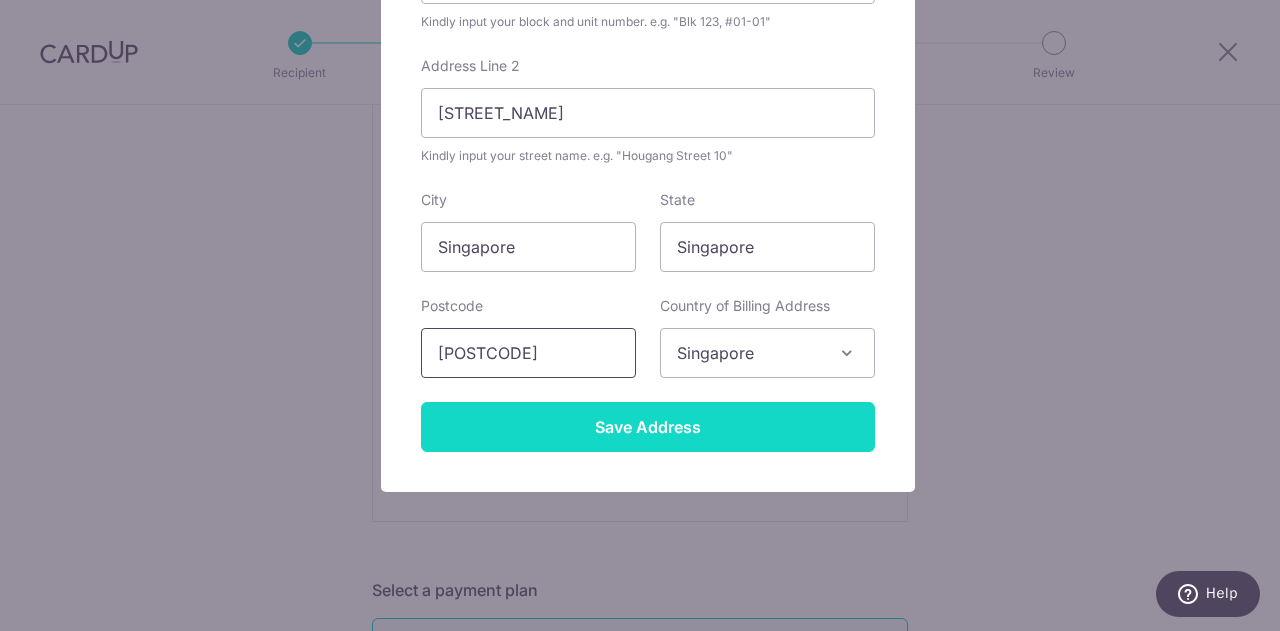 type on "398505" 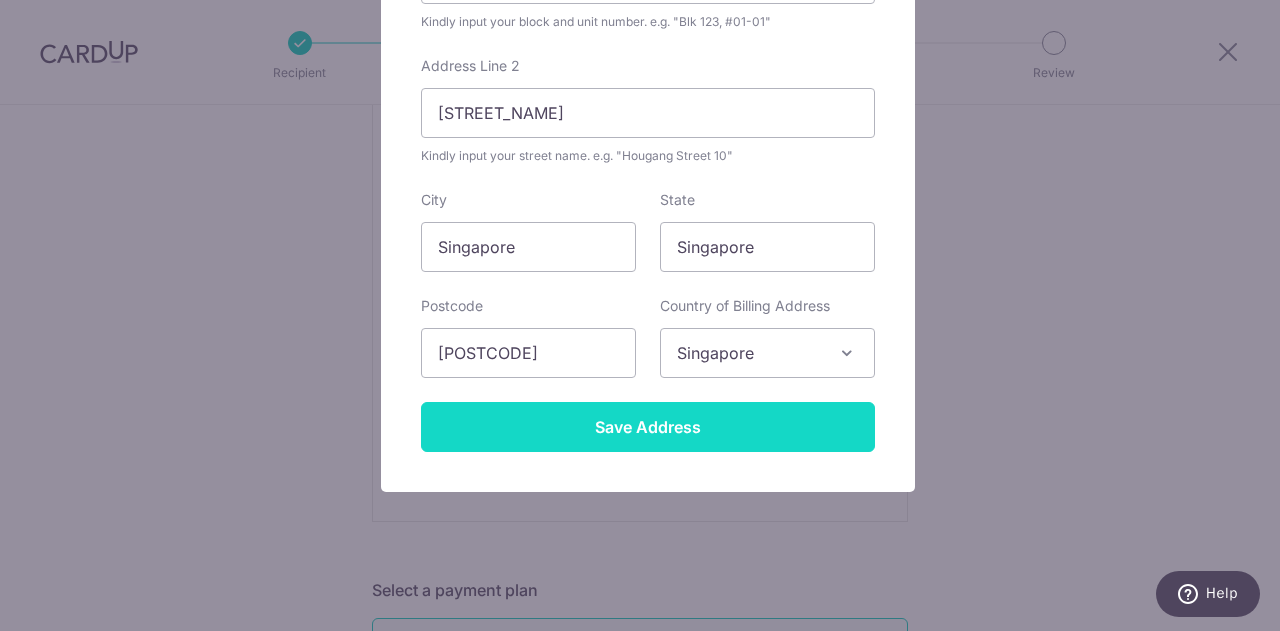 click on "Save Address" at bounding box center [648, 427] 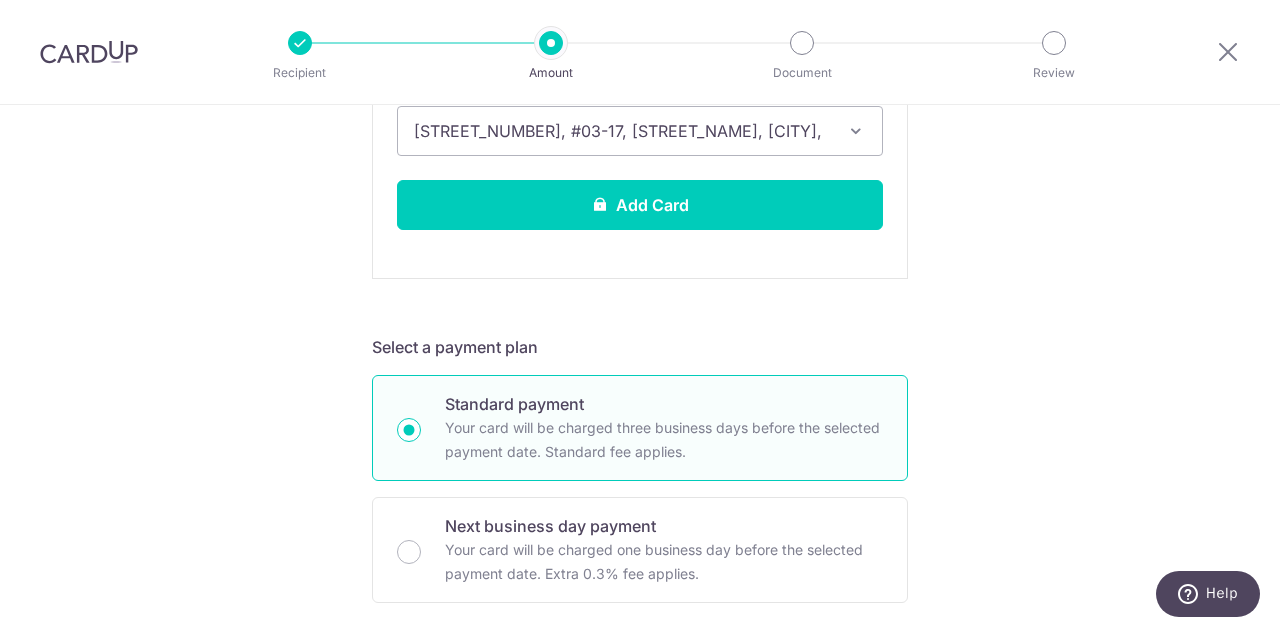 scroll, scrollTop: 700, scrollLeft: 0, axis: vertical 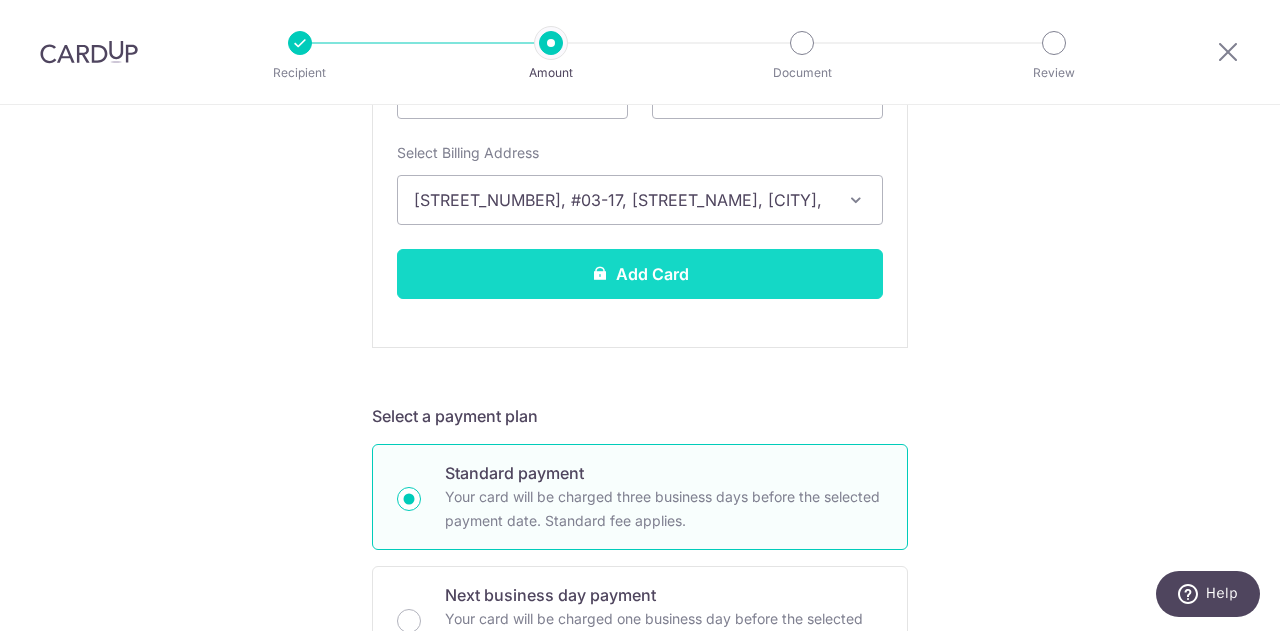 click on "Add Card" at bounding box center (640, 274) 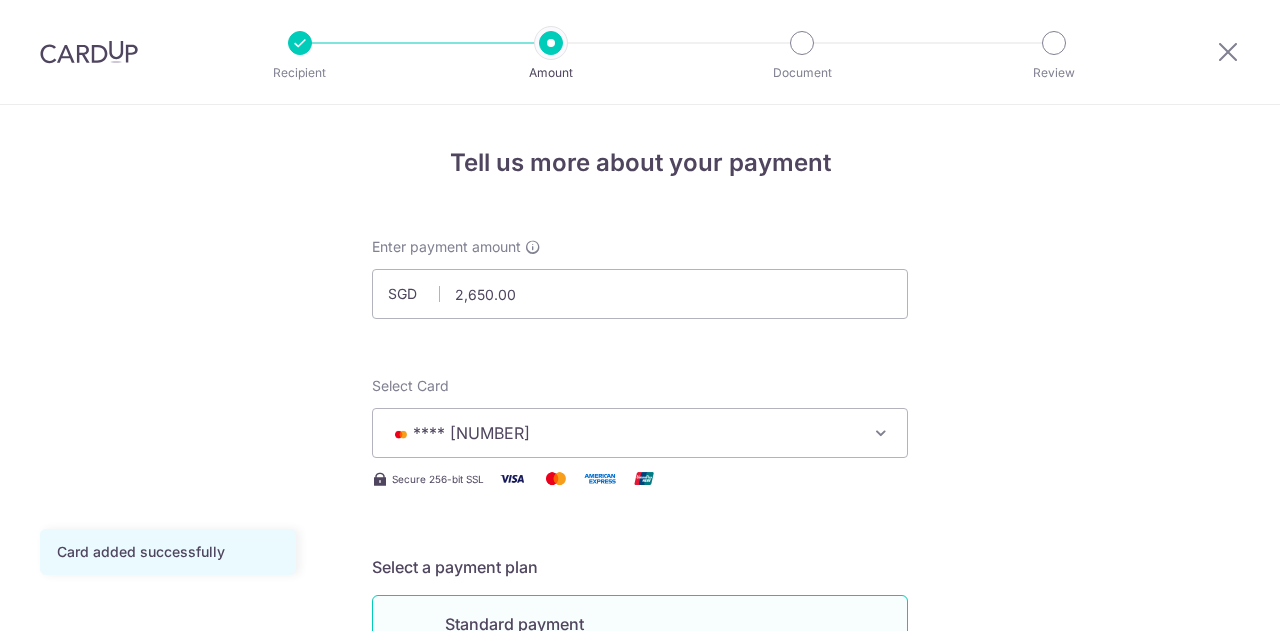 scroll, scrollTop: 0, scrollLeft: 0, axis: both 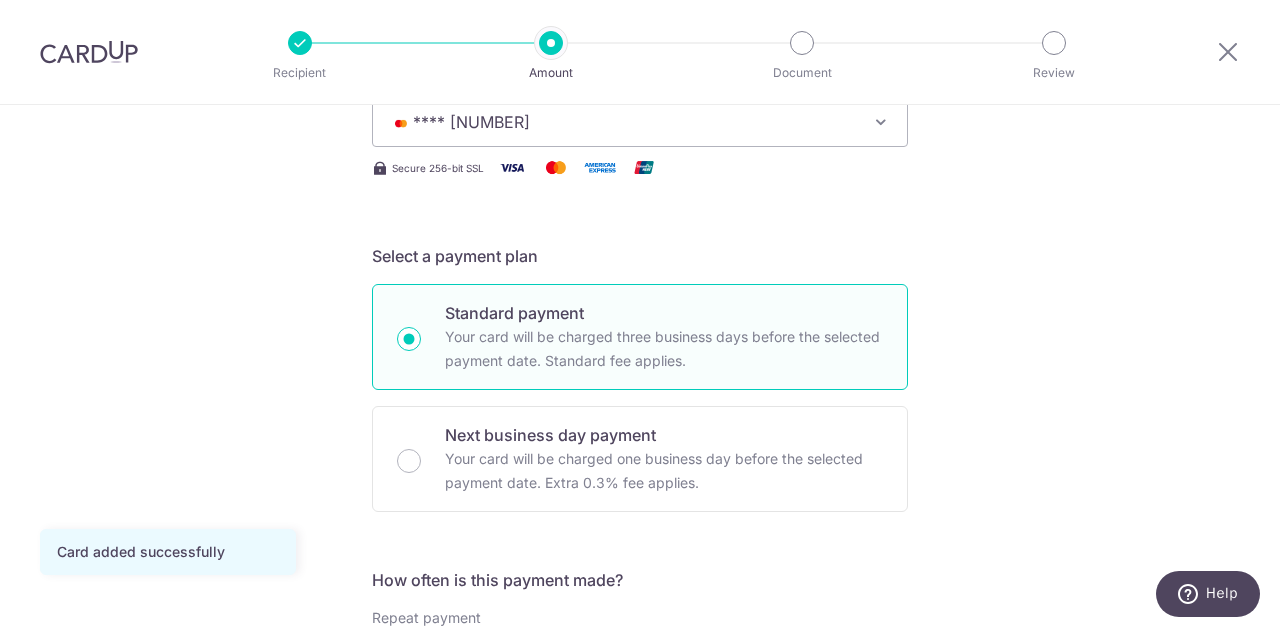 click on "Tell us more about your payment
SGD
[CURRENCY]
[CURRENCY]
Card added successfully
Select Card
**** [NUMBER]
Add credit card
Your Cards
**** [NUMBER]
Secure 256-bit SSL
Text
New card details
Card
Secure 256-bit SSL" at bounding box center (640, 698) 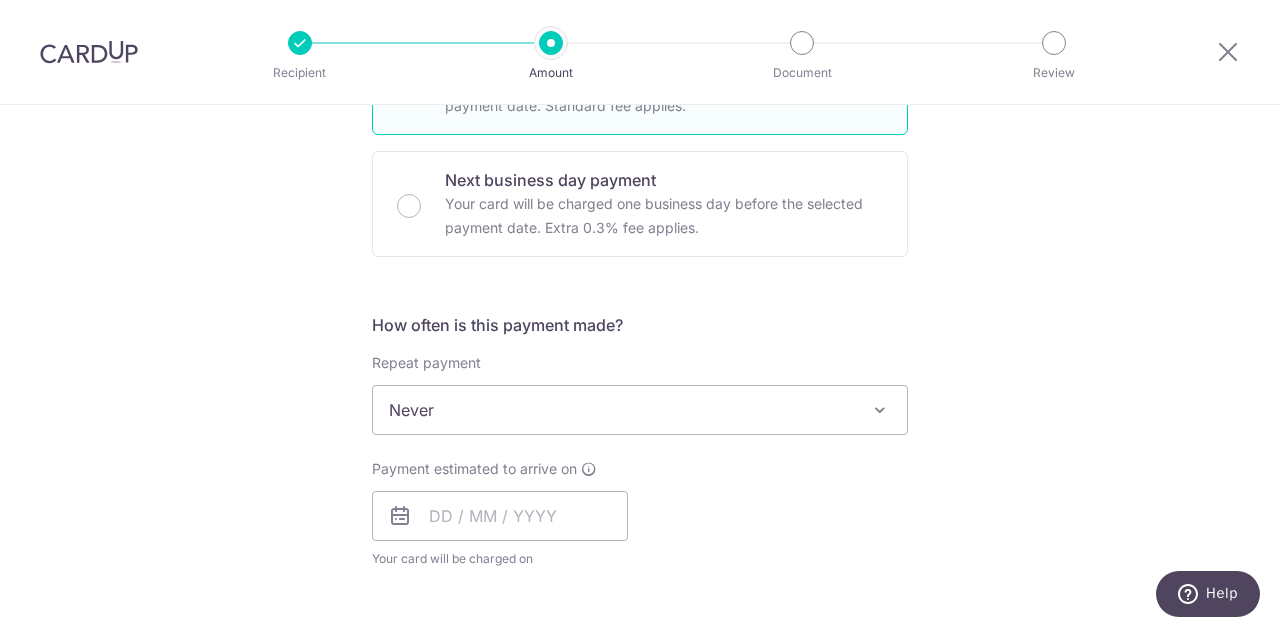 scroll, scrollTop: 567, scrollLeft: 0, axis: vertical 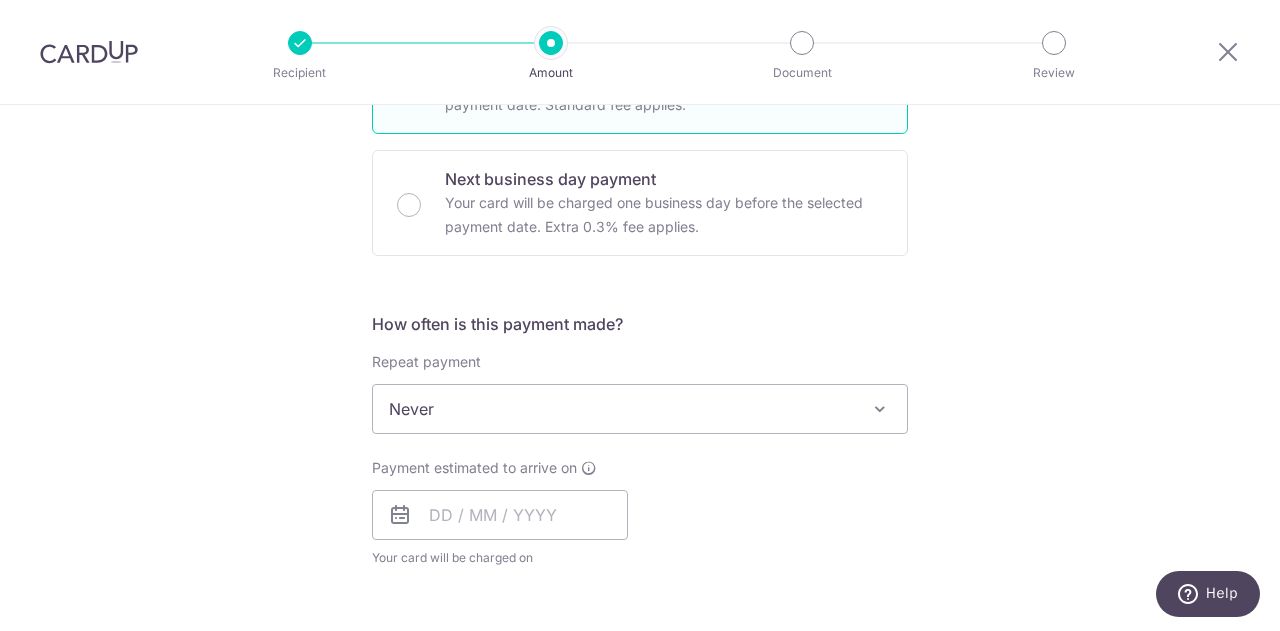 click on "Never" at bounding box center (640, 409) 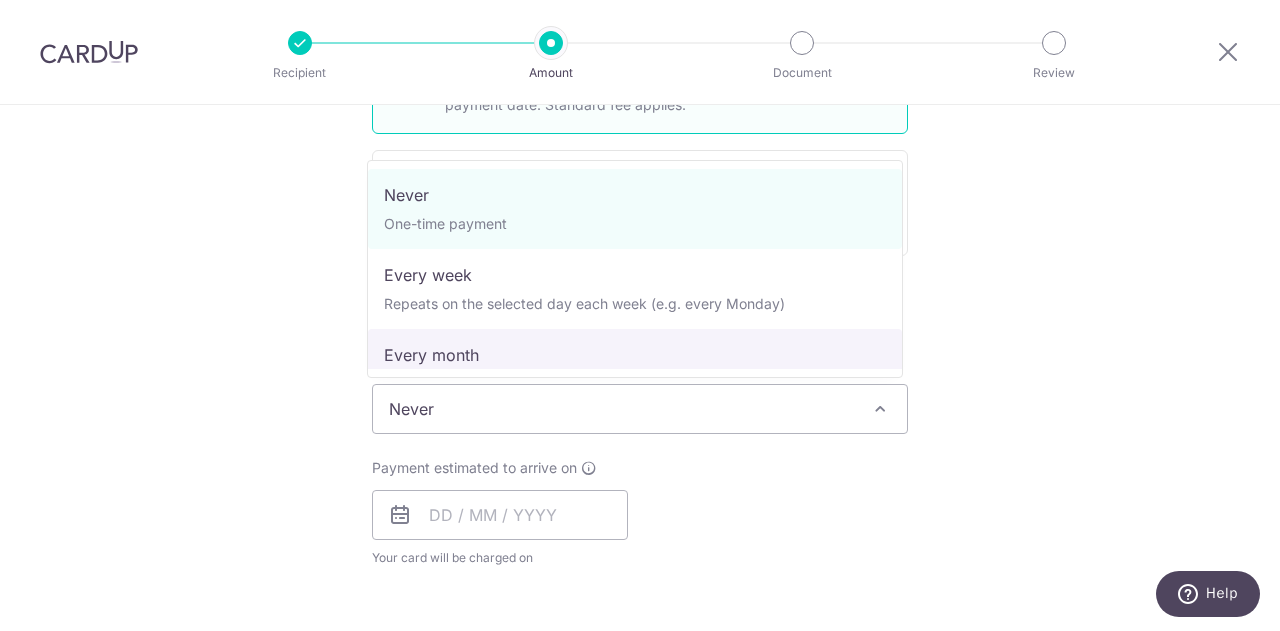 select on "3" 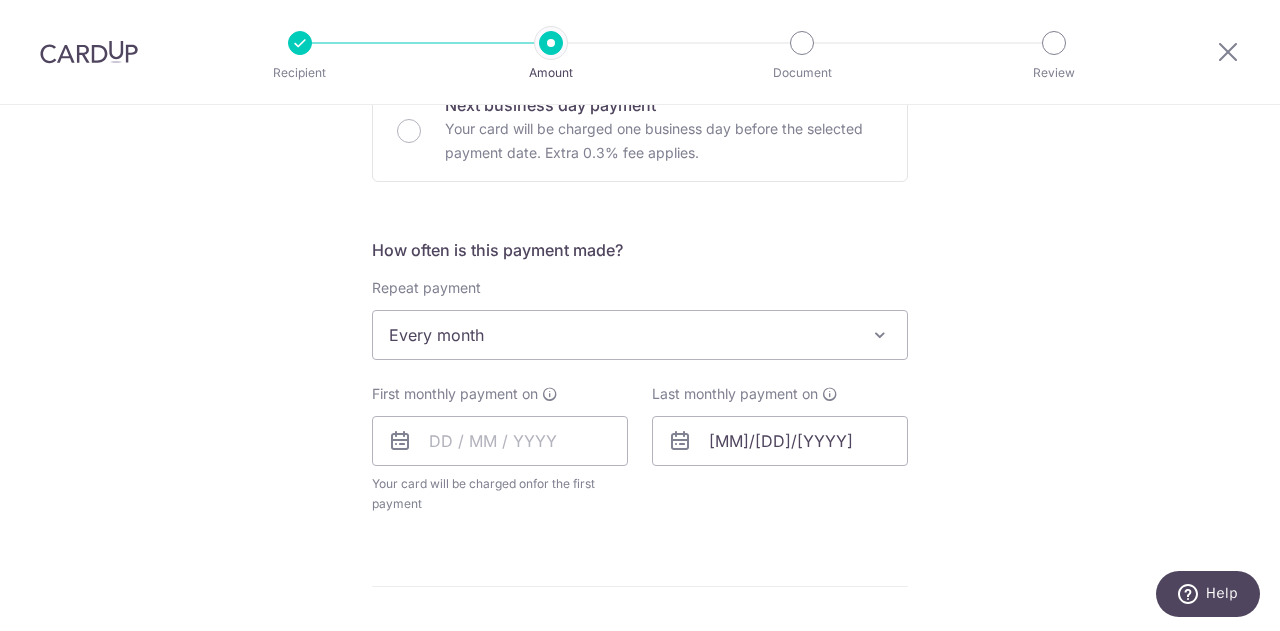 scroll, scrollTop: 640, scrollLeft: 0, axis: vertical 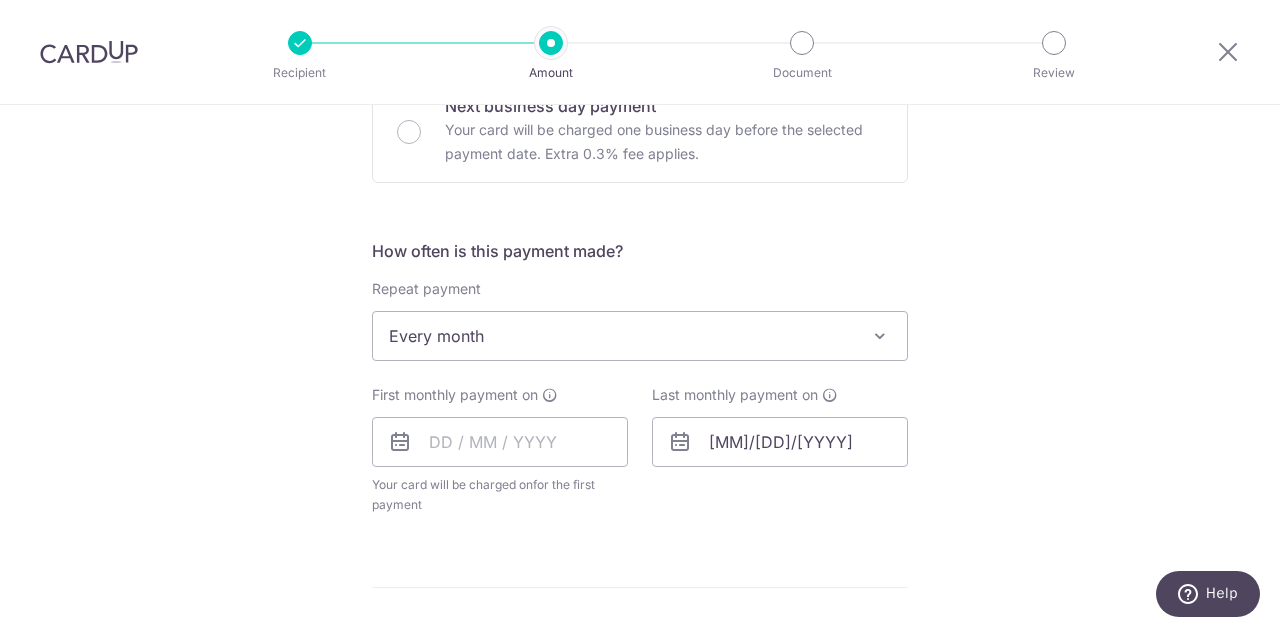 click on "Every month" at bounding box center [640, 336] 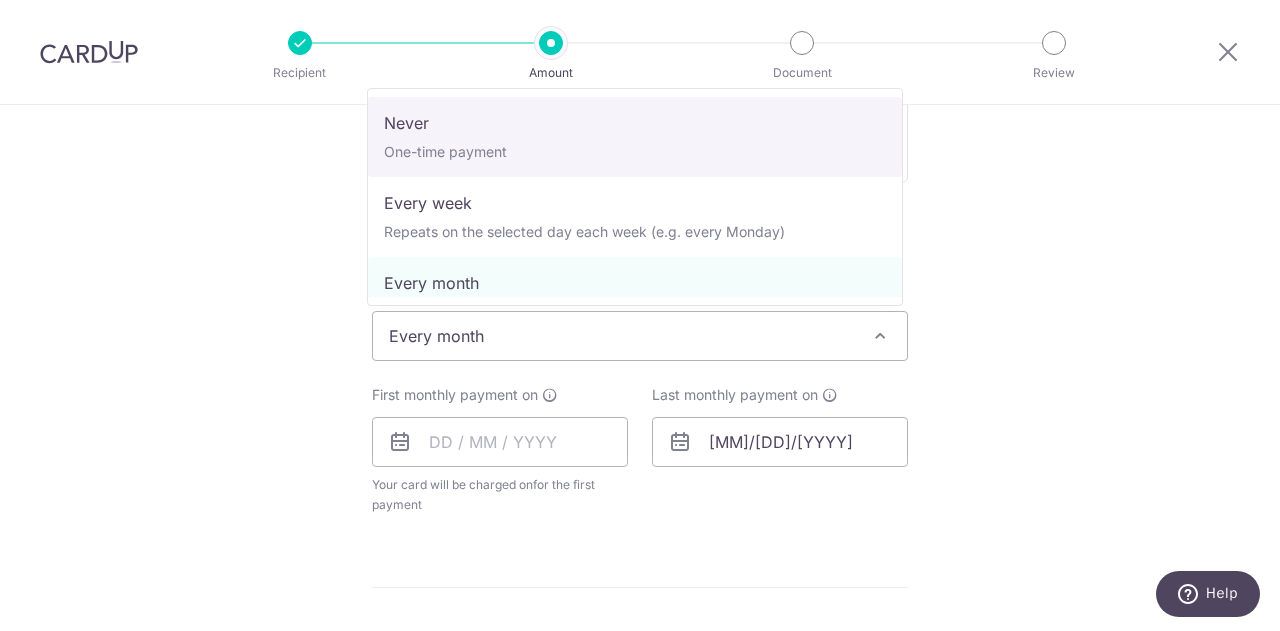 select on "1" 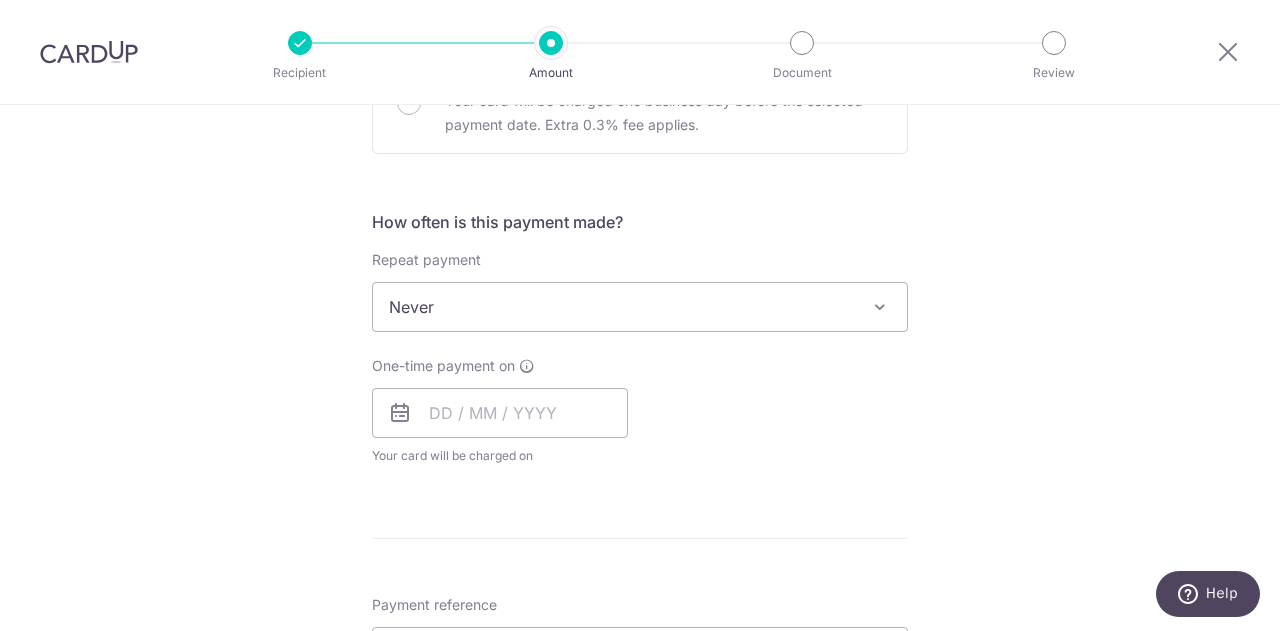 scroll, scrollTop: 670, scrollLeft: 0, axis: vertical 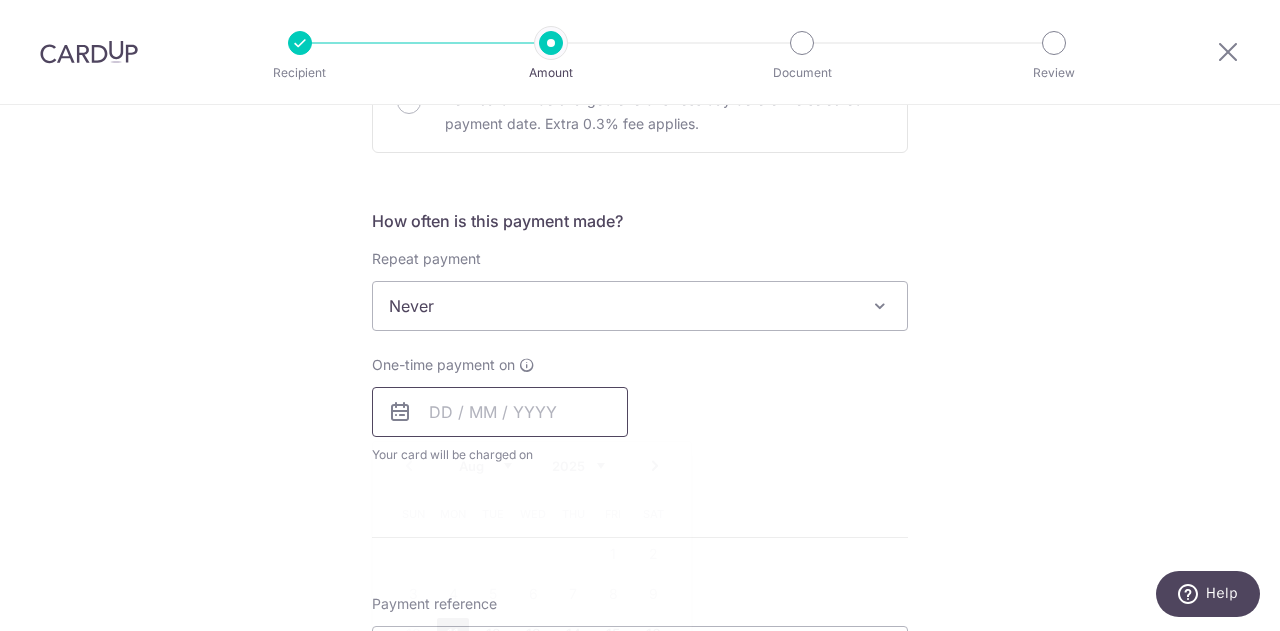 click at bounding box center (500, 412) 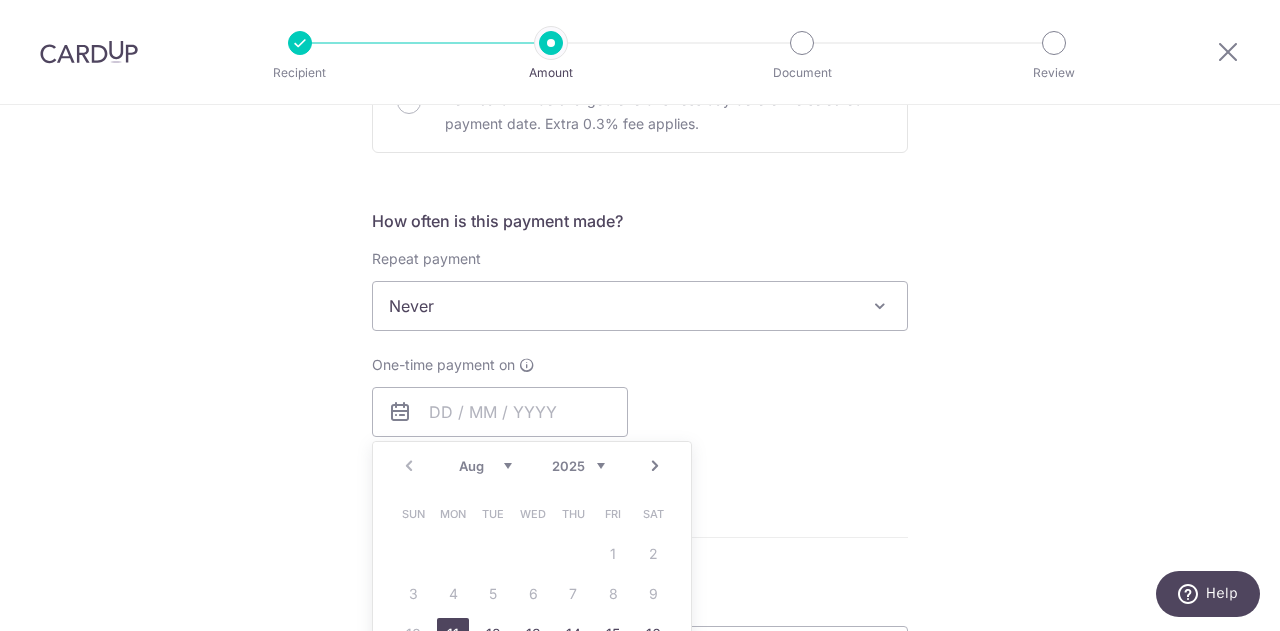click on "One-time payment on
Prev Next Aug Sep Oct Nov Dec 2025 2026 2027 2028 2029 2030 2031 2032 2033 2034 2035 Sun Mon Tue Wed Thu Fri Sat           1 2 3 4 5 6 7 8 9 10 11 12 13 14 15 16 17 18 19 20 21 22 23 24 25 26 27 28 29 30 31             Why are some dates not available?
Your card will be charged on   for the first payment
* If your payment is funded by  9:00am SGT on Wednesday 06/08/2025
07/08/2025
No. of Payments
Last monthly payment on" at bounding box center [640, 410] 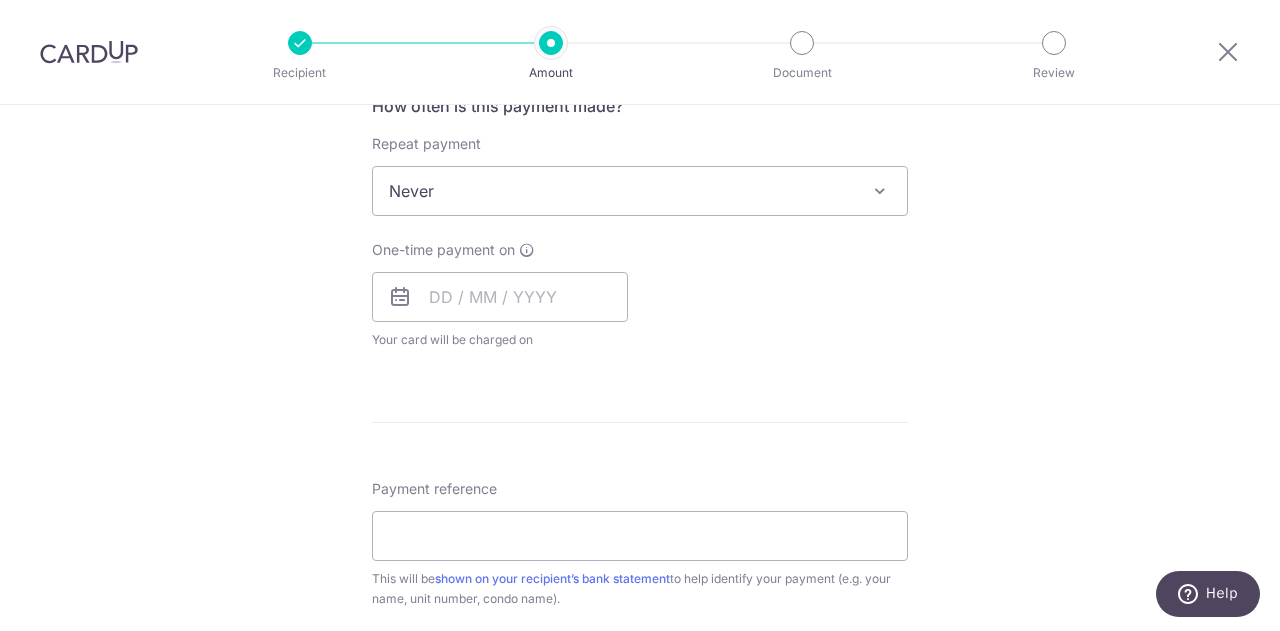 scroll, scrollTop: 790, scrollLeft: 0, axis: vertical 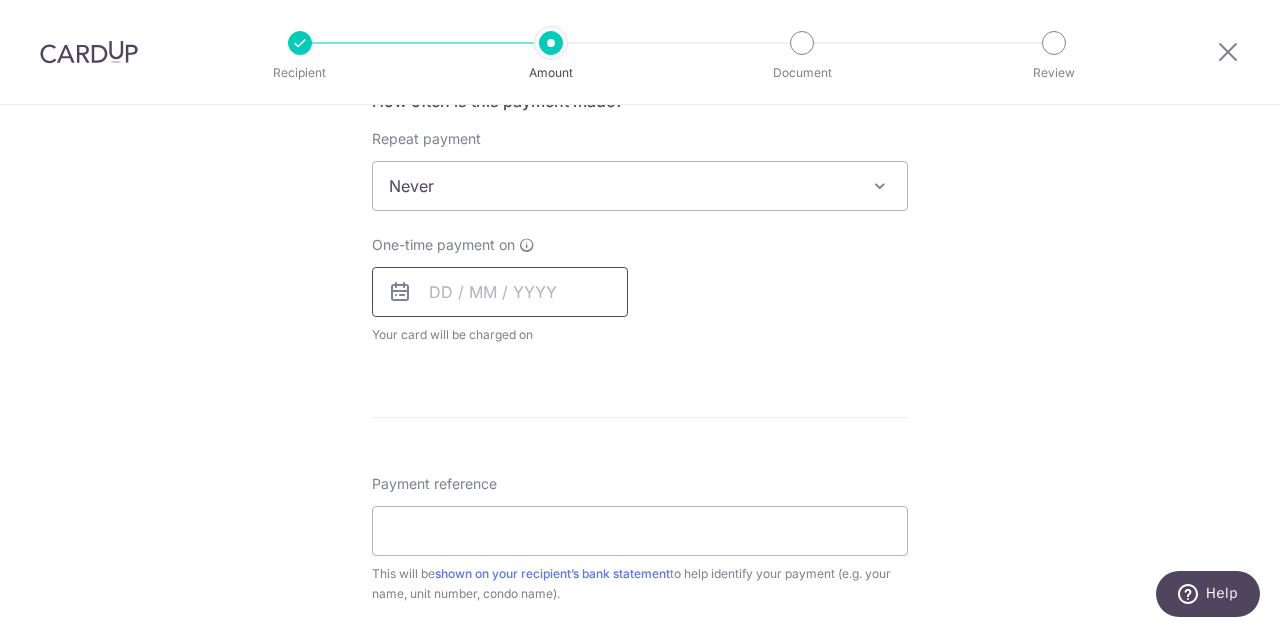 click at bounding box center (500, 292) 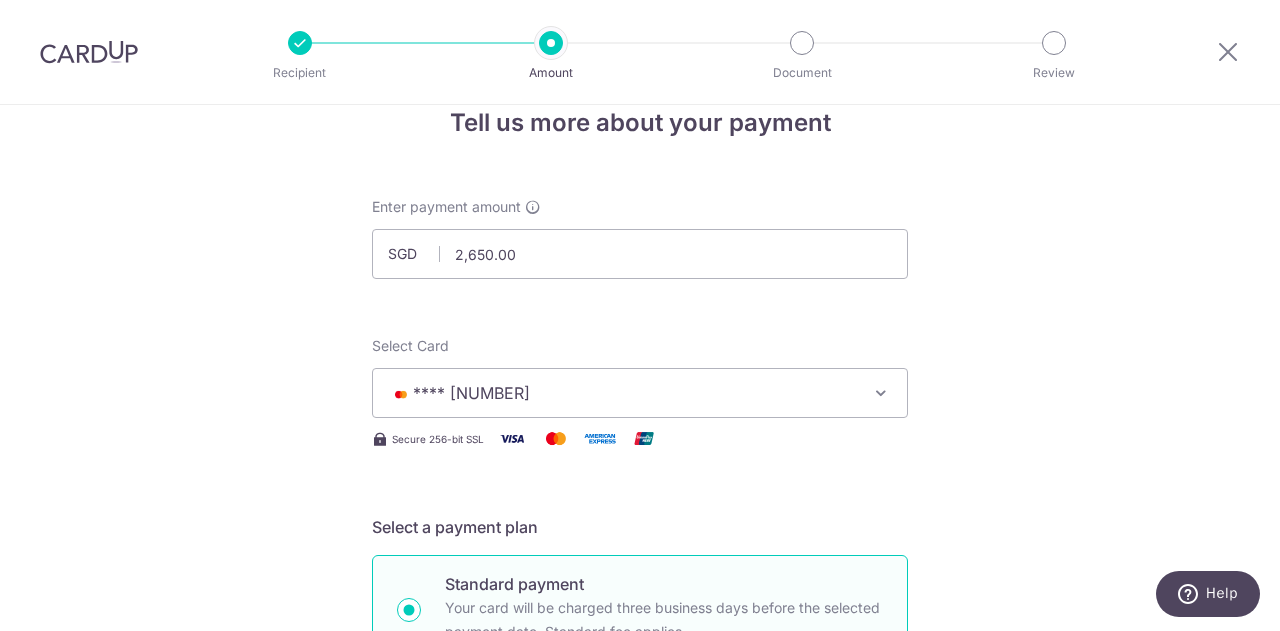 scroll, scrollTop: 0, scrollLeft: 0, axis: both 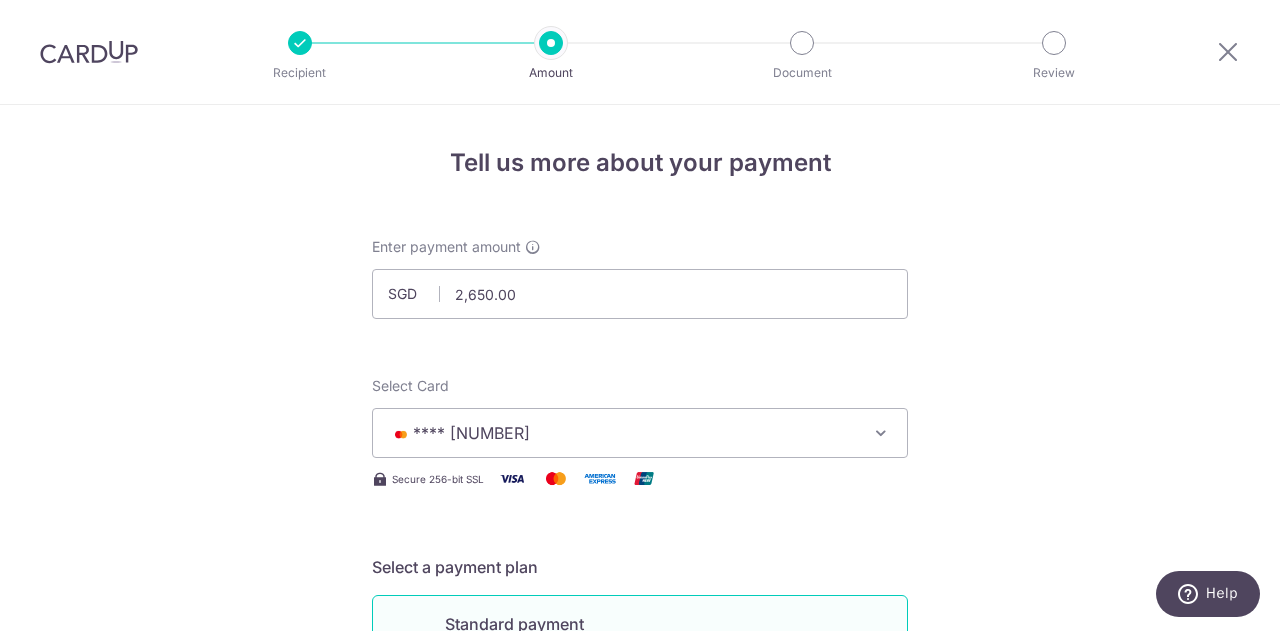click at bounding box center [300, 43] 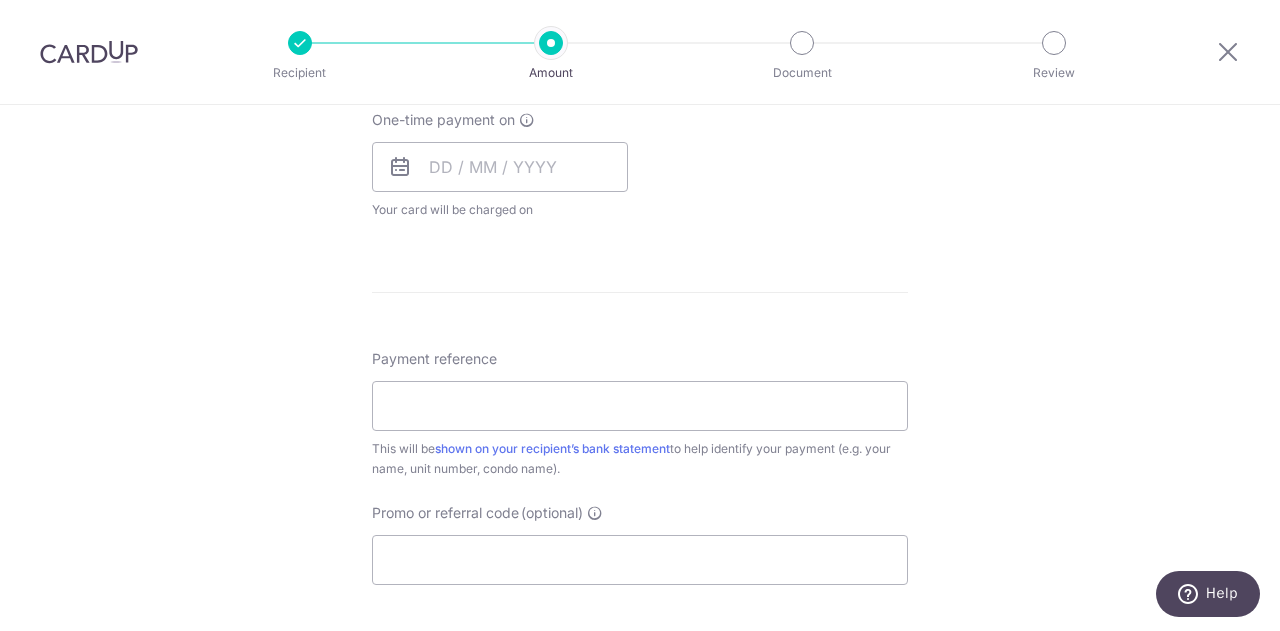 scroll, scrollTop: 701, scrollLeft: 0, axis: vertical 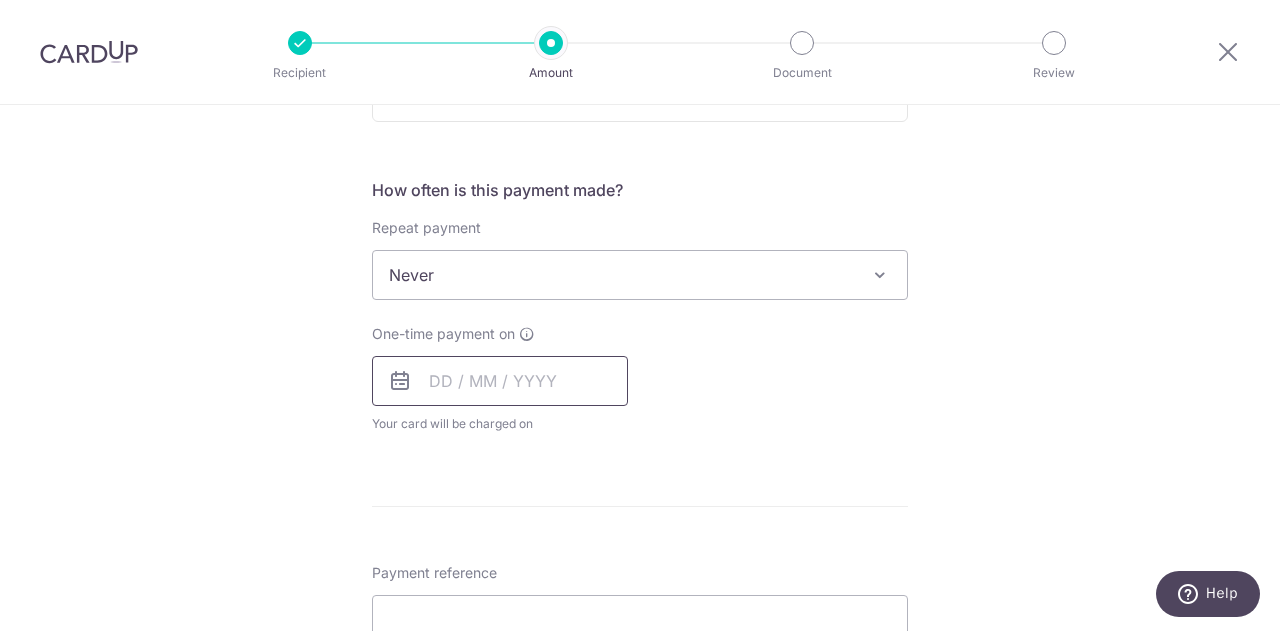 click at bounding box center [500, 381] 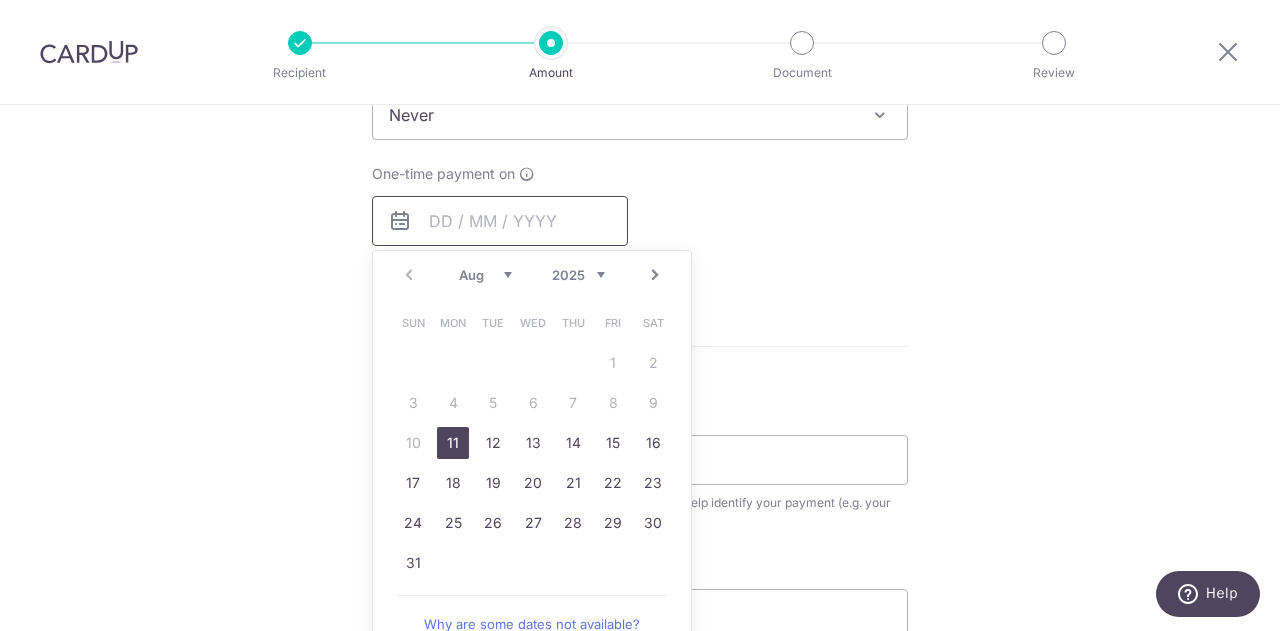 scroll, scrollTop: 863, scrollLeft: 0, axis: vertical 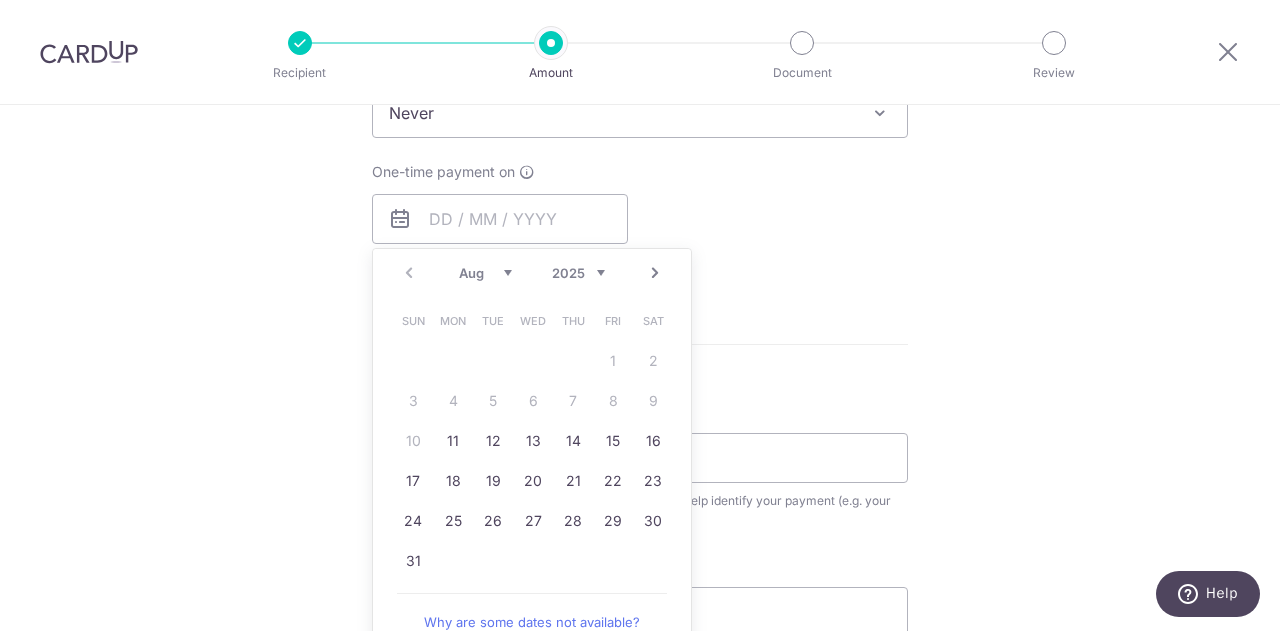 click on "Sun Mon Tue Wed Thu Fri Sat           1 2 3 4 5 6 7 8 9 10 11 12 13 14 15 16 17 18 19 20 21 22 23 24 25 26 27 28 29 30 31" at bounding box center [533, 441] 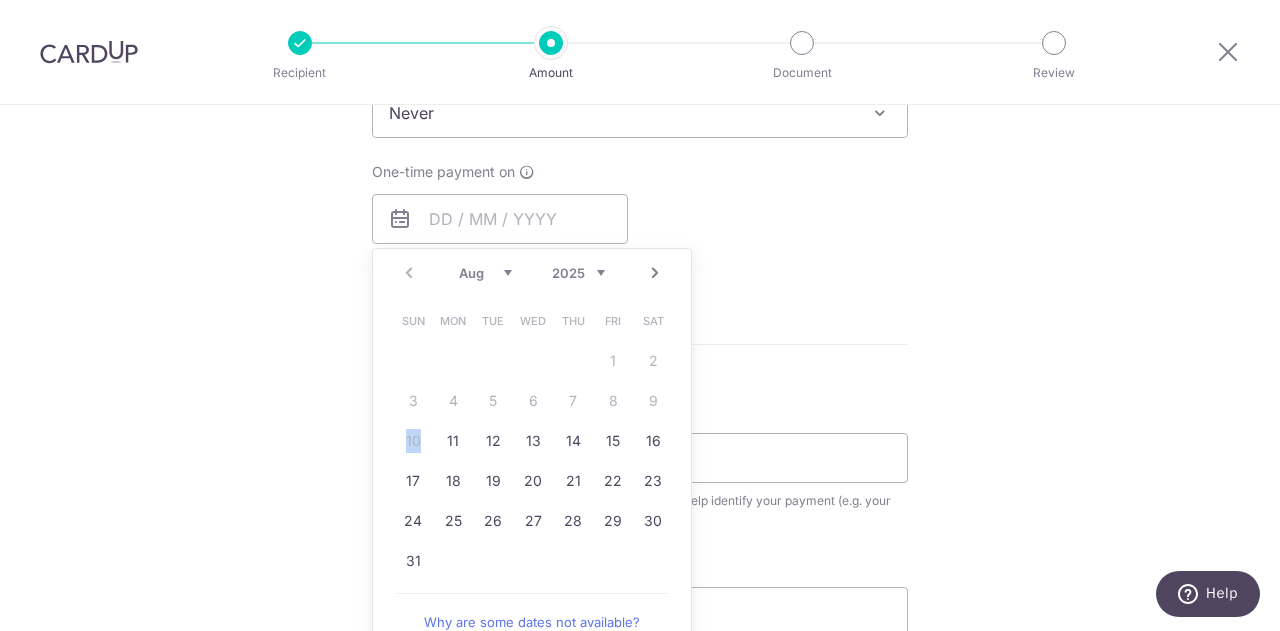 click on "Sun Mon Tue Wed Thu Fri Sat           1 2 3 4 5 6 7 8 9 10 11 12 13 14 15 16 17 18 19 20 21 22 23 24 25 26 27 28 29 30 31" at bounding box center (533, 441) 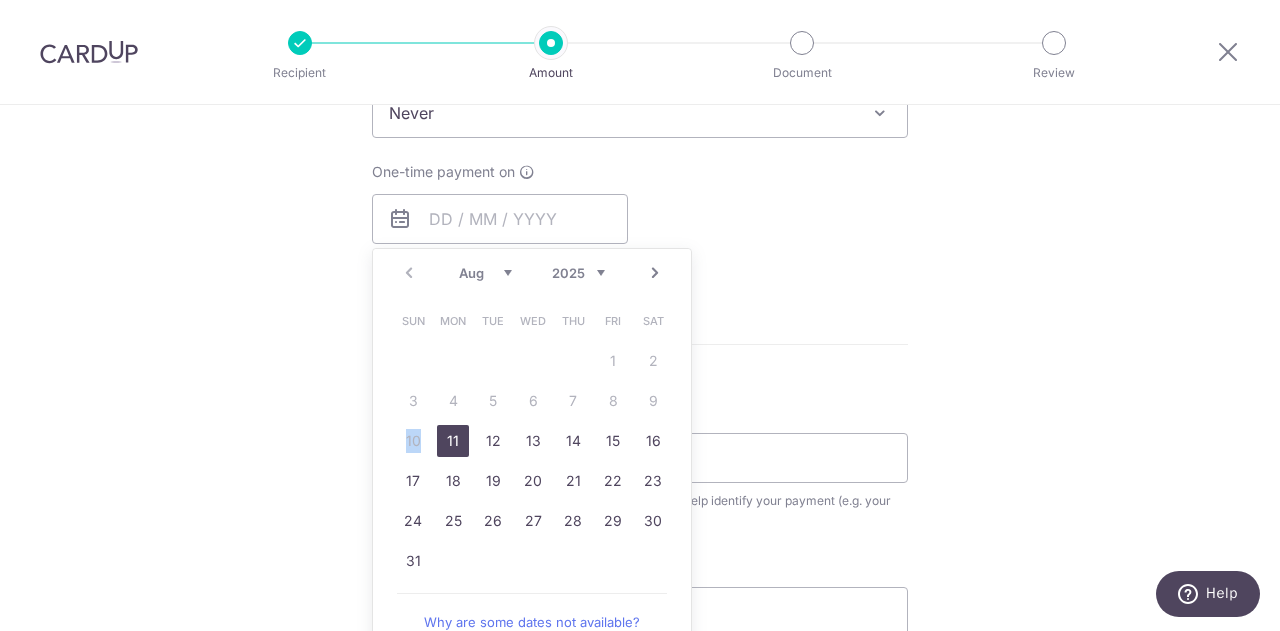 click on "11" at bounding box center (453, 441) 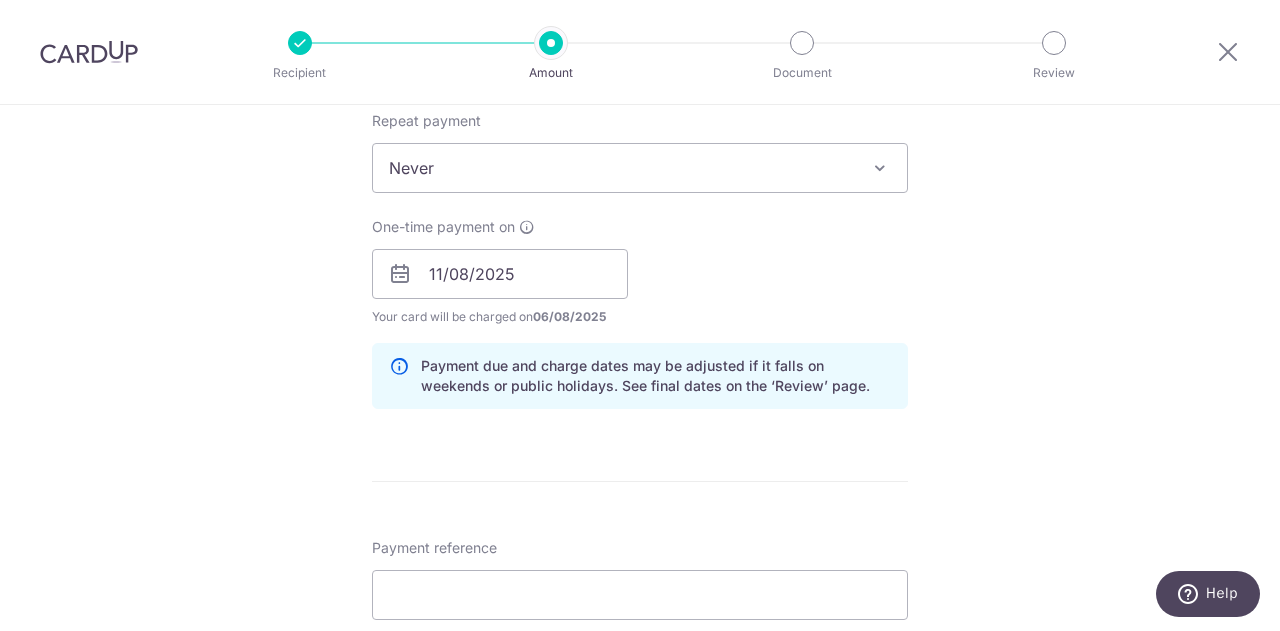 scroll, scrollTop: 809, scrollLeft: 0, axis: vertical 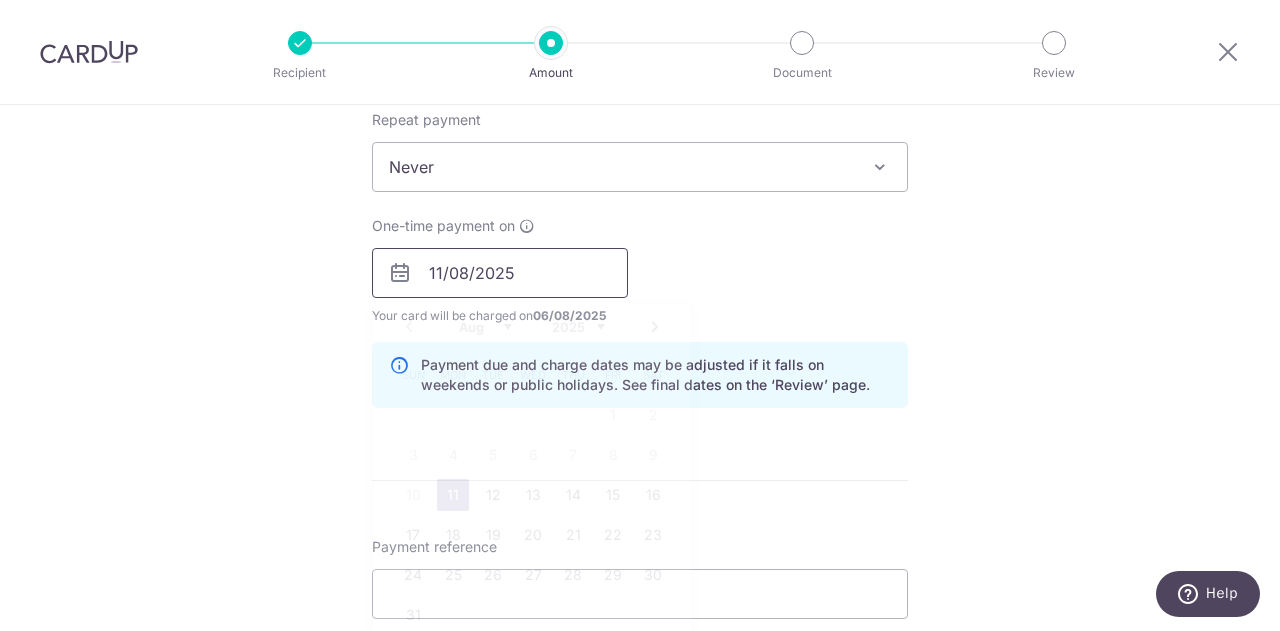 click on "11/08/2025" at bounding box center (500, 273) 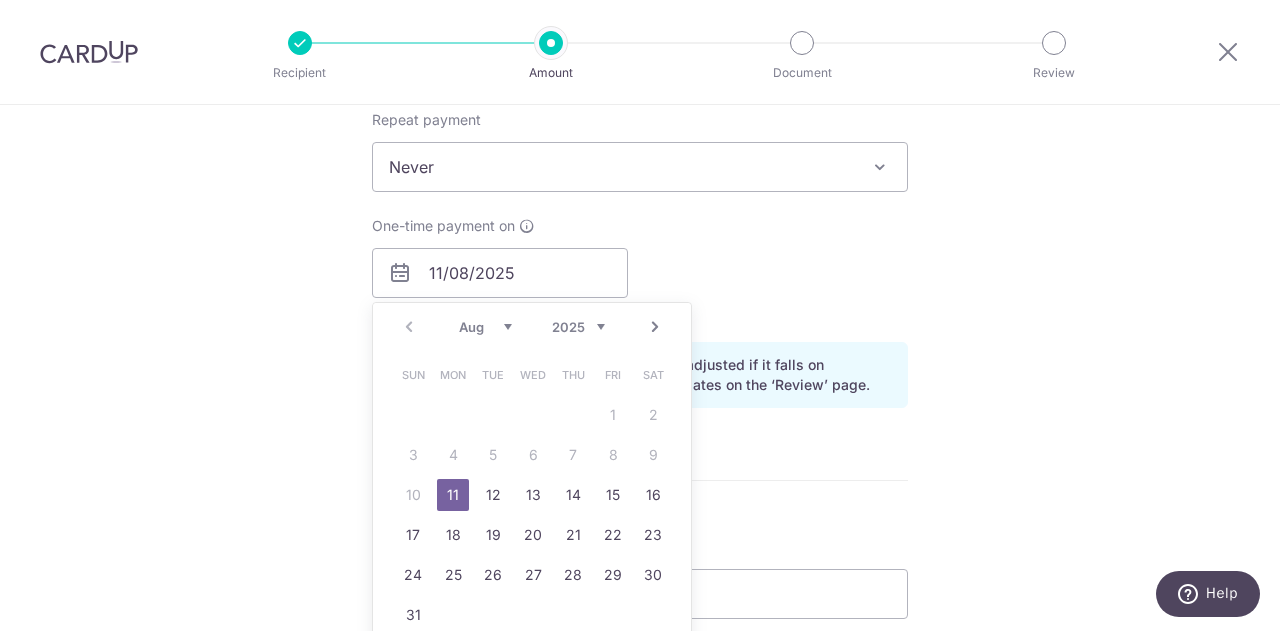 click on "One-time payment on
11/08/2025
Prev Next Aug Sep Oct Nov Dec 2025 2026 2027 2028 2029 2030 2031 2032 2033 2034 2035 Sun Mon Tue Wed Thu Fri Sat           1 2 3 4 5 6 7 8 9 10 11 12 13 14 15 16 17 18 19 20 21 22 23 24 25 26 27 28 29 30 31             Why are some dates not available?
Your card will be charged on  06/08/2025  for the first payment
* If your payment is funded by  9:00am SGT on Wednesday 06/08/2025
07/08/2025
No. of Payments
Last monthly payment on
09/06/2027" at bounding box center (640, 271) 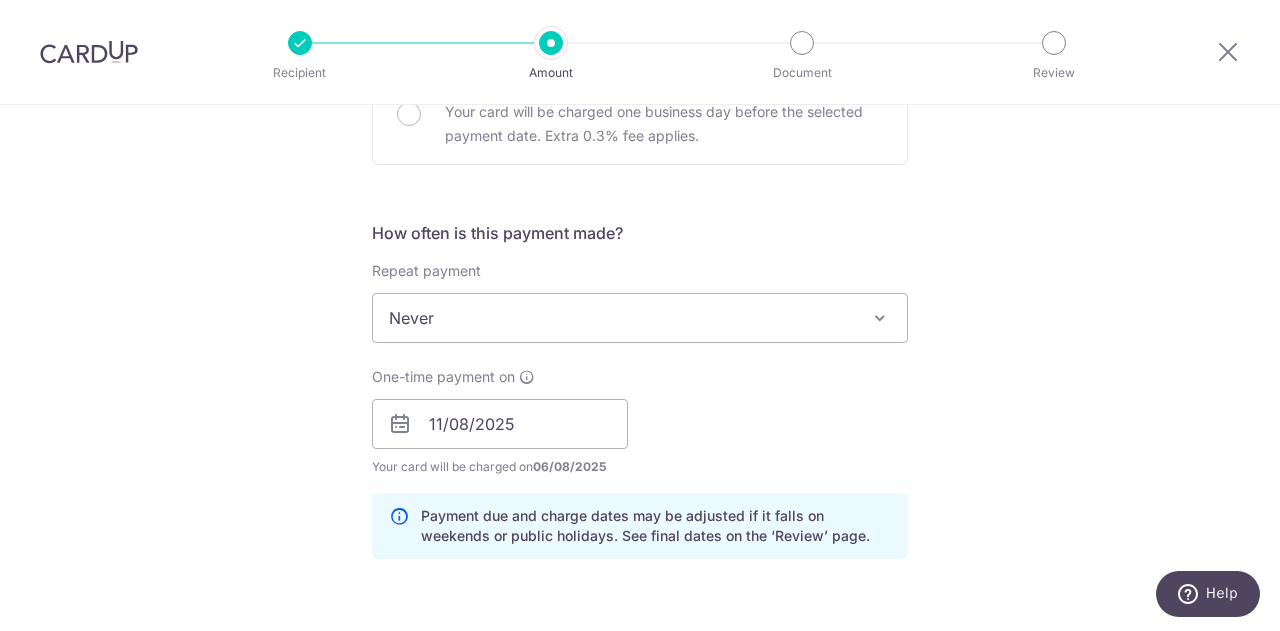 scroll, scrollTop: 659, scrollLeft: 0, axis: vertical 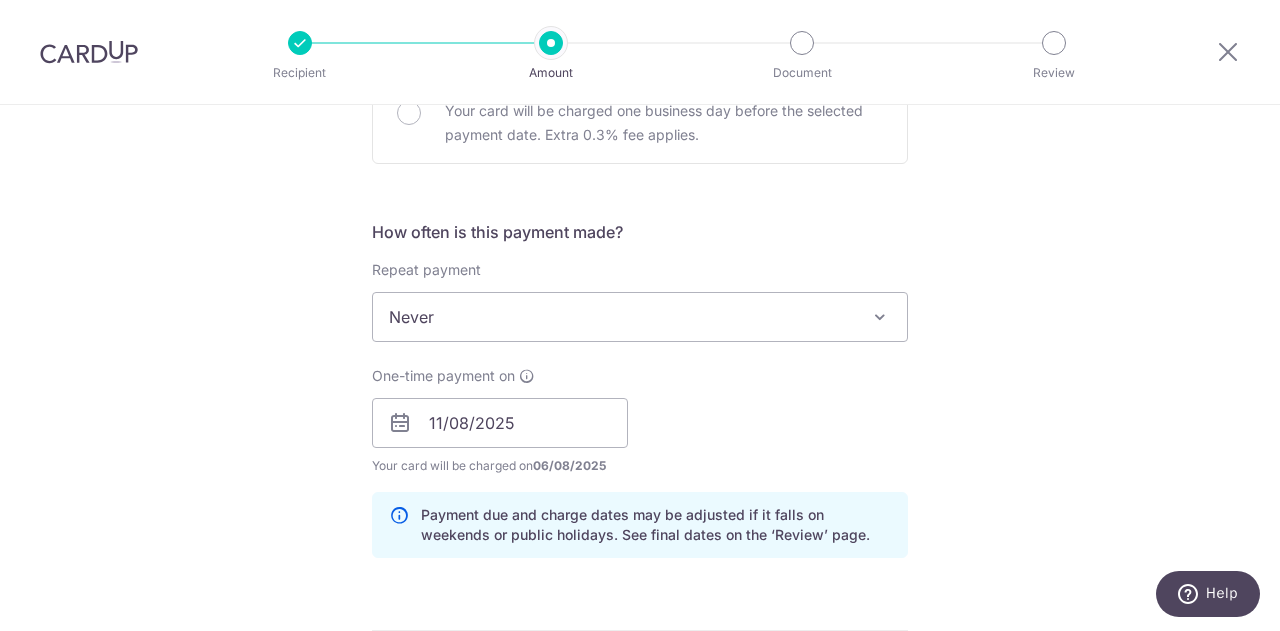 click on "Tell us more about your payment
Enter payment amount
SGD
2,650.00
2650.00
Card added successfully
Select Card
**** 5791
Add credit card
Your Cards
**** 5791
Secure 256-bit SSL
Text
New card details
Card
Secure 256-bit SSL" at bounding box center (640, 391) 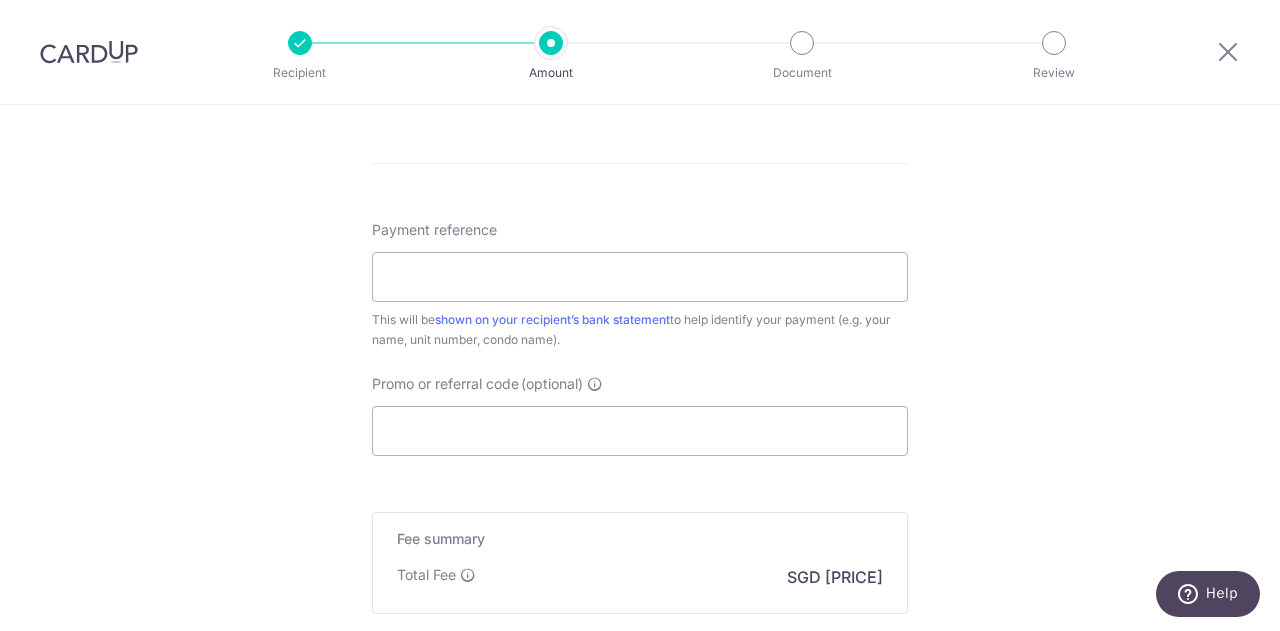 scroll, scrollTop: 1124, scrollLeft: 0, axis: vertical 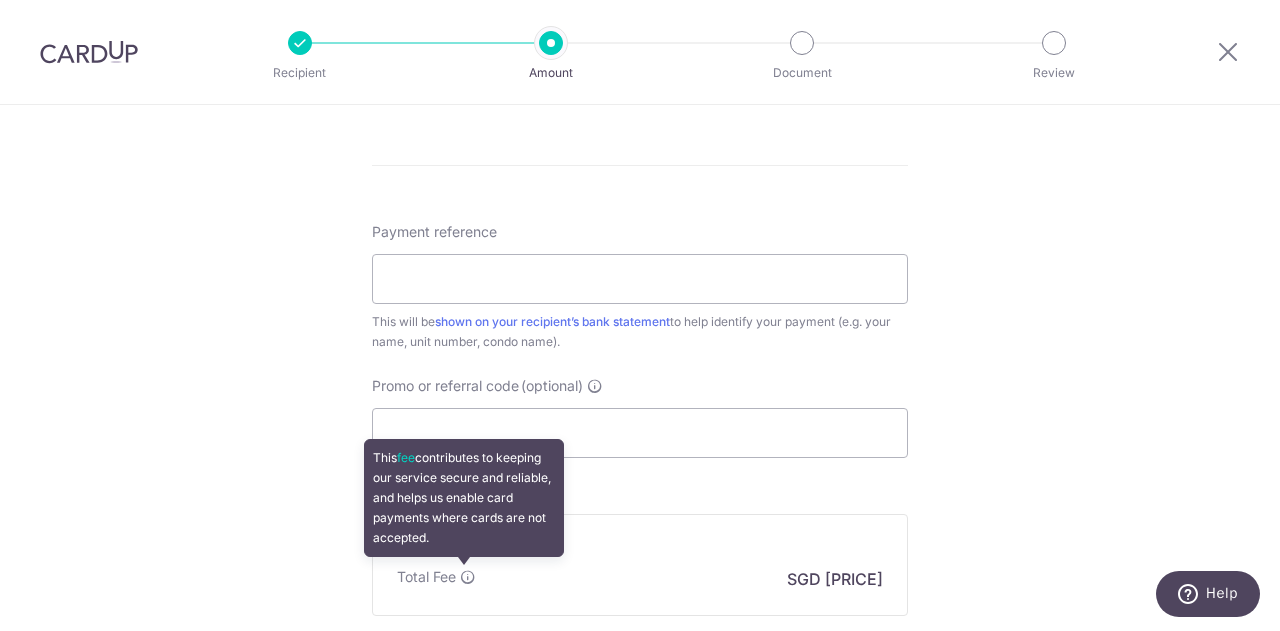 click at bounding box center [468, 577] 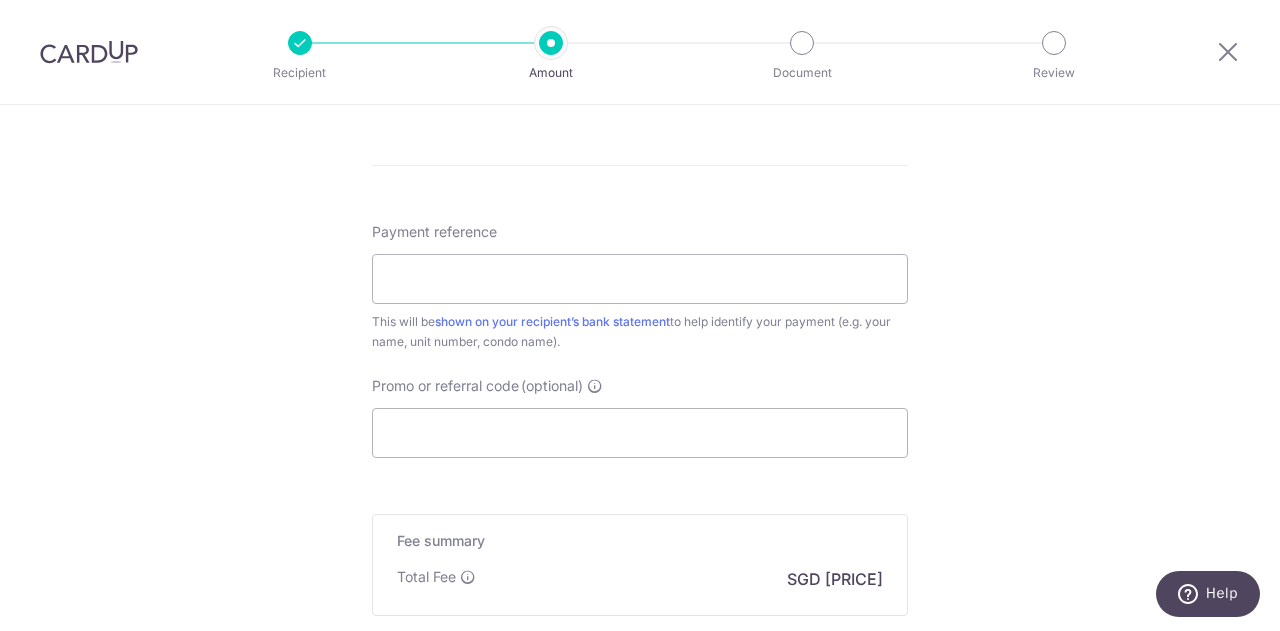 click on "Enter payment amount
SGD
2,650.00
2650.00
Card added successfully
Select Card
**** 5791
Add credit card
Your Cards
**** 5791
Secure 256-bit SSL
Text
New card details
Card
Secure 256-bit SSL" at bounding box center [640, -55] 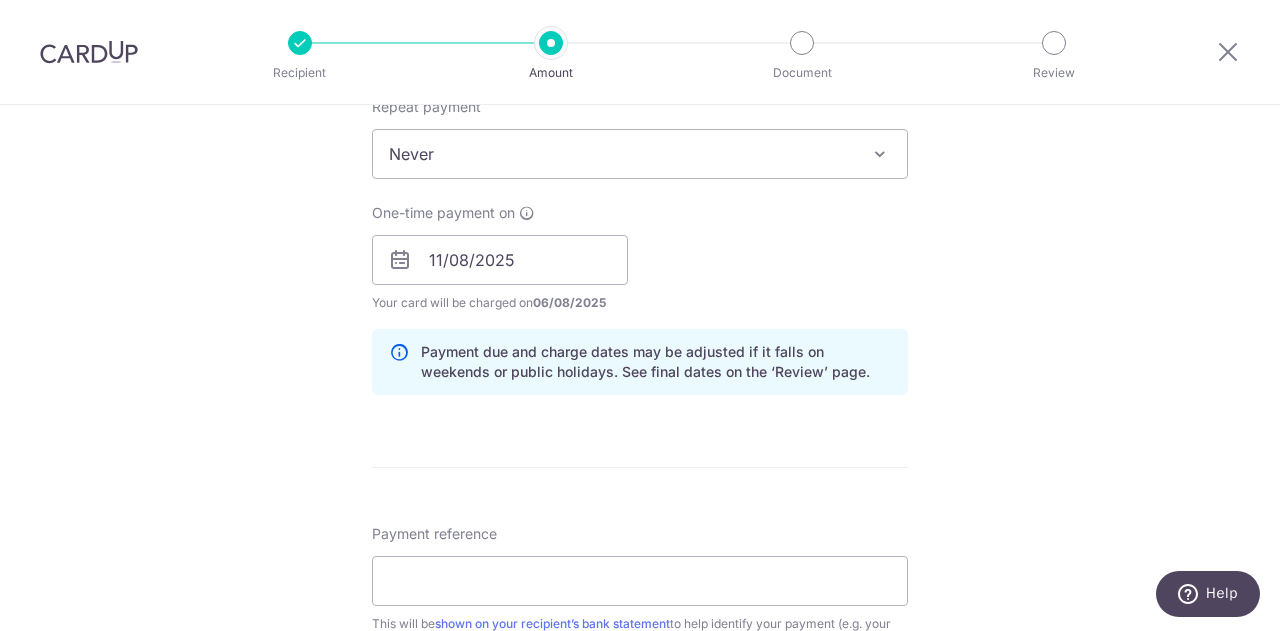 scroll, scrollTop: 816, scrollLeft: 0, axis: vertical 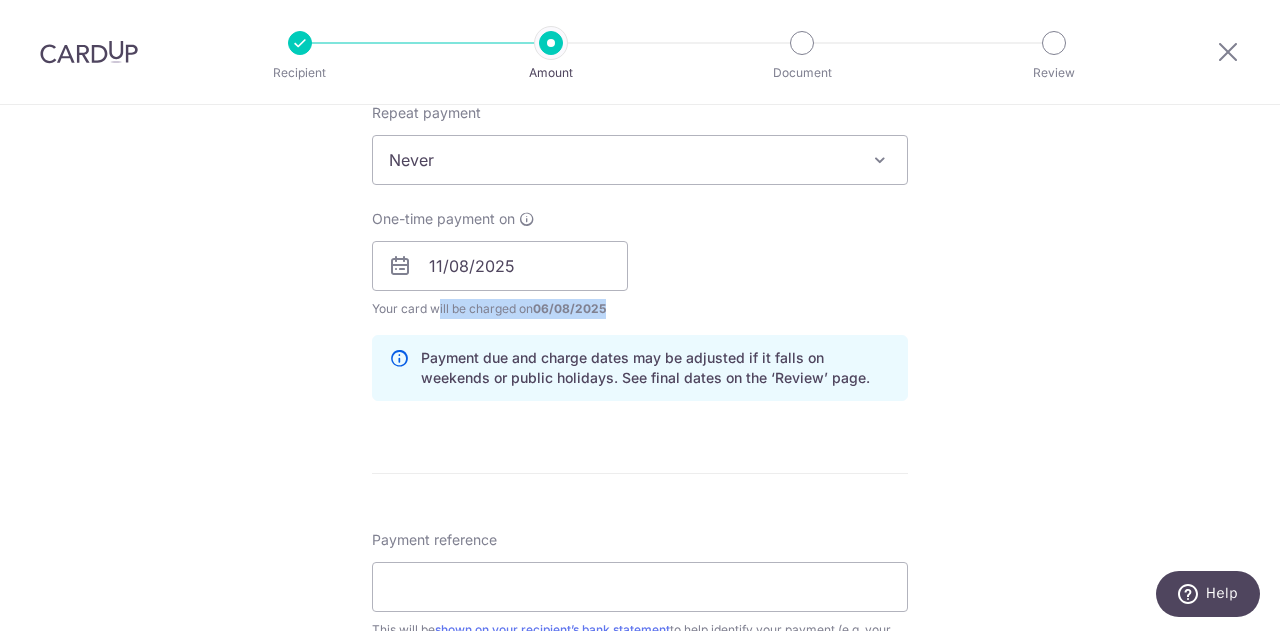 drag, startPoint x: 368, startPoint y: 305, endPoint x: 610, endPoint y: 306, distance: 242.00206 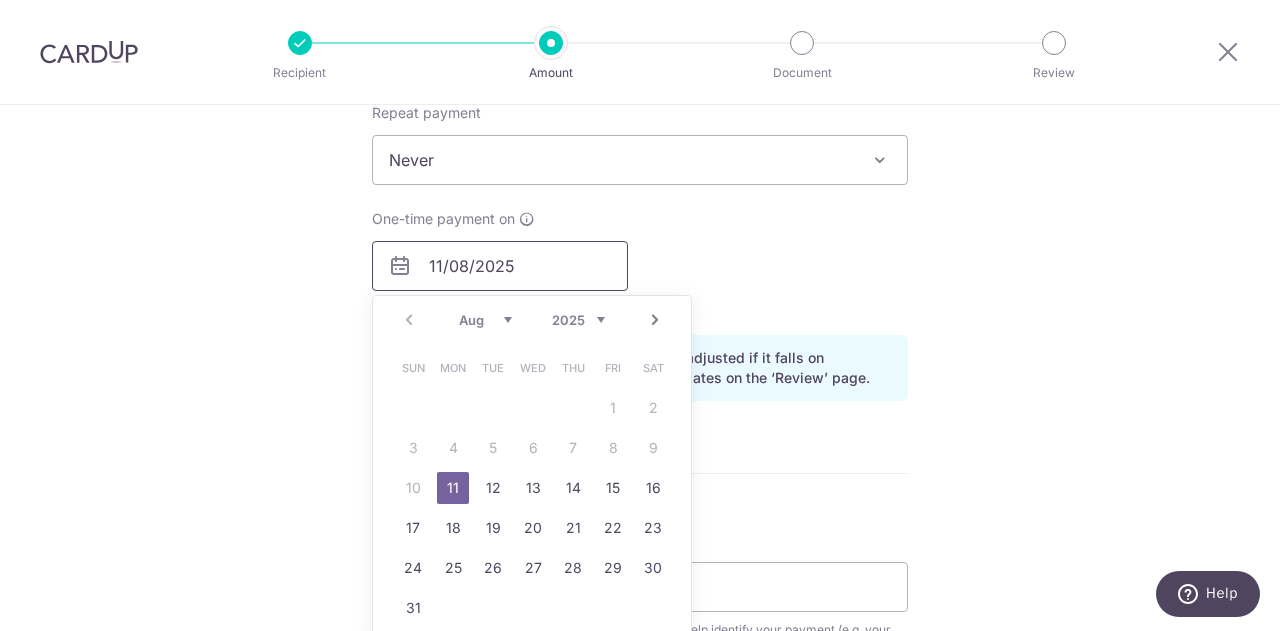 drag, startPoint x: 420, startPoint y: 261, endPoint x: 578, endPoint y: 269, distance: 158.20241 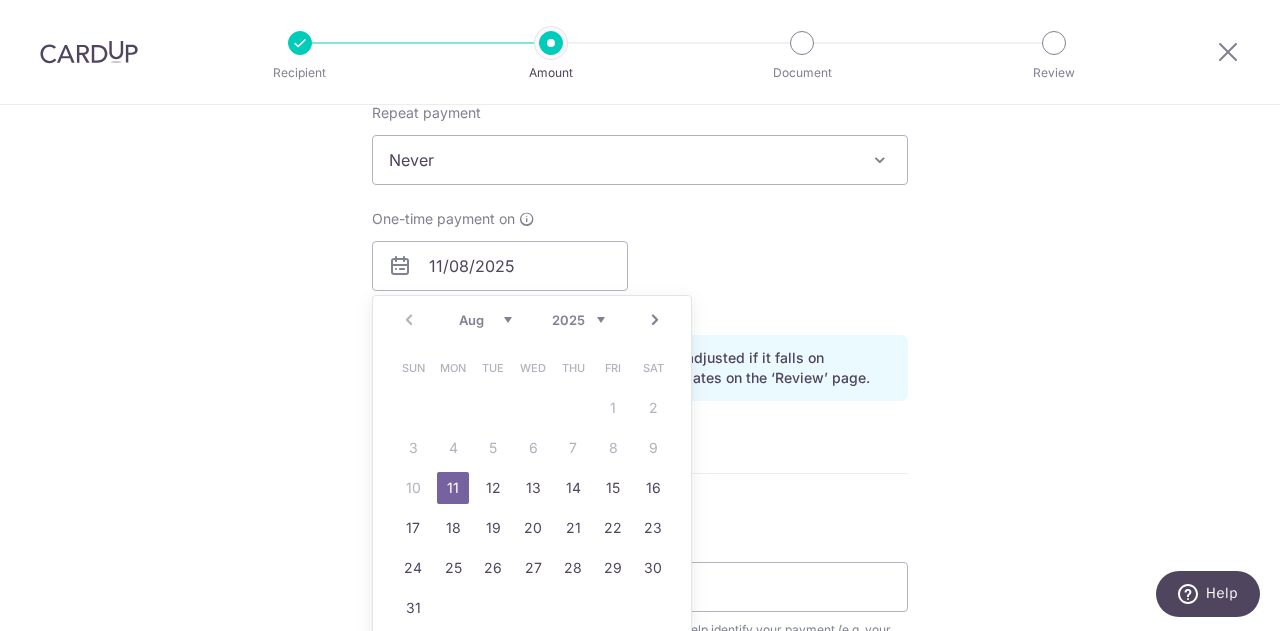 click on "One-time payment on
11/08/2025
Prev Next Aug Sep Oct Nov Dec 2025 2026 2027 2028 2029 2030 2031 2032 2033 2034 2035 Sun Mon Tue Wed Thu Fri Sat           1 2 3 4 5 6 7 8 9 10 11 12 13 14 15 16 17 18 19 20 21 22 23 24 25 26 27 28 29 30 31             Why are some dates not available?
Your card will be charged on  06/08/2025  for the first payment
* If your payment is funded by  9:00am SGT on Wednesday 06/08/2025
07/08/2025
No. of Payments
Last monthly payment on
09/06/2027" at bounding box center (640, 264) 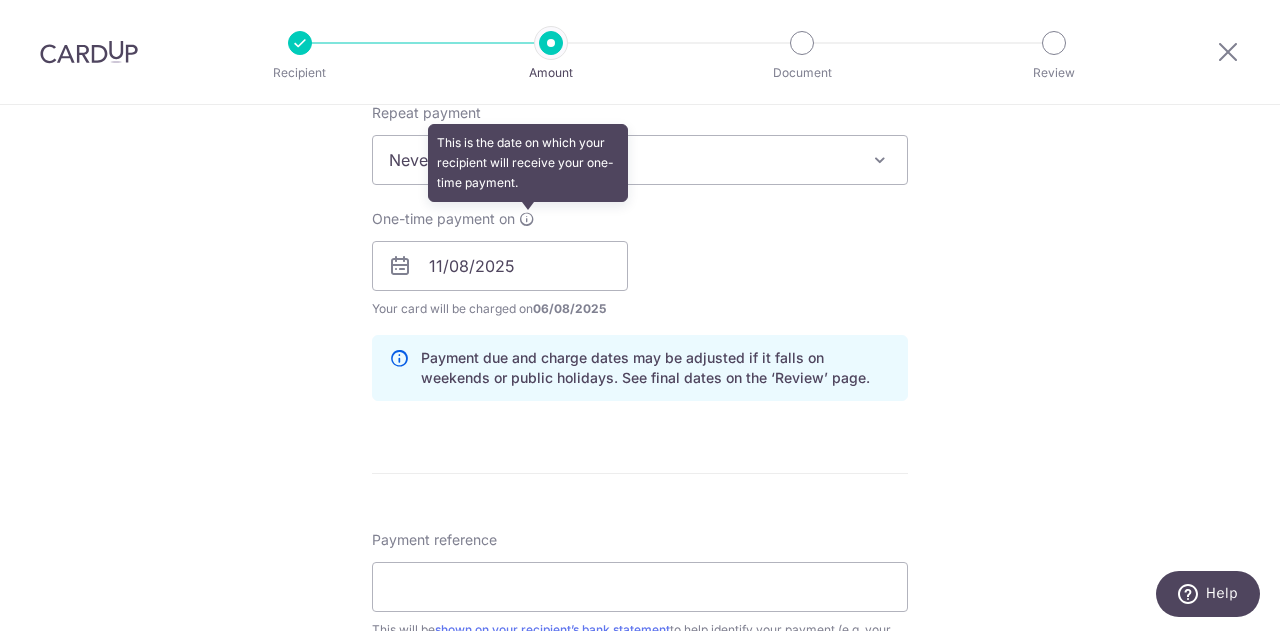 click at bounding box center (527, 219) 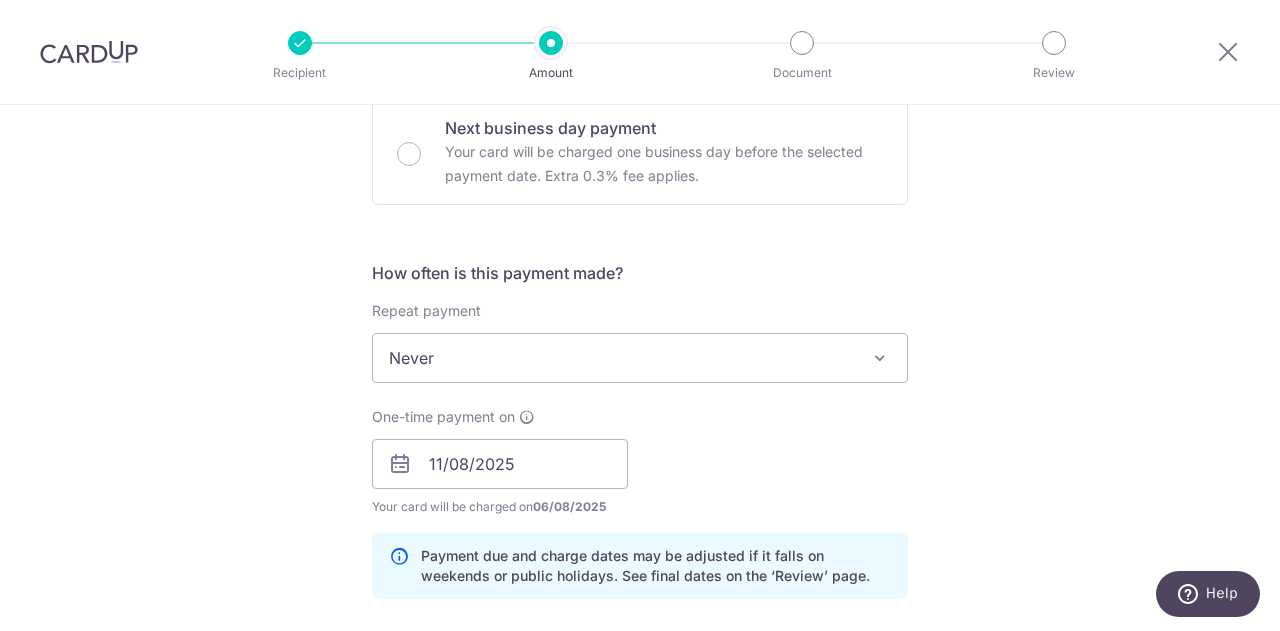 scroll, scrollTop: 622, scrollLeft: 0, axis: vertical 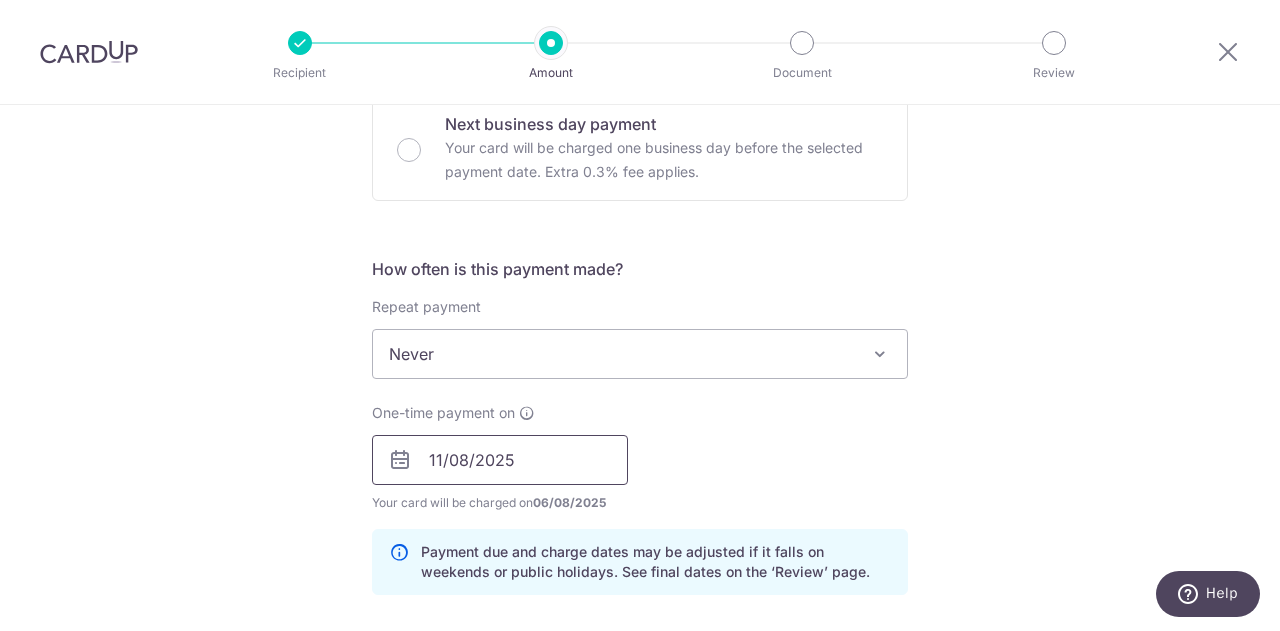 click on "11/08/2025" at bounding box center [500, 460] 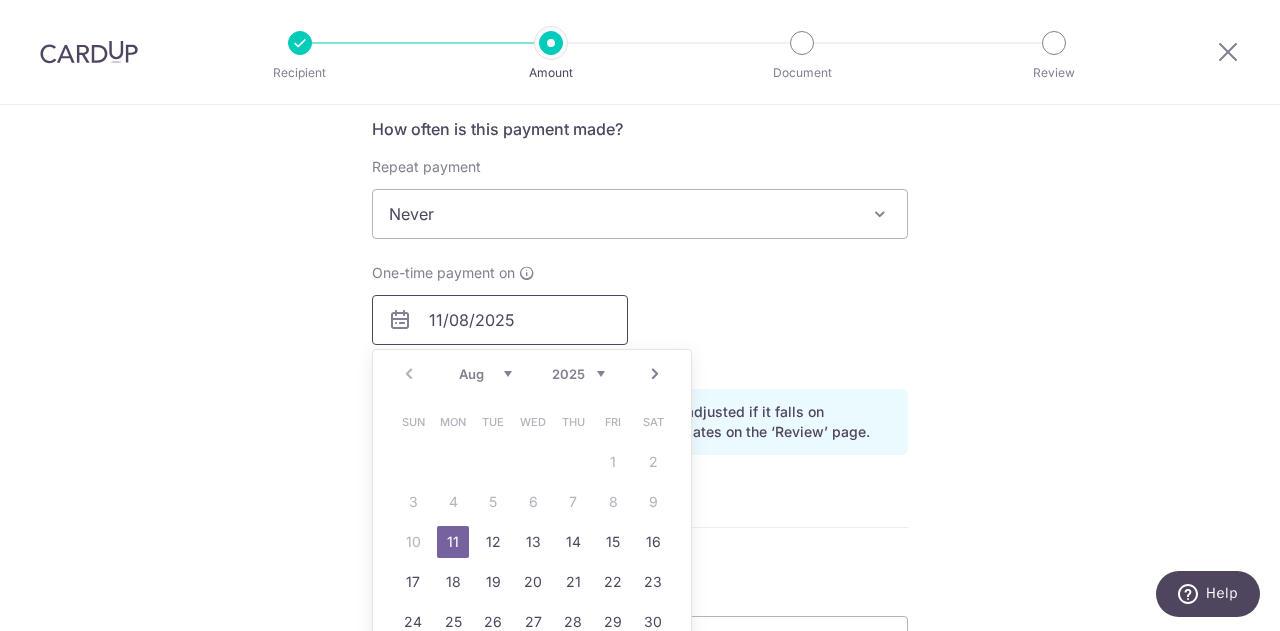 scroll, scrollTop: 766, scrollLeft: 0, axis: vertical 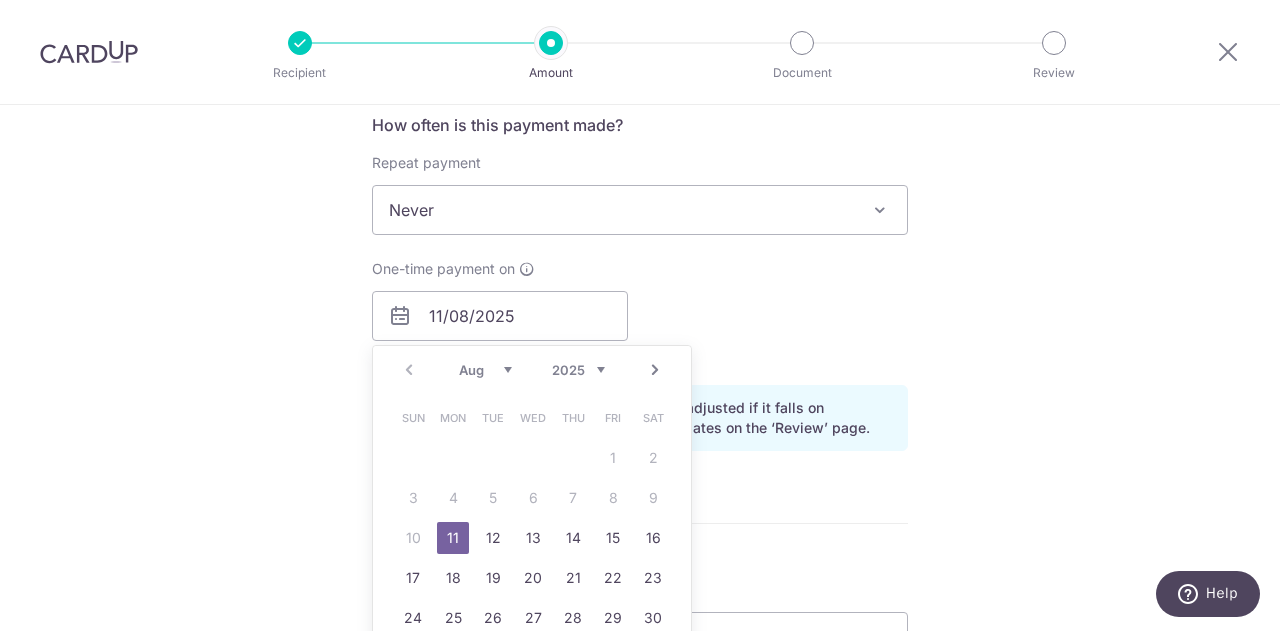 click on "Aug Sep Oct Nov Dec" at bounding box center [485, 370] 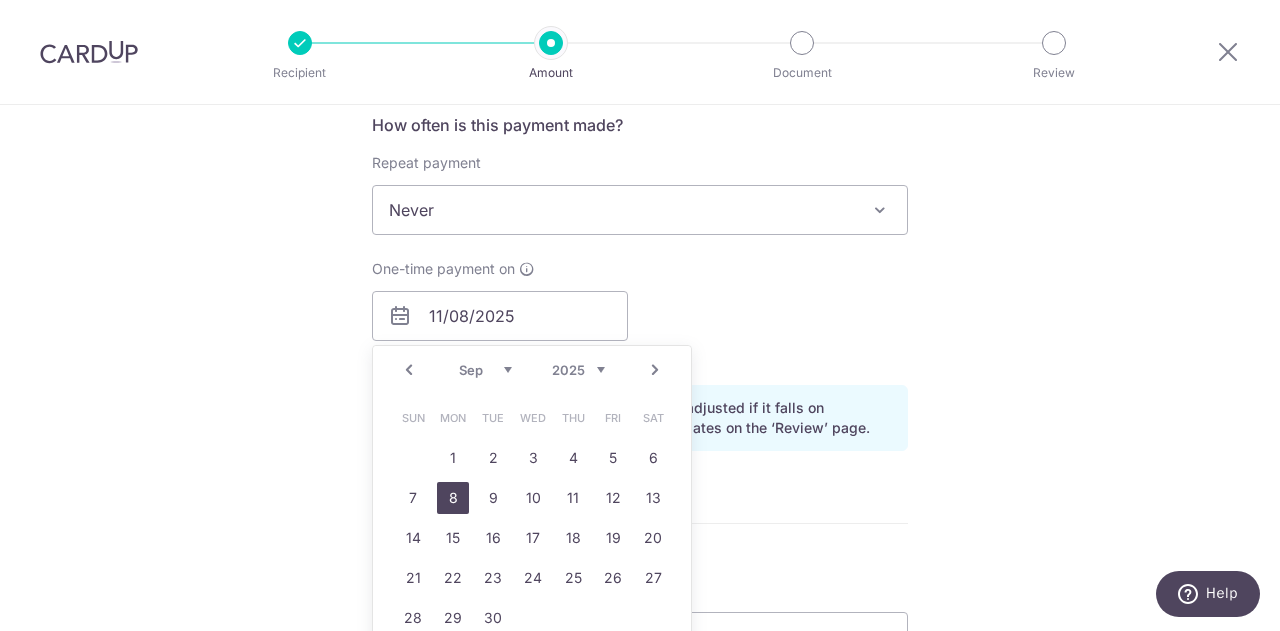 click on "8" at bounding box center [453, 498] 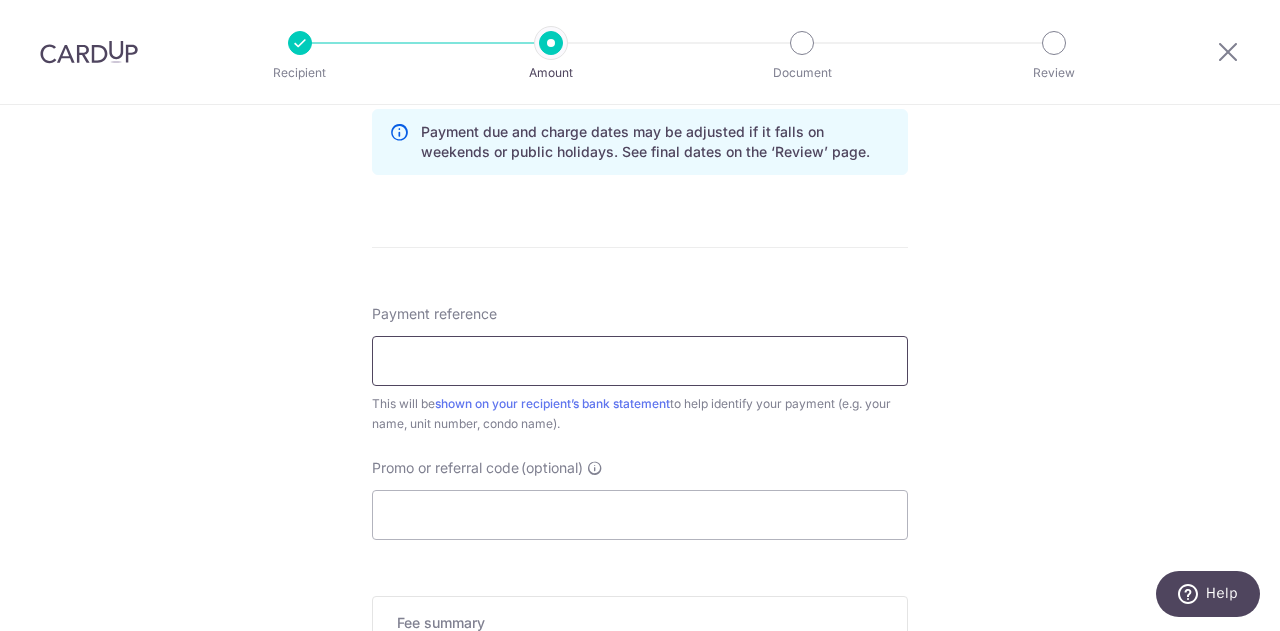 scroll, scrollTop: 1052, scrollLeft: 0, axis: vertical 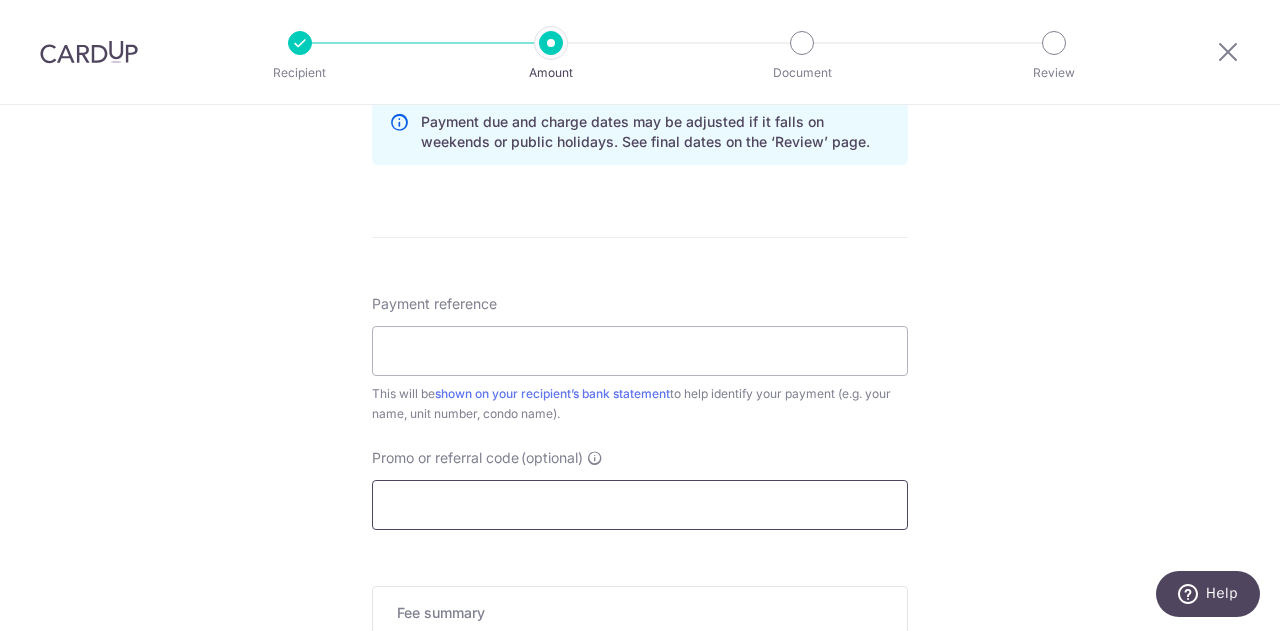 click on "Promo or referral code
(optional)" at bounding box center (640, 505) 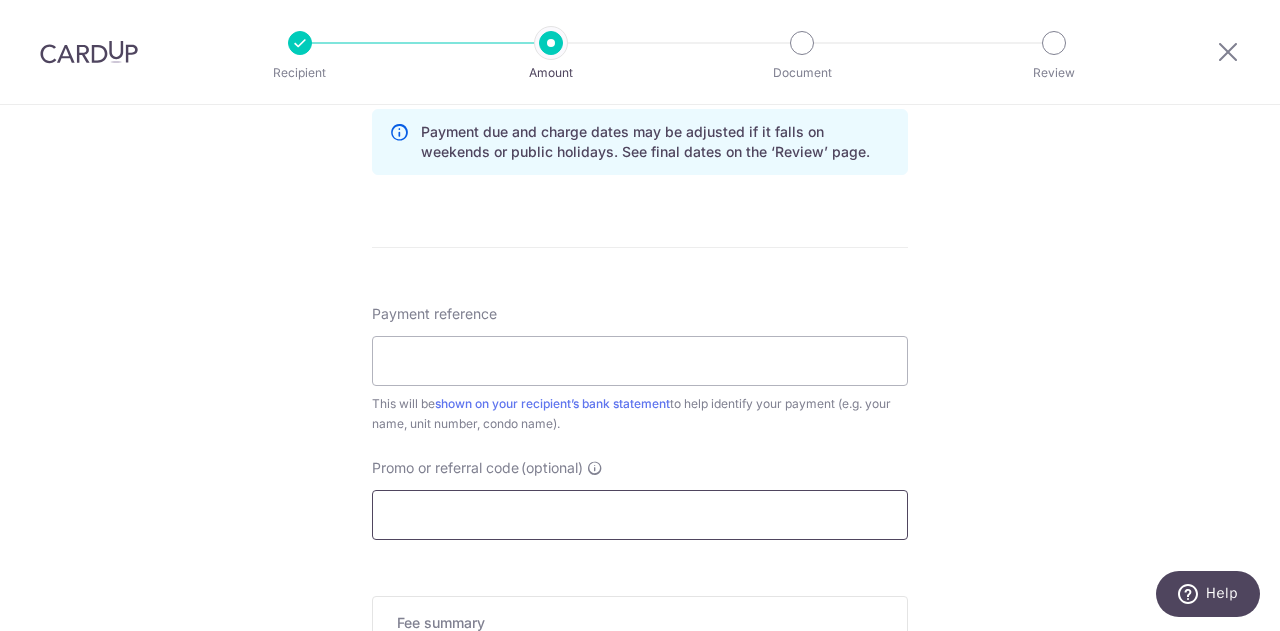 scroll, scrollTop: 1042, scrollLeft: 0, axis: vertical 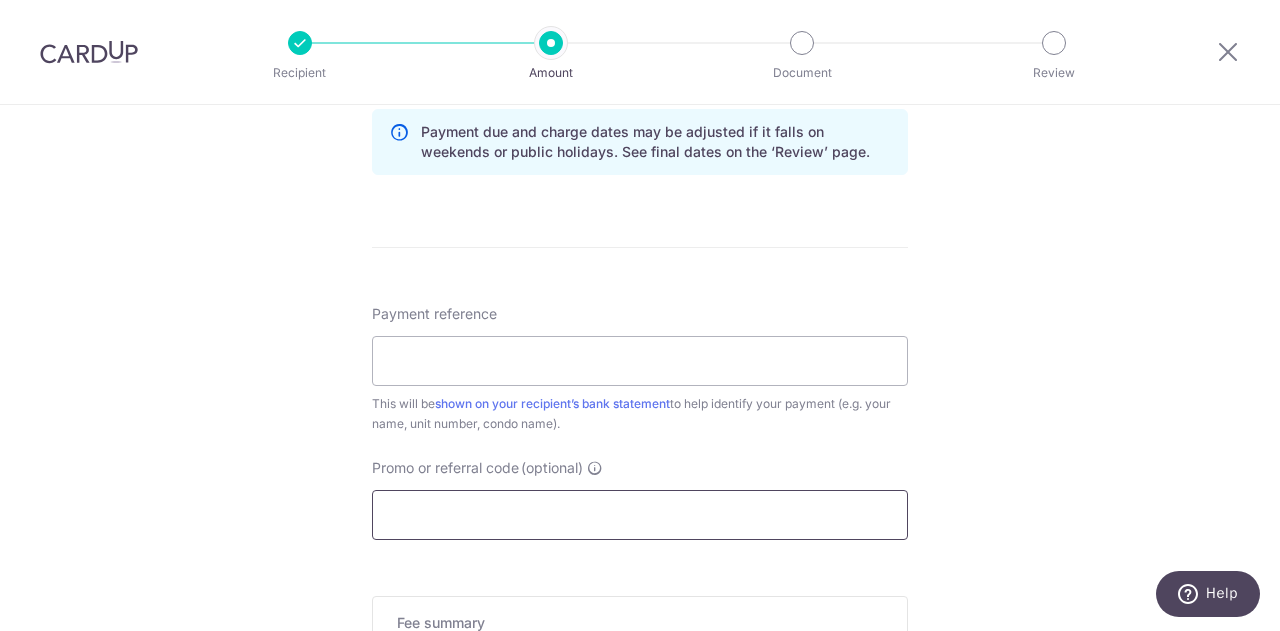 paste on "SAVERENT179" 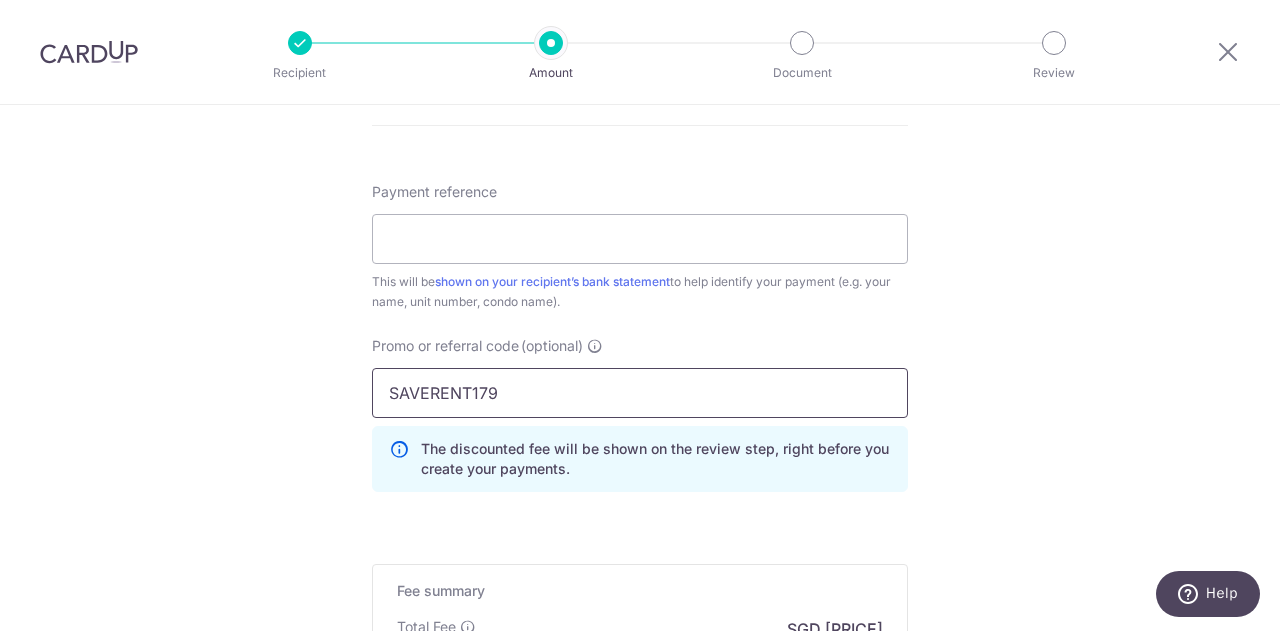 scroll, scrollTop: 1094, scrollLeft: 0, axis: vertical 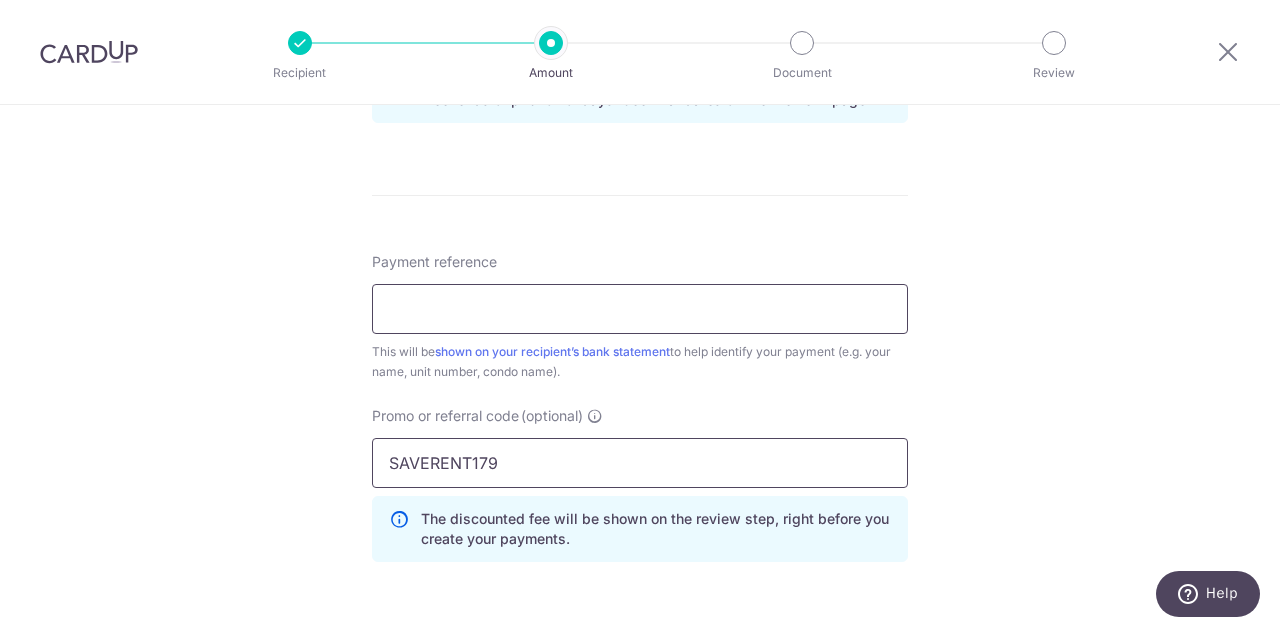 type on "SAVERENT179" 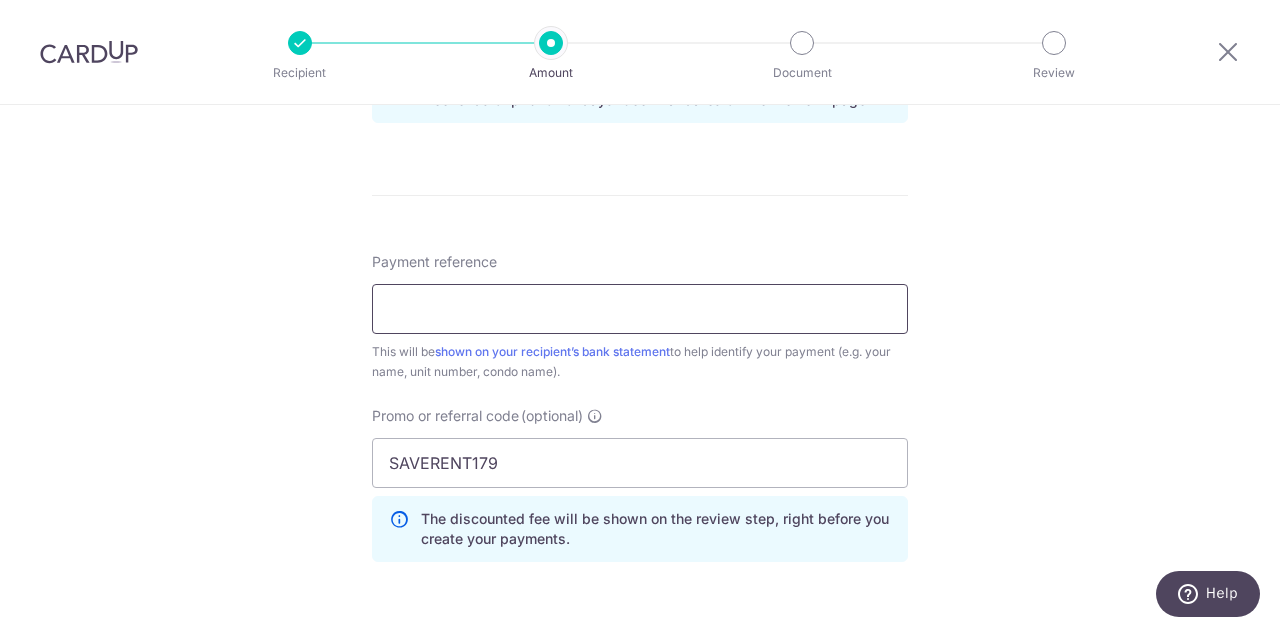 click on "Payment reference" at bounding box center [640, 309] 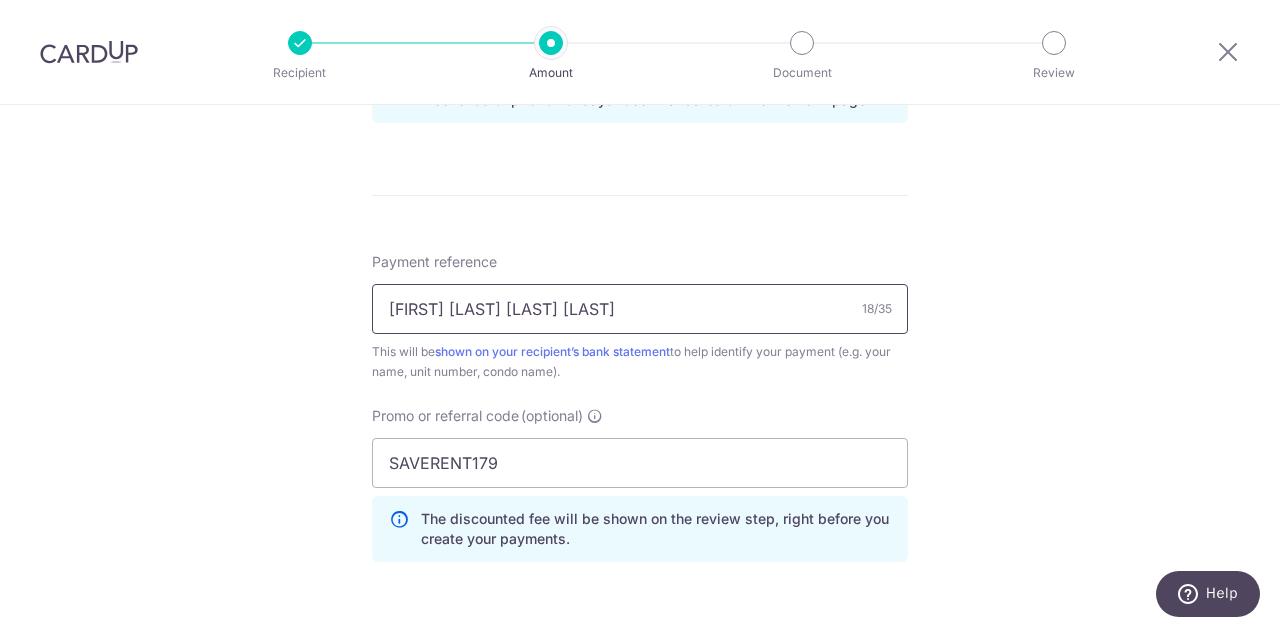type on "Diinalan Rent [MONTH]" 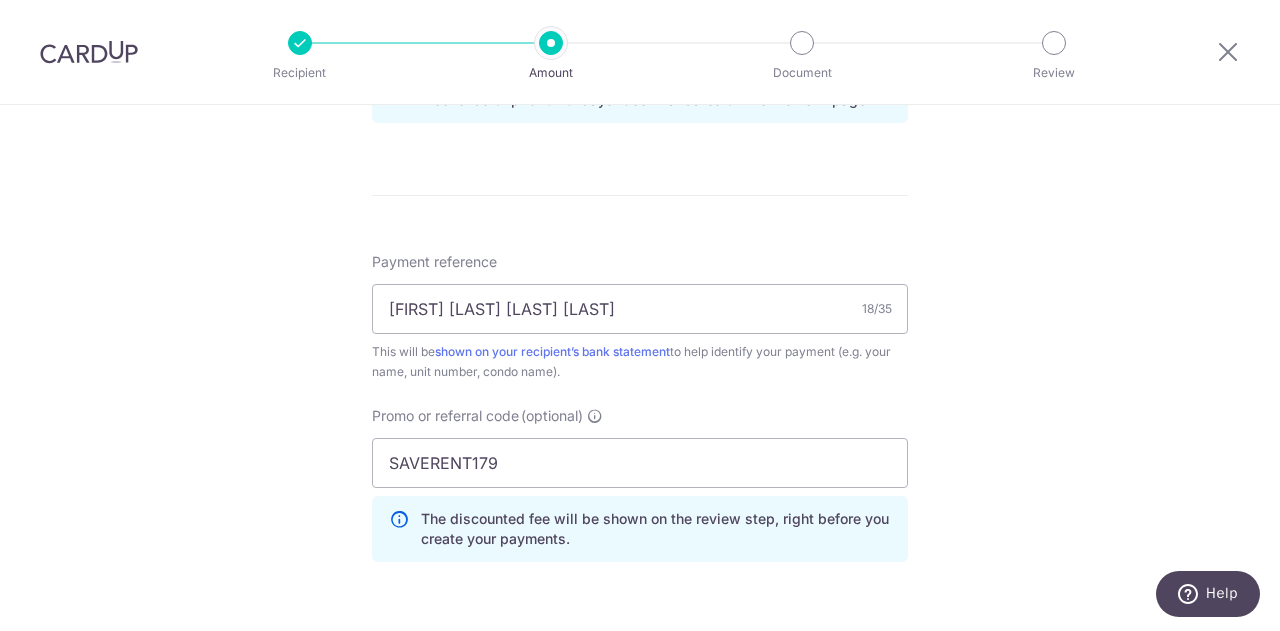 click on "Tell us more about your payment
Enter payment amount
SGD
2,650.00
2650.00
Card added successfully
Select Card
**** 5791
Add credit card
Your Cards
**** 5791
Secure 256-bit SSL
Text
New card details
Card
Secure 256-bit SSL" at bounding box center (640, 1) 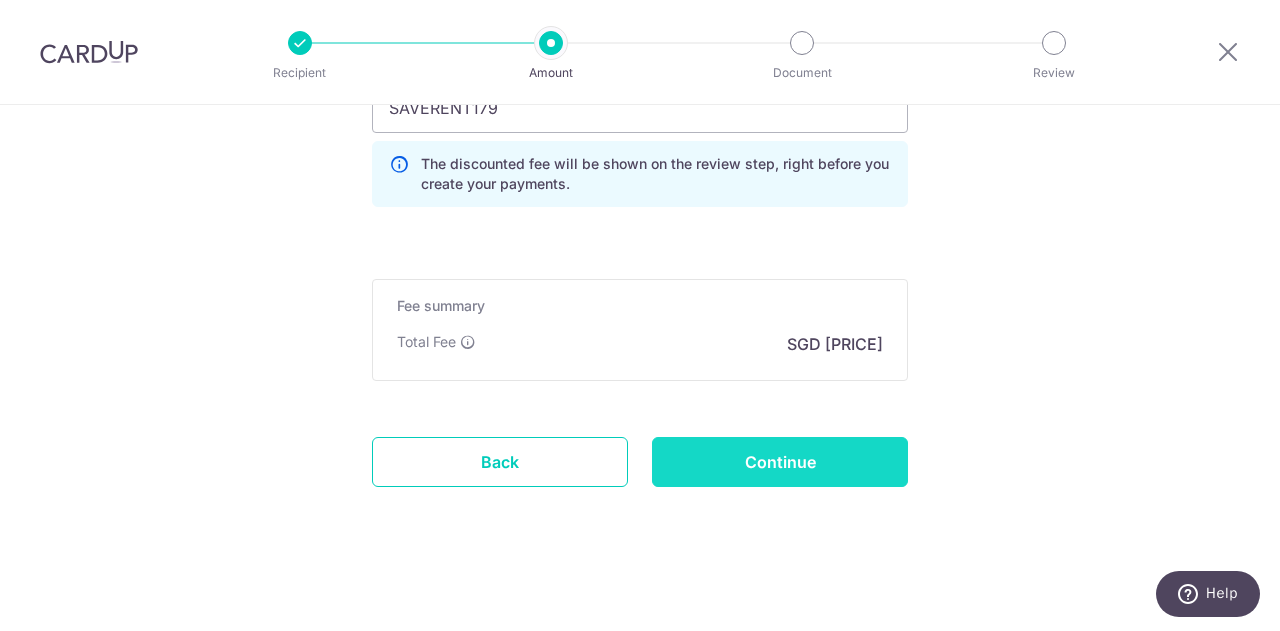 click on "Continue" at bounding box center [780, 462] 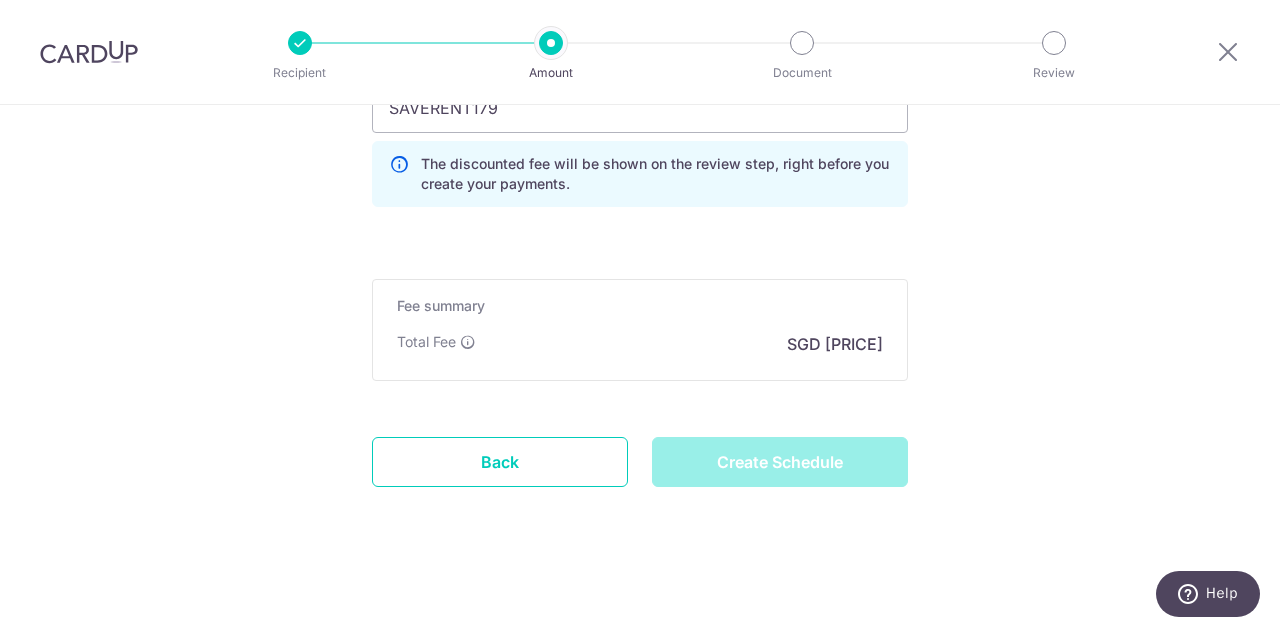 type on "Create Schedule" 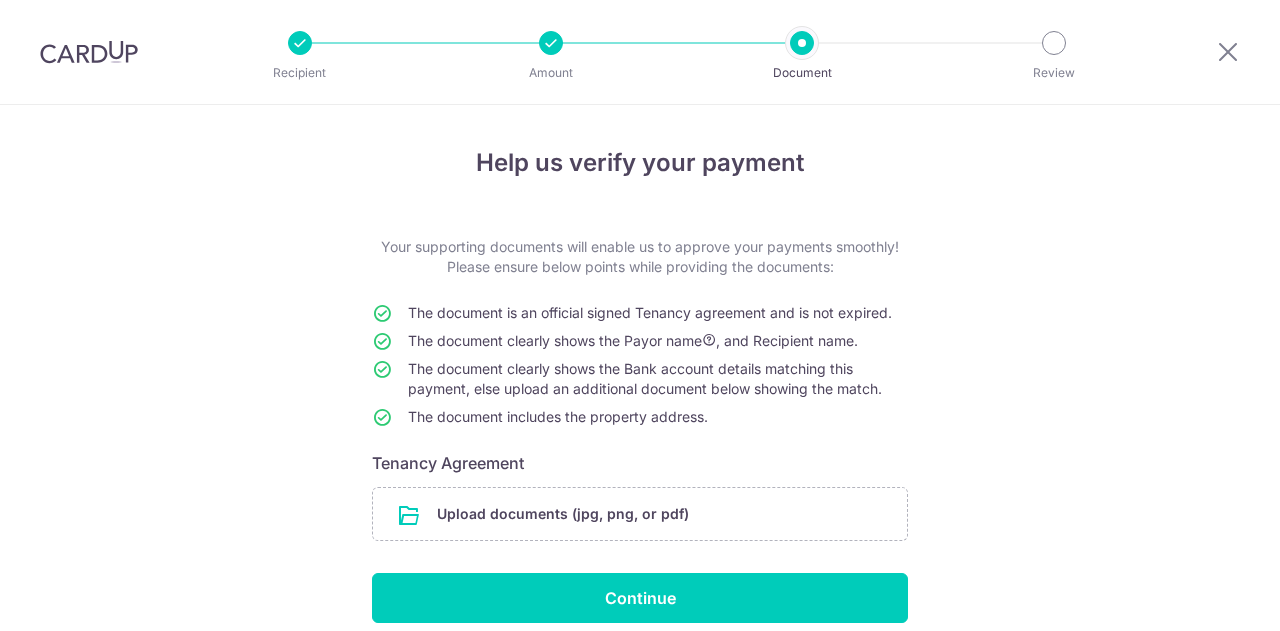 scroll, scrollTop: 0, scrollLeft: 0, axis: both 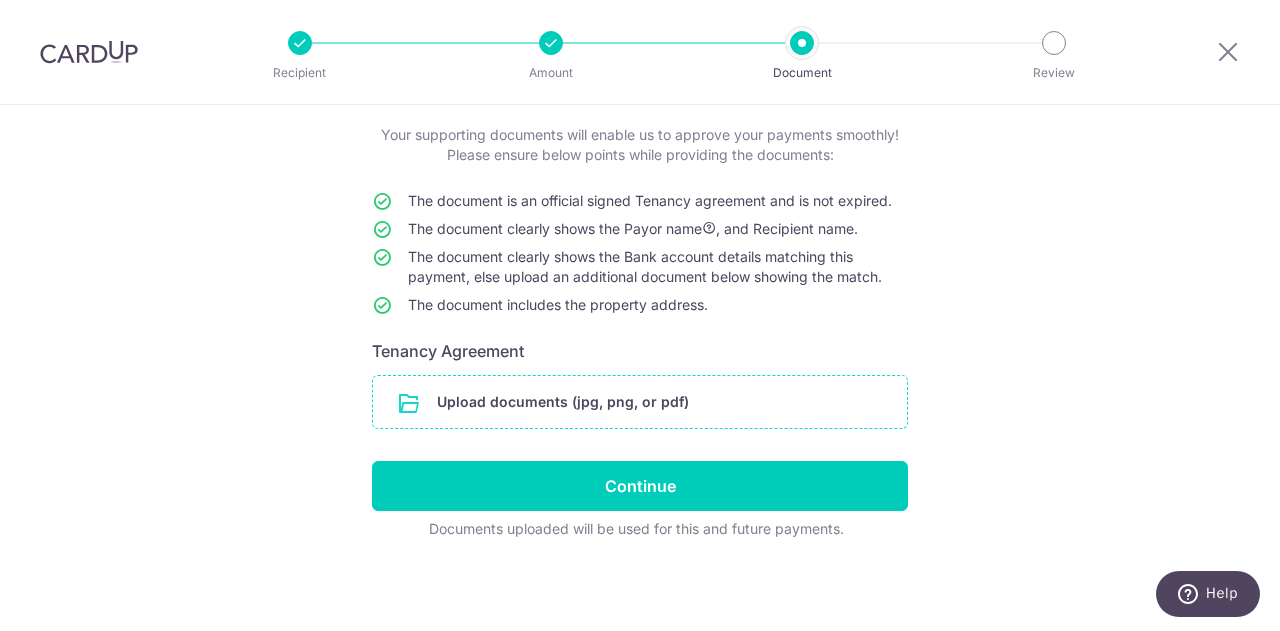 click at bounding box center [640, 402] 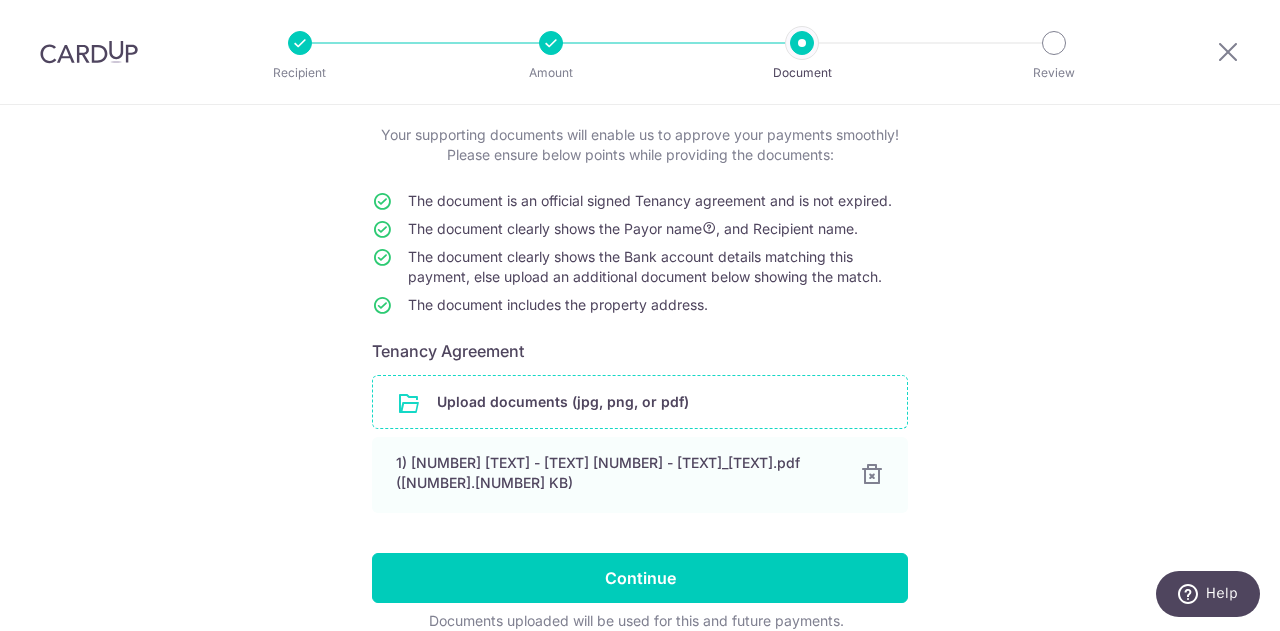 scroll, scrollTop: 194, scrollLeft: 0, axis: vertical 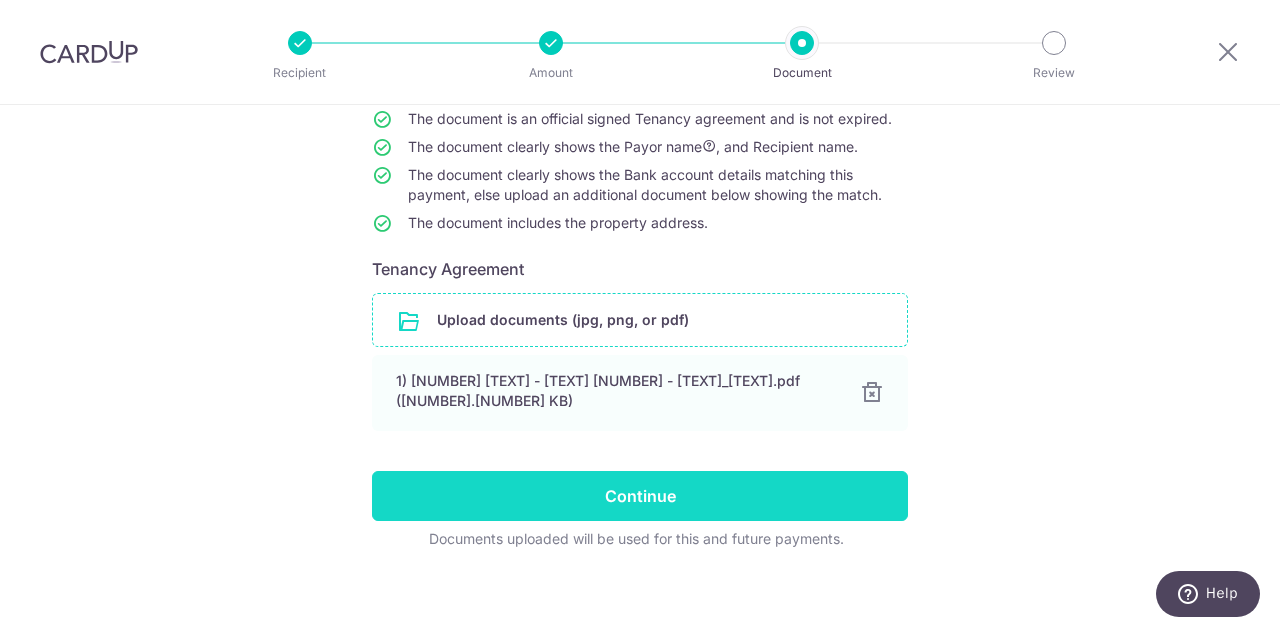 click on "Continue" at bounding box center [640, 496] 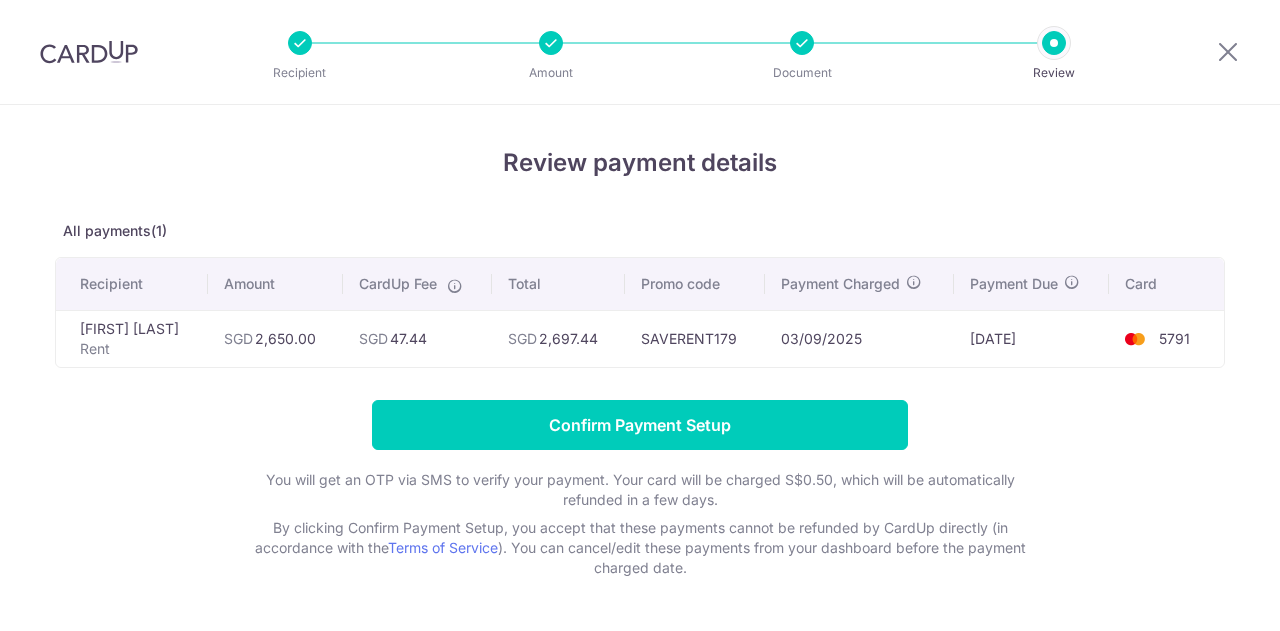scroll, scrollTop: 0, scrollLeft: 0, axis: both 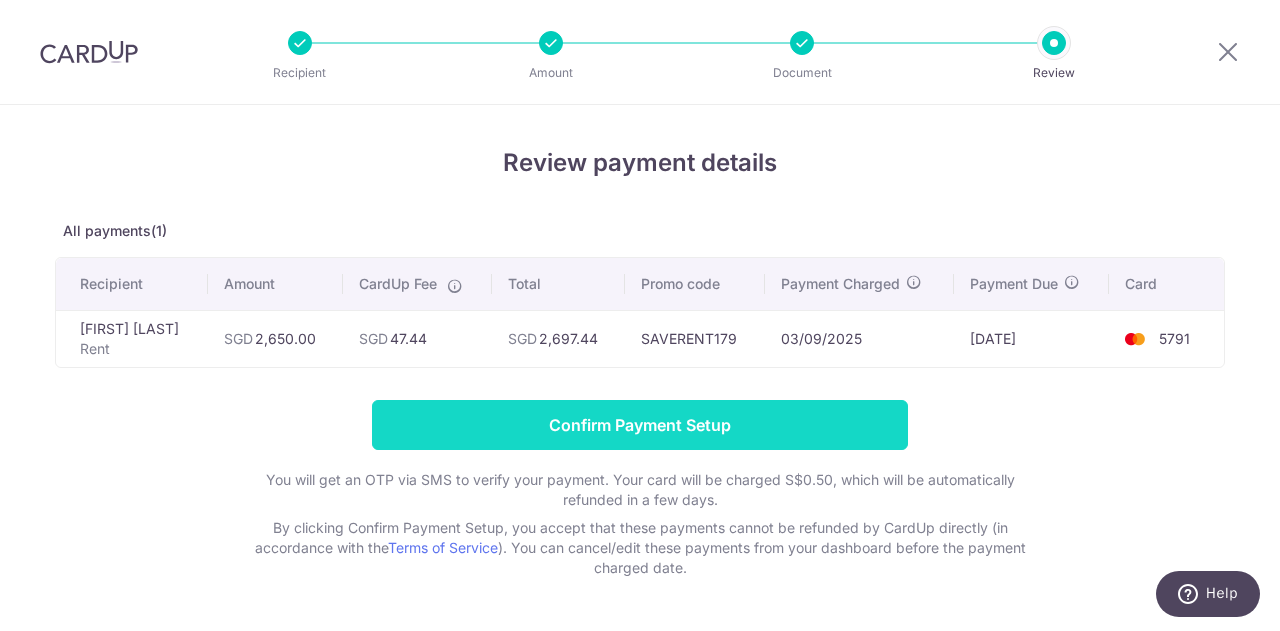 click on "Confirm Payment Setup" at bounding box center (640, 425) 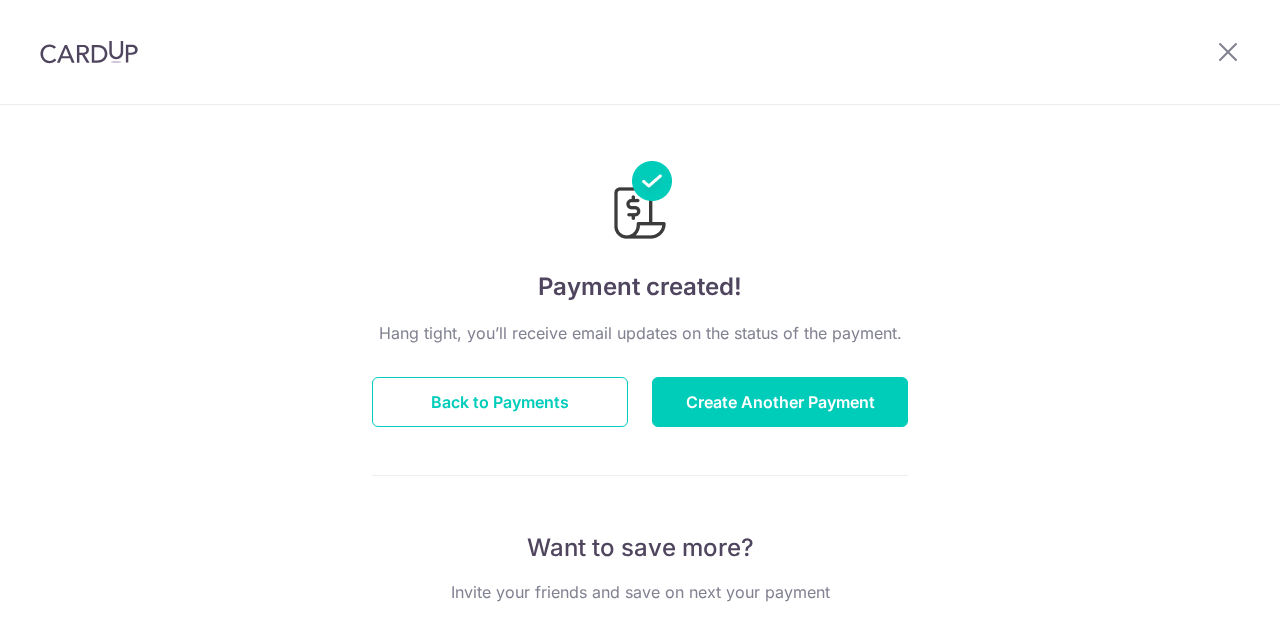 scroll, scrollTop: 0, scrollLeft: 0, axis: both 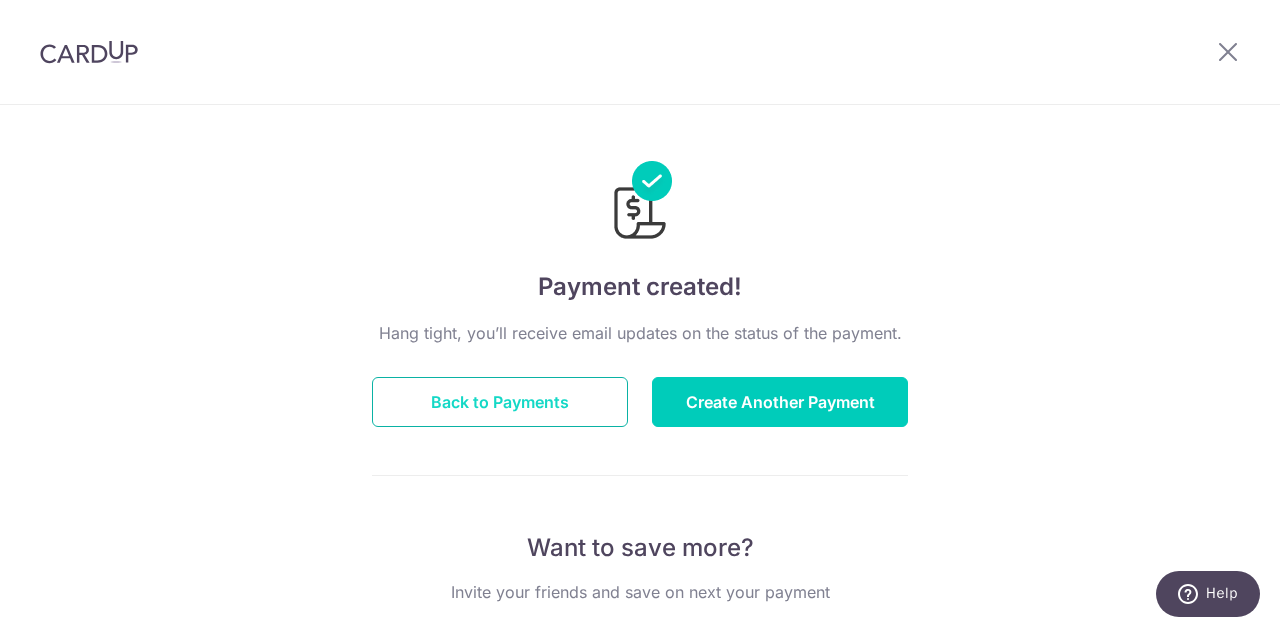 click on "Back to Payments" at bounding box center (500, 402) 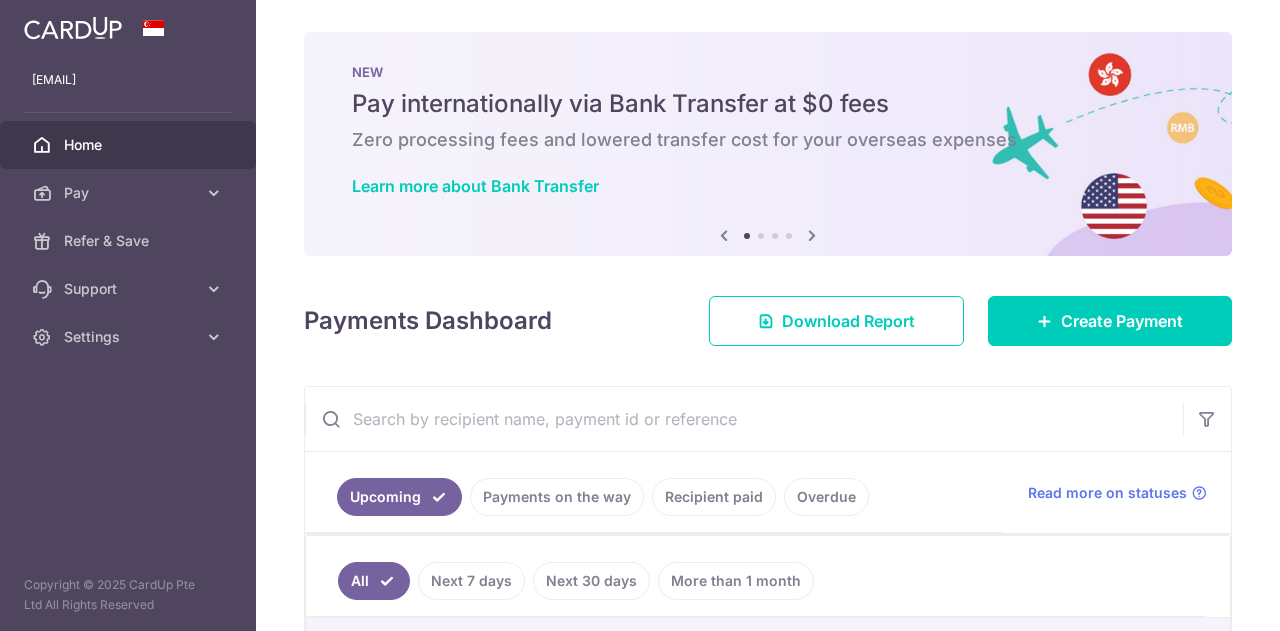 scroll, scrollTop: 0, scrollLeft: 0, axis: both 